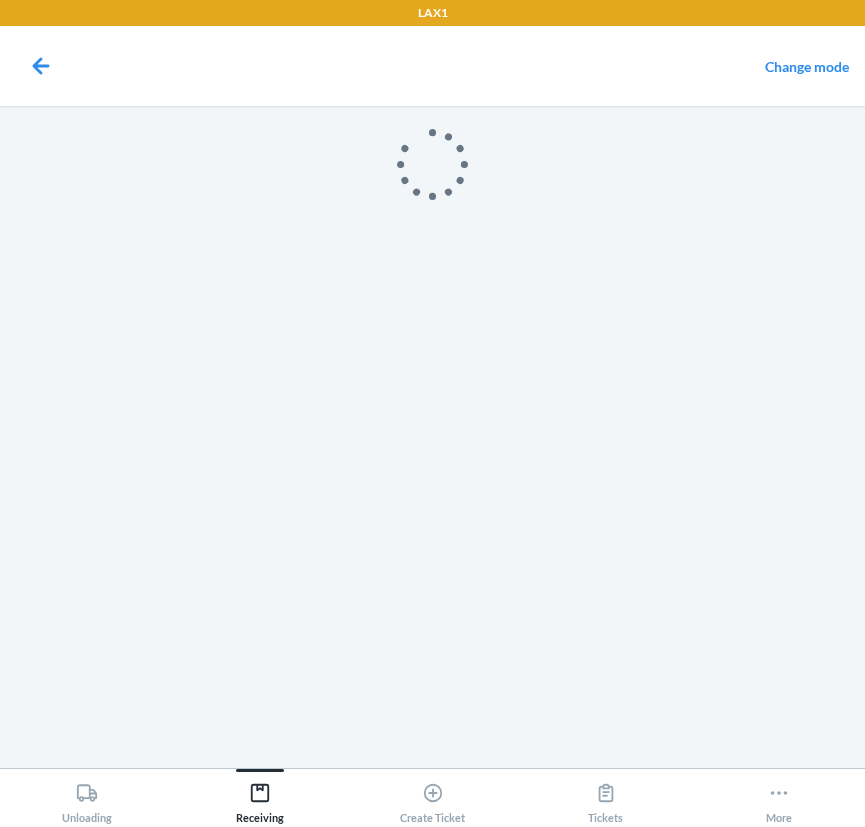 scroll, scrollTop: 0, scrollLeft: 0, axis: both 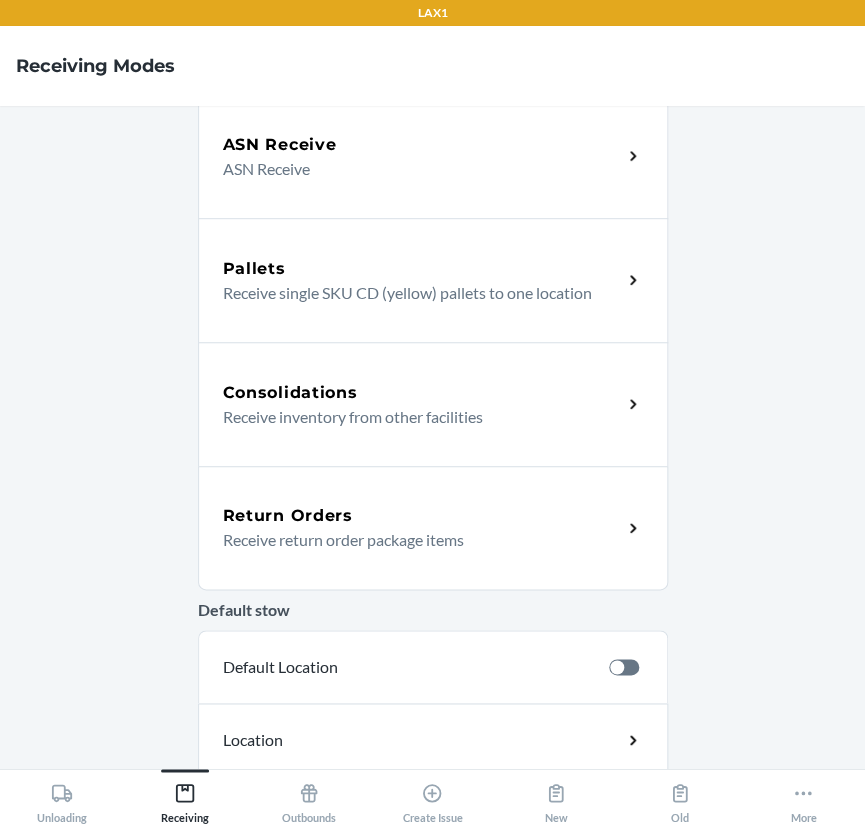 click on "Receive return order package items" at bounding box center [414, 540] 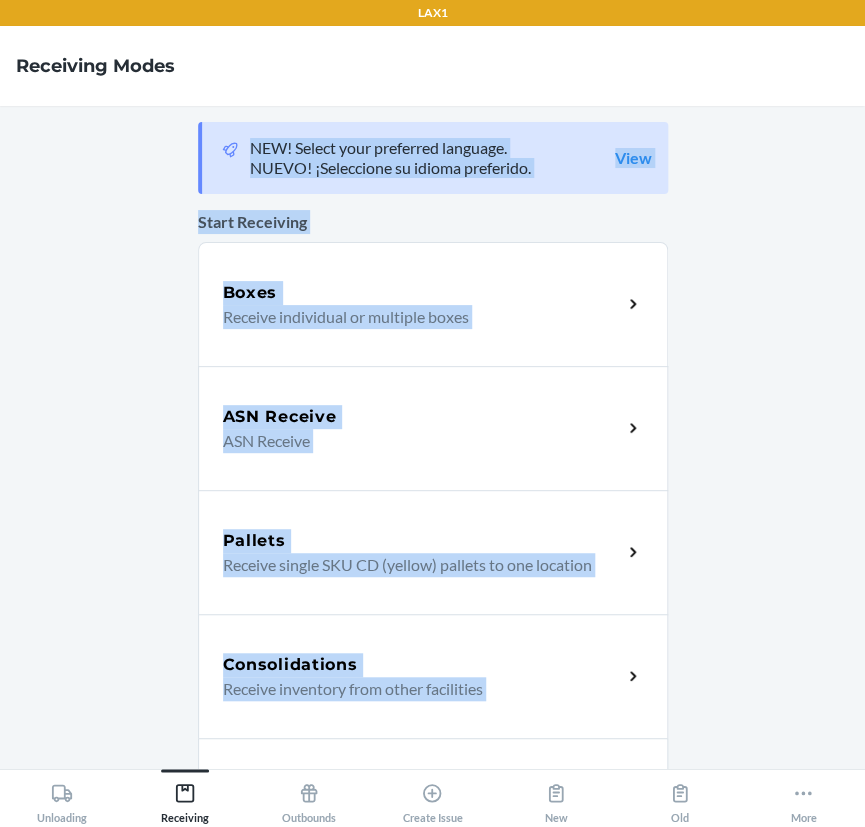 click on "NEW! Select your preferred language. NUEVO! ¡Seleccione su idioma preferido. View Start Receiving Boxes Receive individual or multiple boxes ASN Receive ASN Receive Pallets Receive single SKU CD (yellow) pallets to one location Consolidations Receive inventory from other facilities Return Orders Receive return order package items Default stow Default Location Location Analytics Pallets analytics Pallet Receiving insights Receiving dashboard All pending and completed receives" at bounding box center [433, 437] 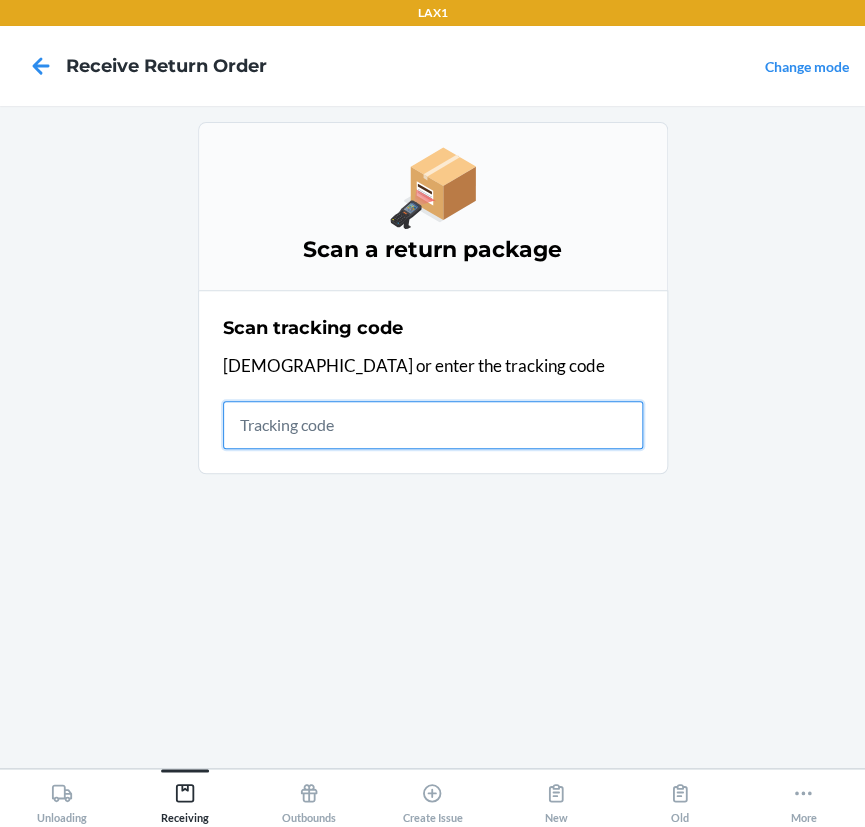 click at bounding box center [433, 425] 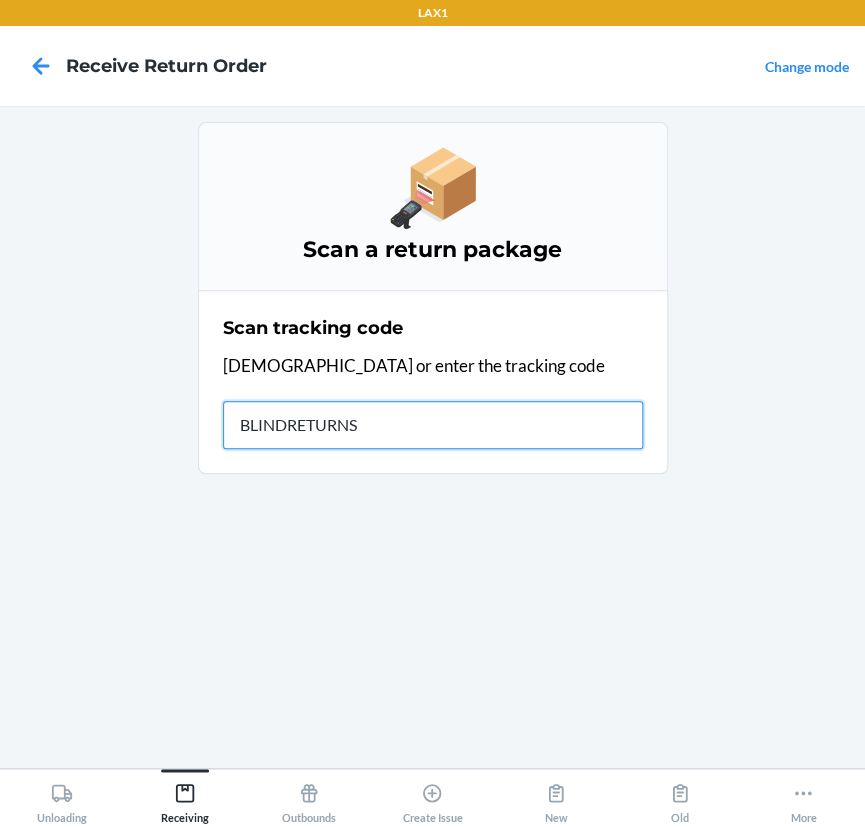 type on "BLINDRETURNS0" 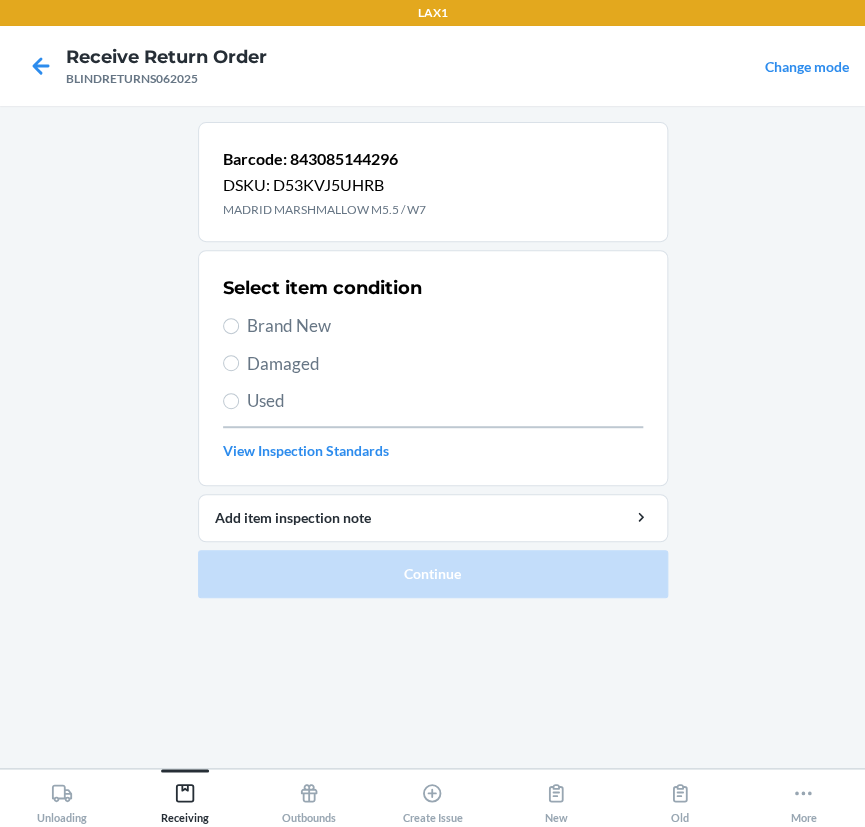 click on "Brand New" at bounding box center [445, 326] 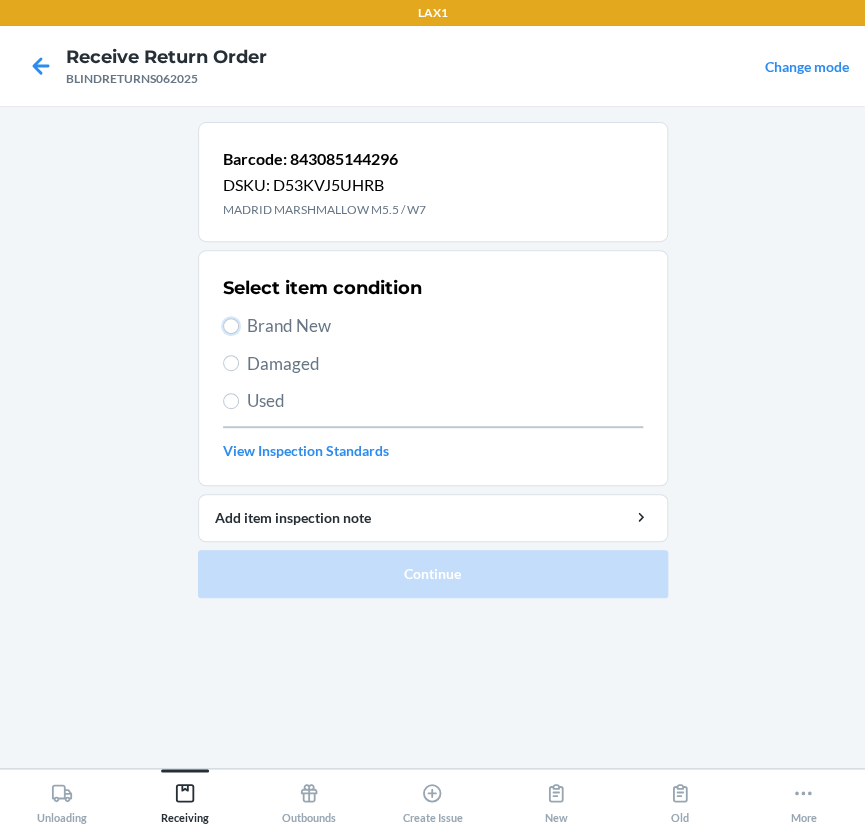 click on "Brand New" at bounding box center (231, 326) 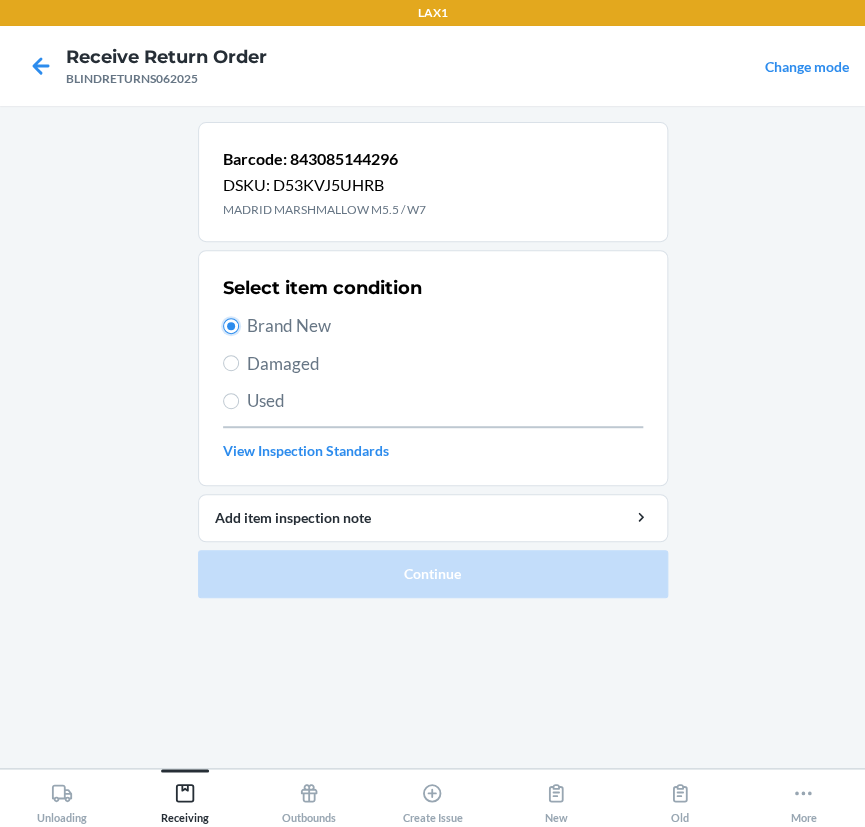 radio on "true" 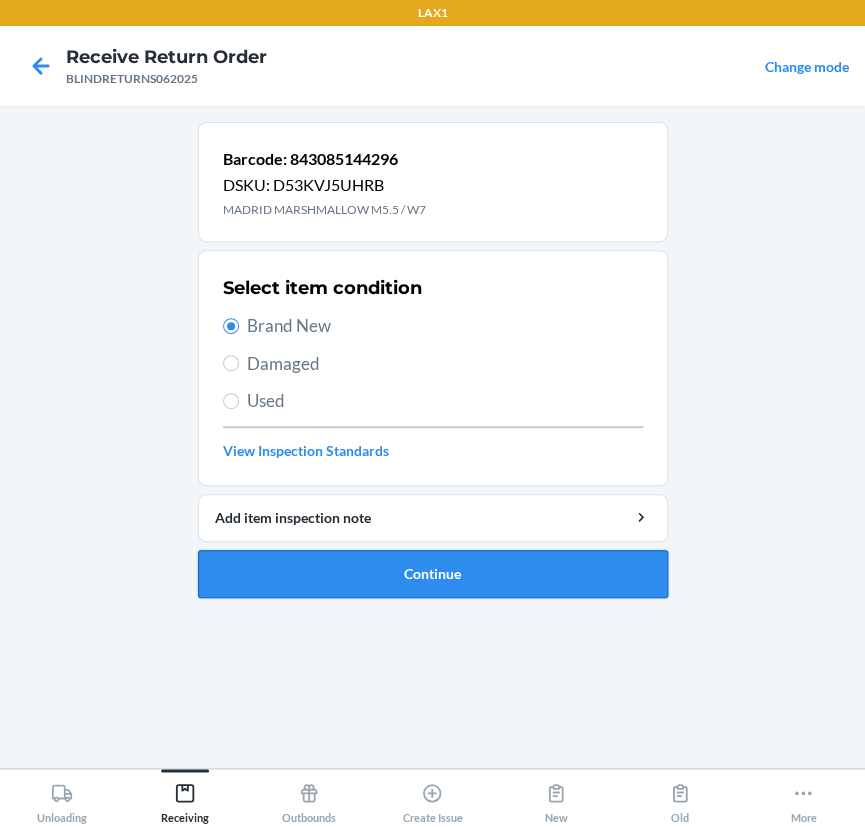 click on "Continue" at bounding box center (433, 574) 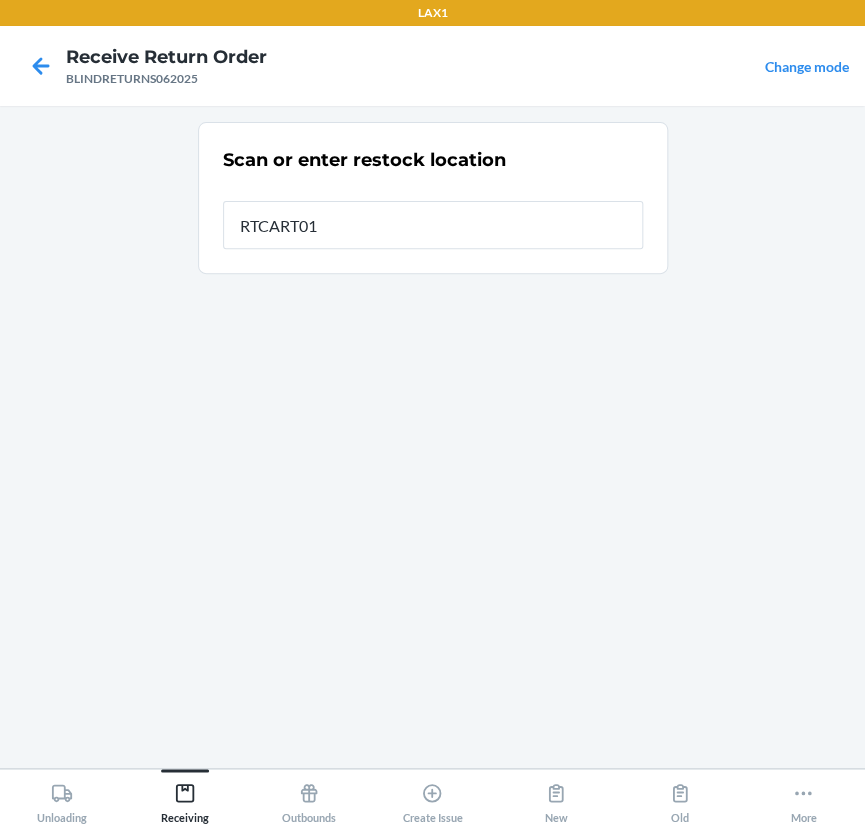 type on "RTCART019" 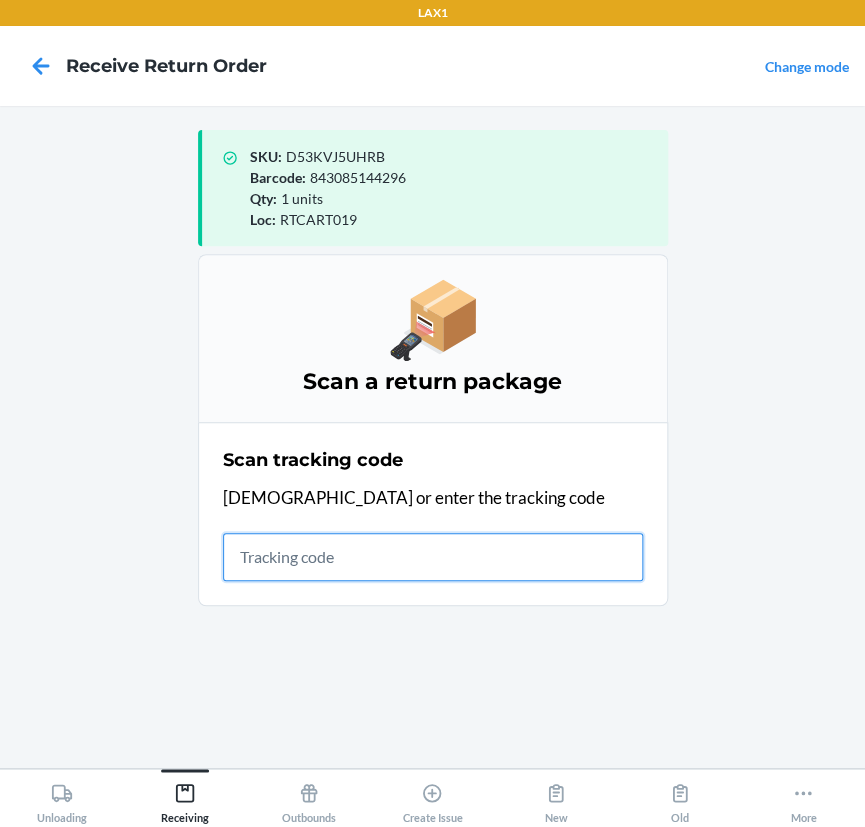 click at bounding box center (433, 557) 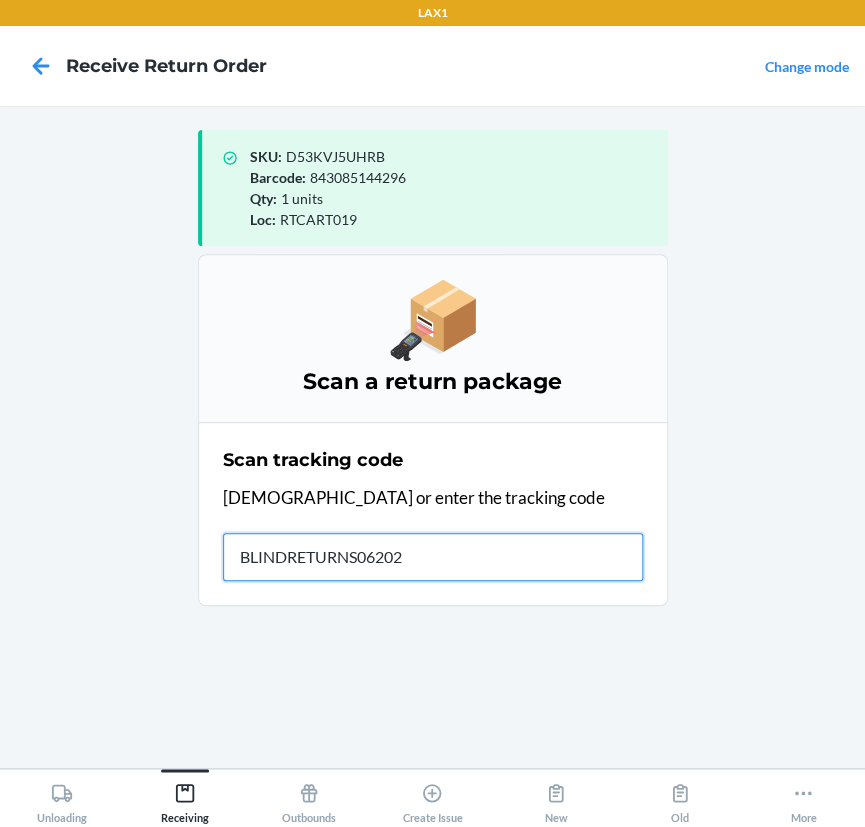 type on "BLINDRETURNS062025" 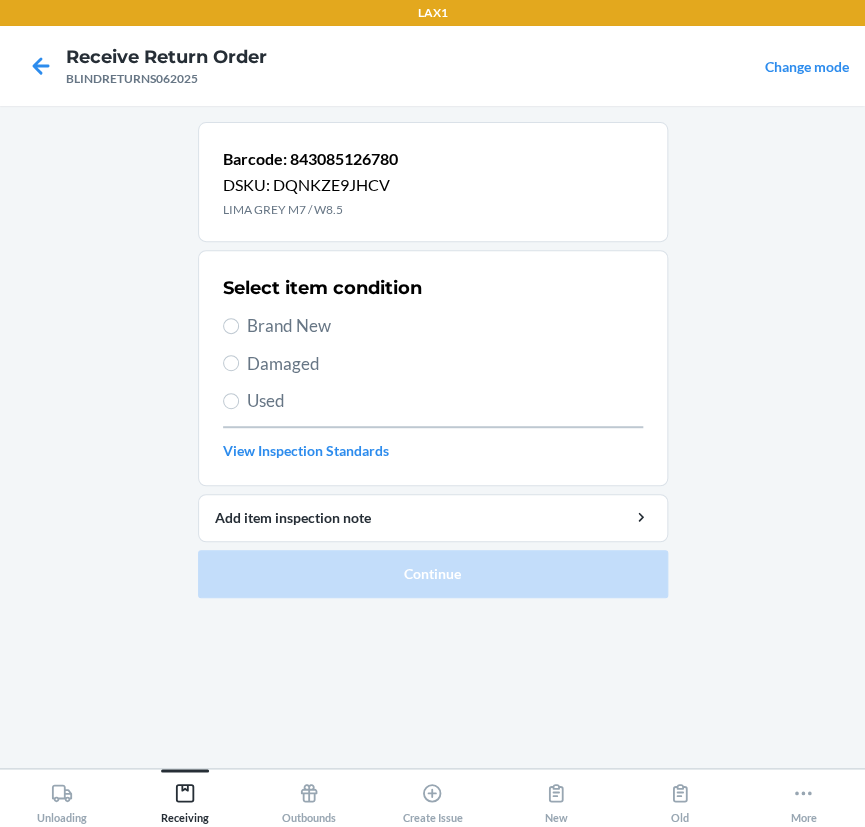 click on "Brand New" at bounding box center (445, 326) 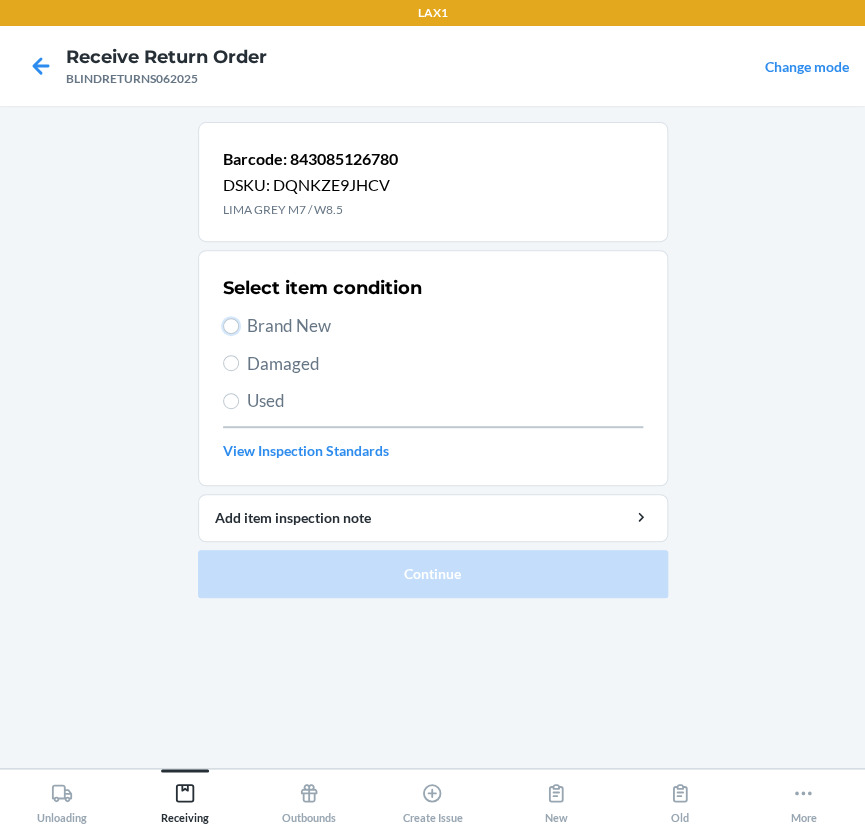 click on "Brand New" at bounding box center [231, 326] 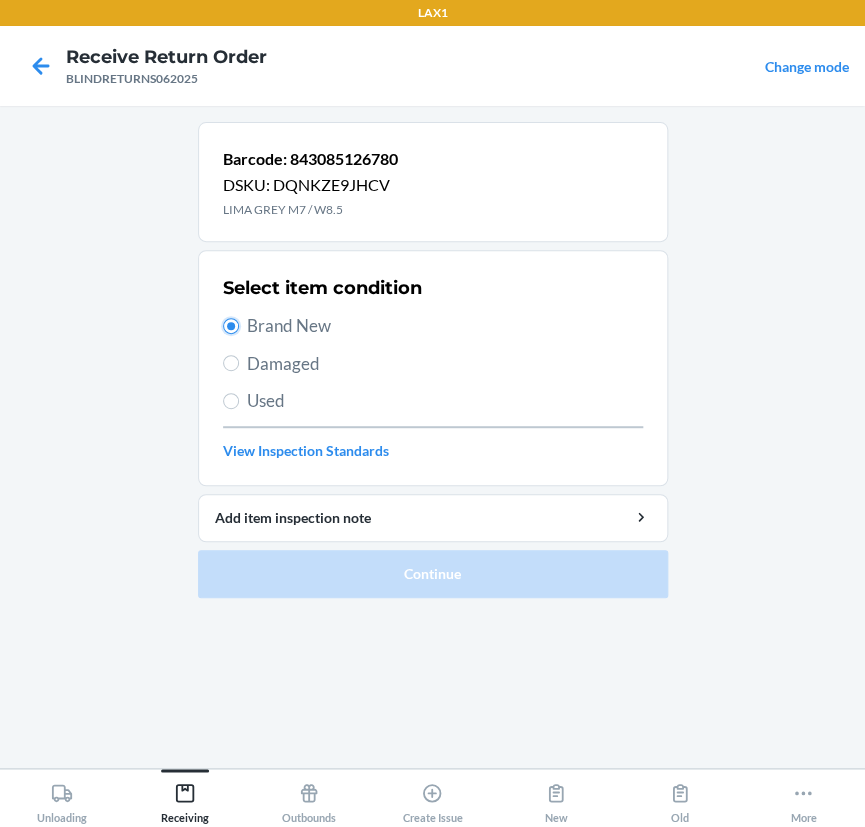 radio on "true" 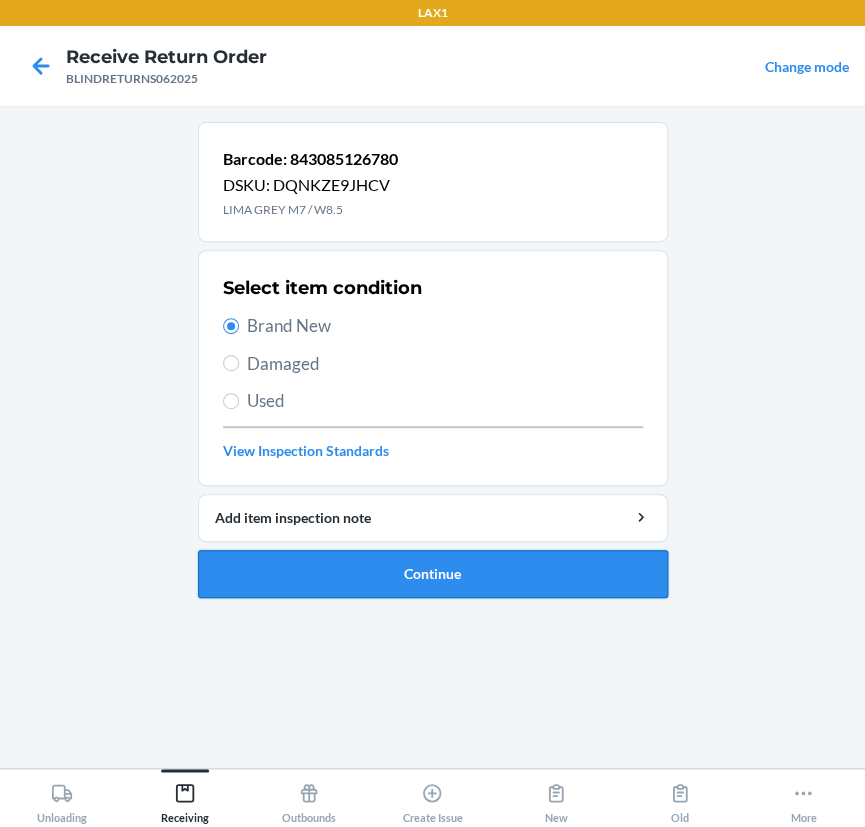 click on "Continue" at bounding box center [433, 574] 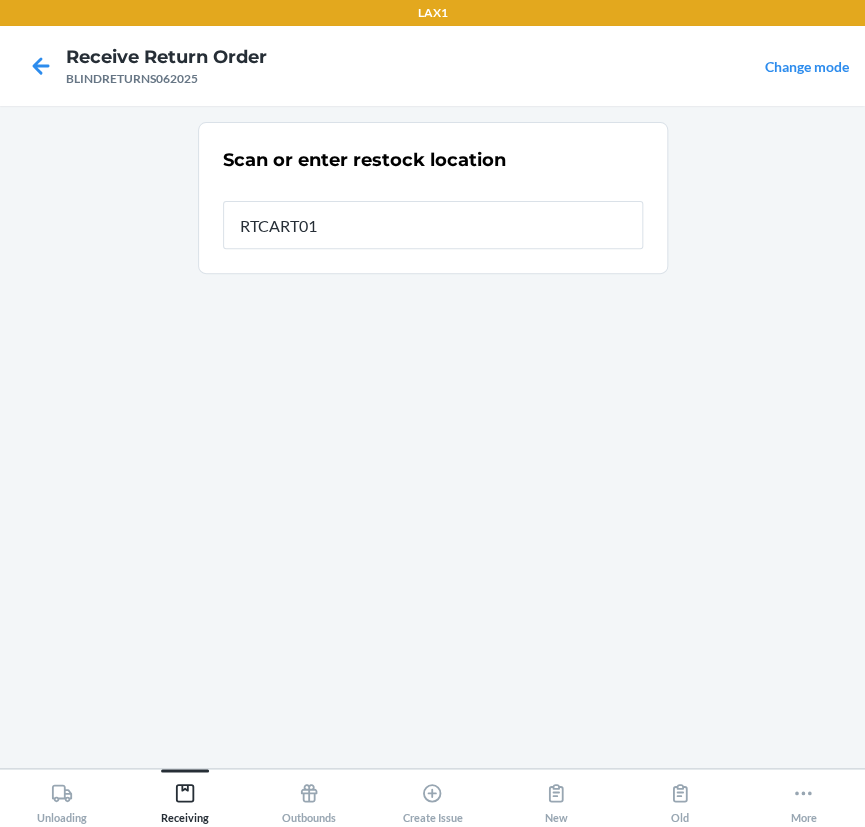 type on "RTCART019" 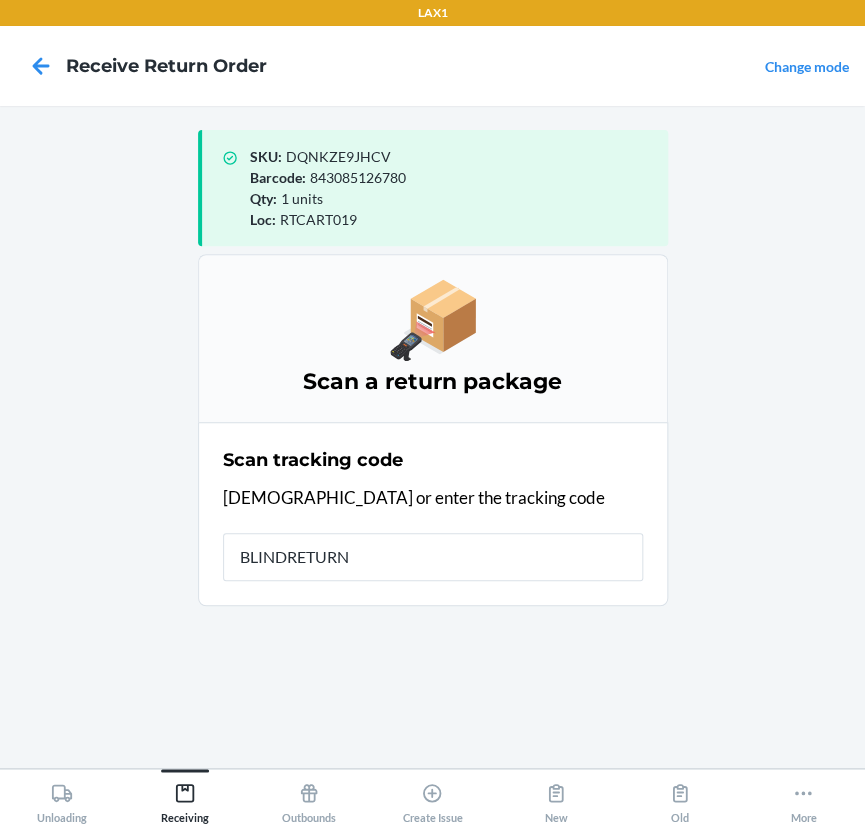 type on "BLINDRETURNS" 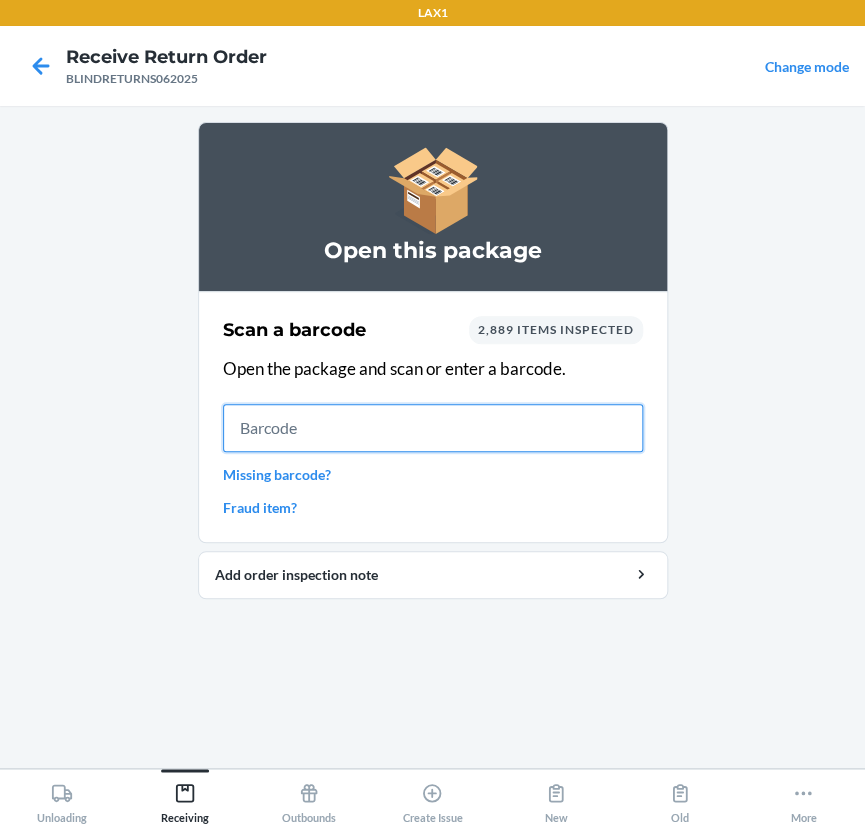 click at bounding box center (433, 428) 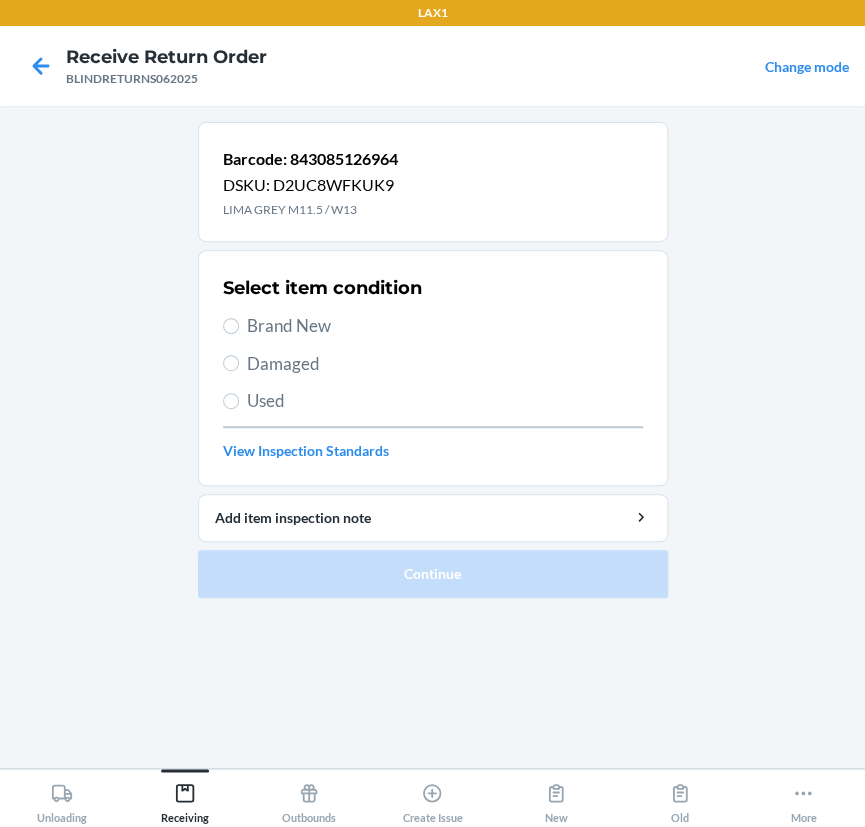 click on "Brand New" at bounding box center [445, 326] 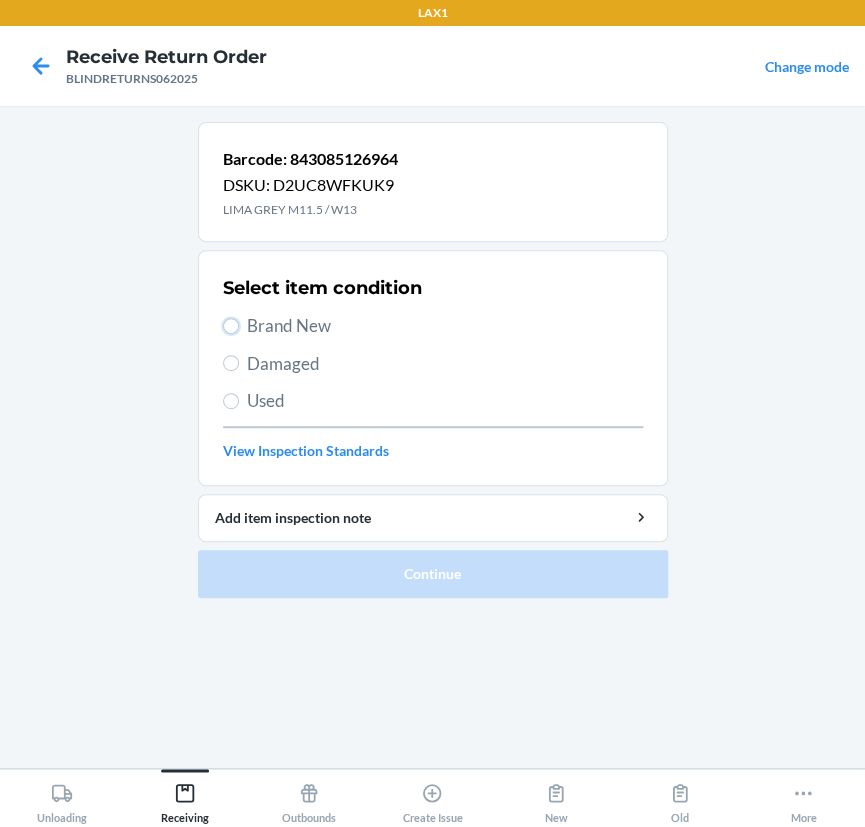 click on "Brand New" at bounding box center [231, 326] 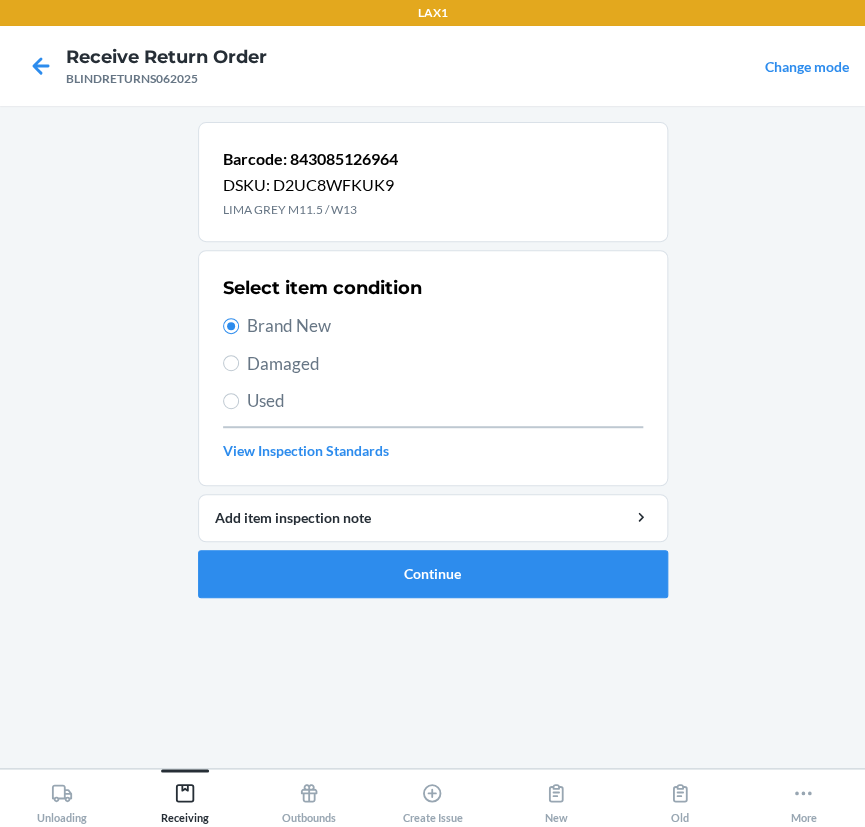 click on "Damaged" at bounding box center [445, 364] 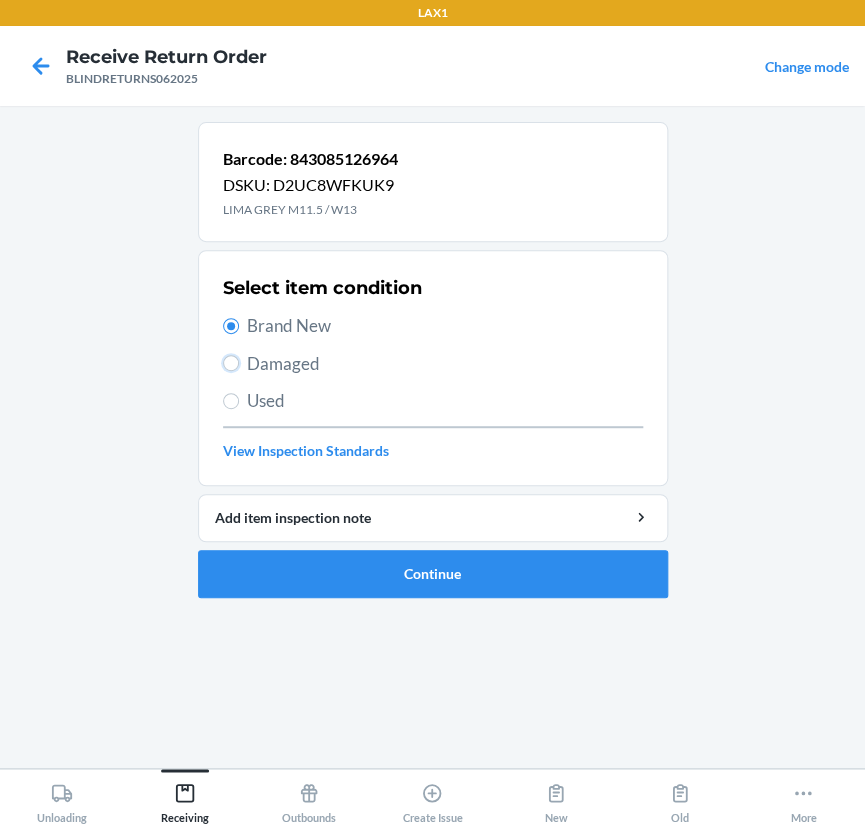 click on "Damaged" at bounding box center (231, 363) 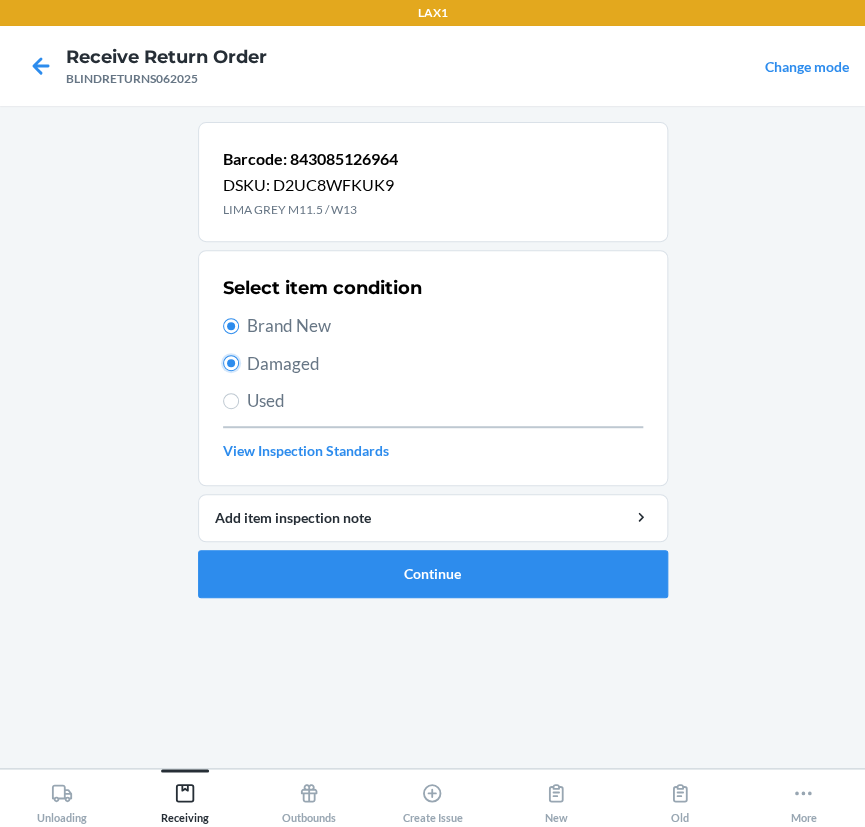 radio on "false" 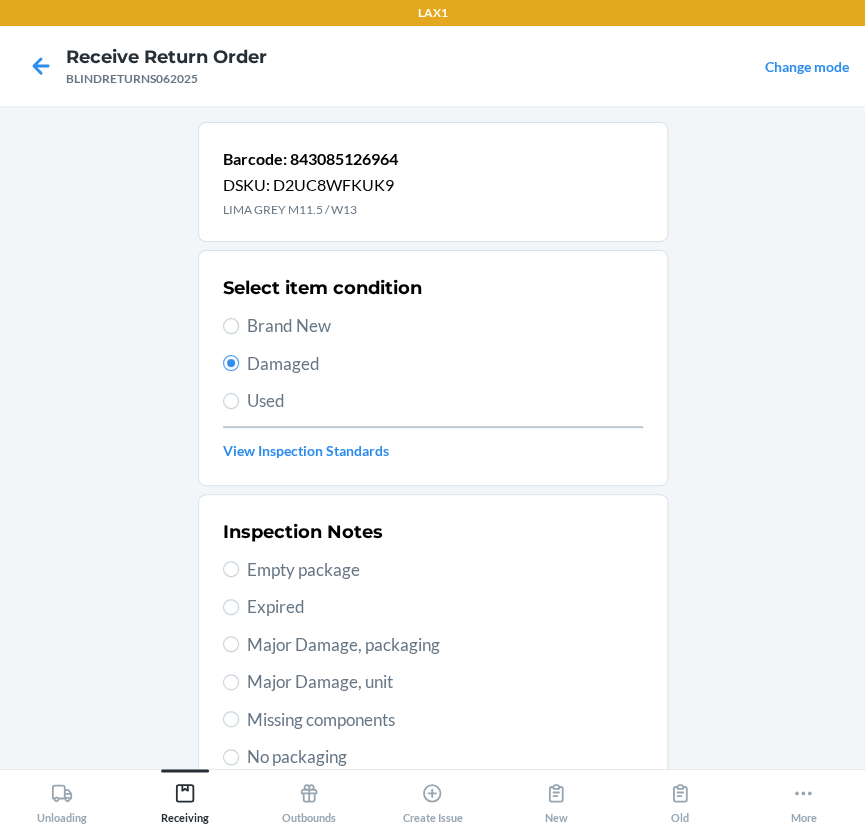 click on "Select item condition Brand New Damaged Used View Inspection Standards" at bounding box center [433, 368] 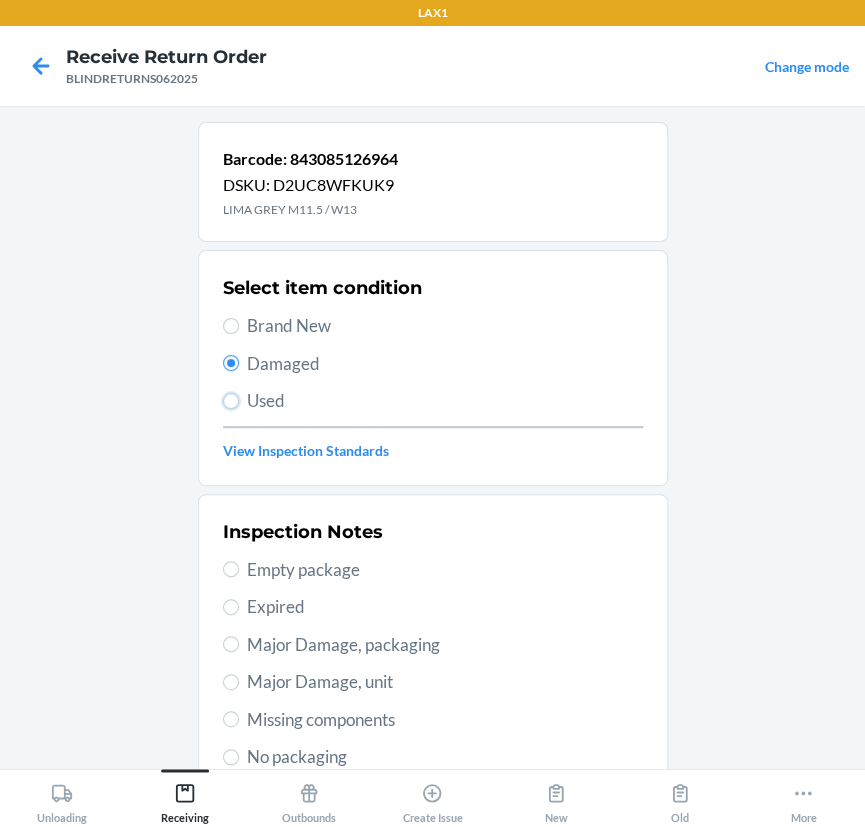 click on "Used" at bounding box center [231, 401] 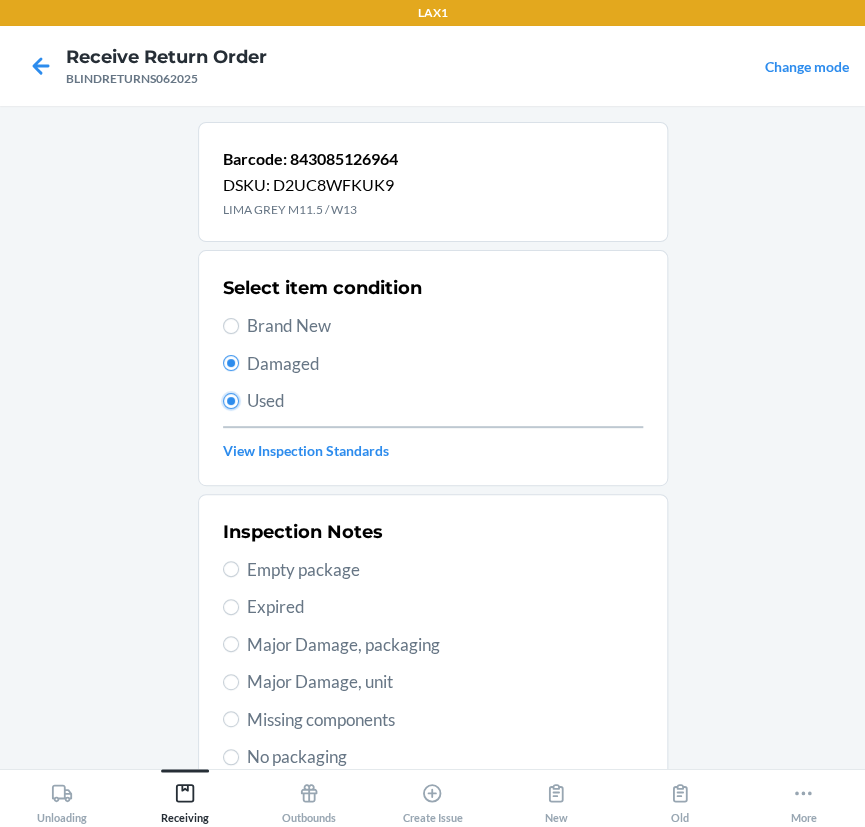 radio on "true" 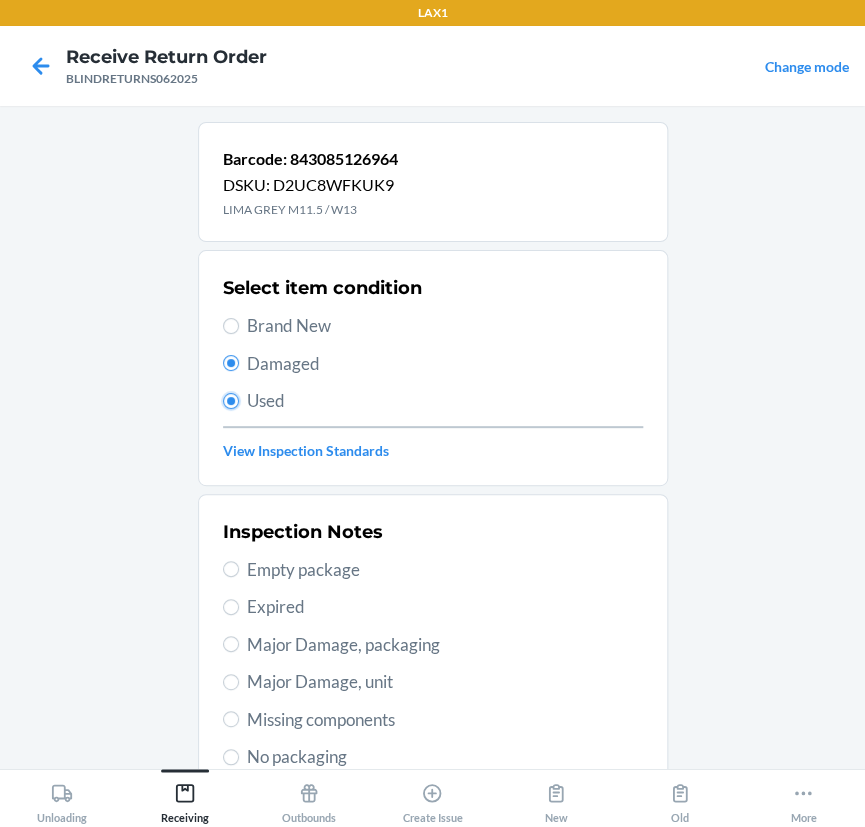 radio on "false" 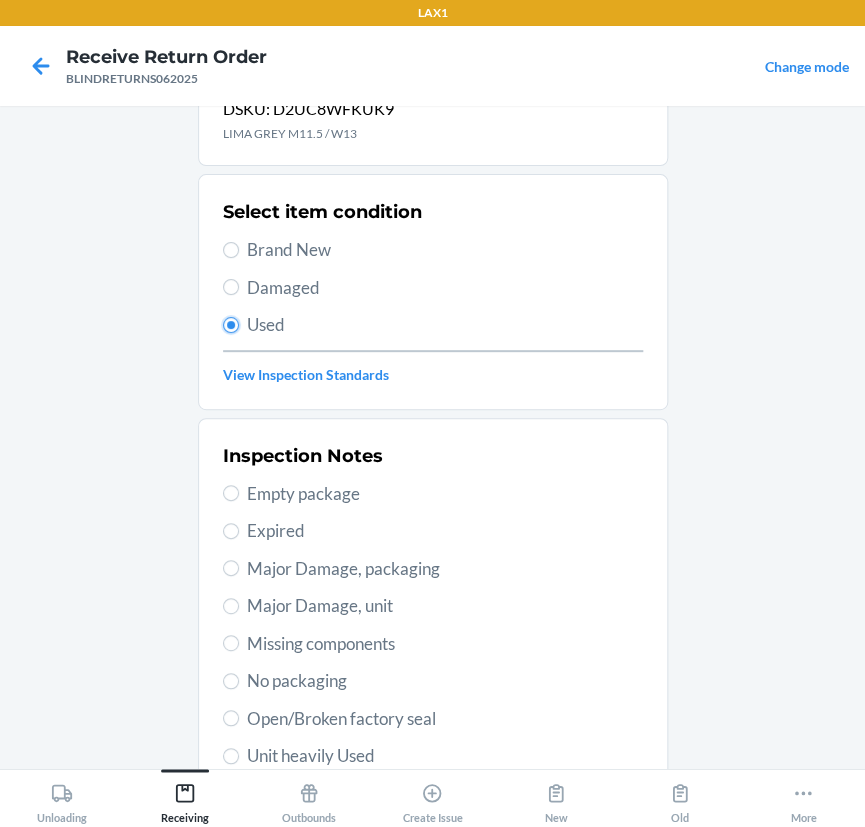 scroll, scrollTop: 181, scrollLeft: 0, axis: vertical 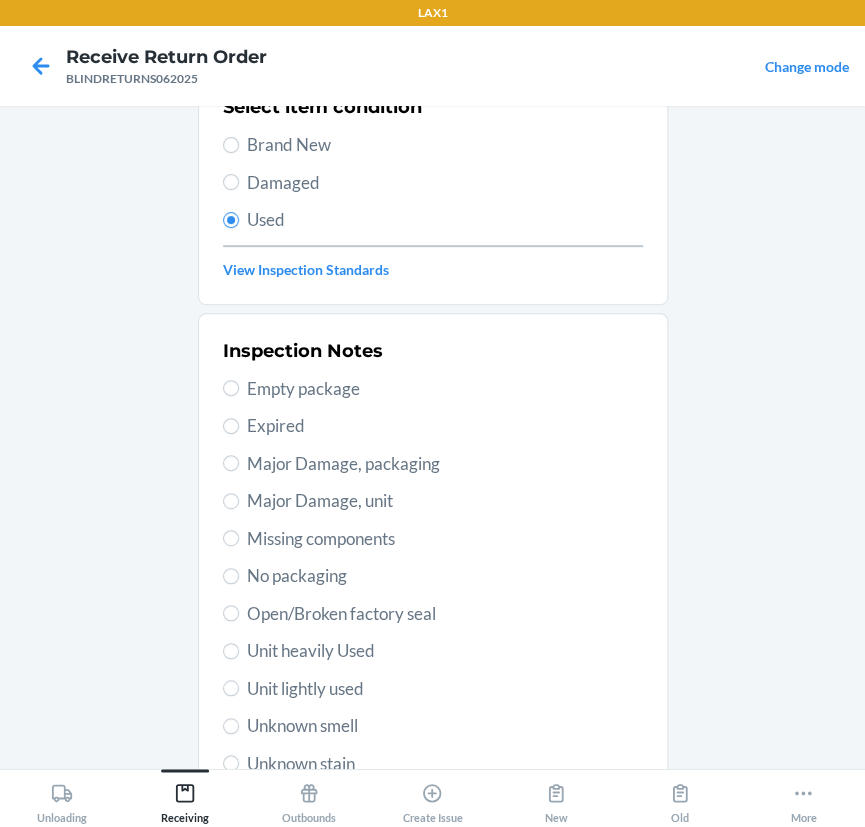 click on "Unit heavily Used" at bounding box center (445, 651) 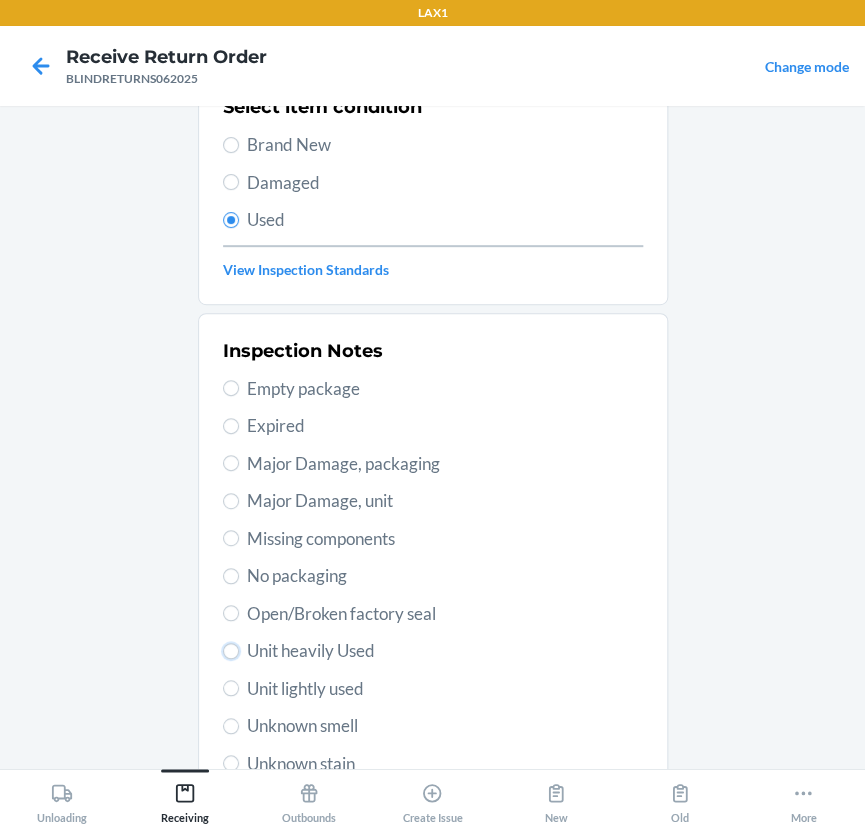 click on "Unit heavily Used" at bounding box center (231, 651) 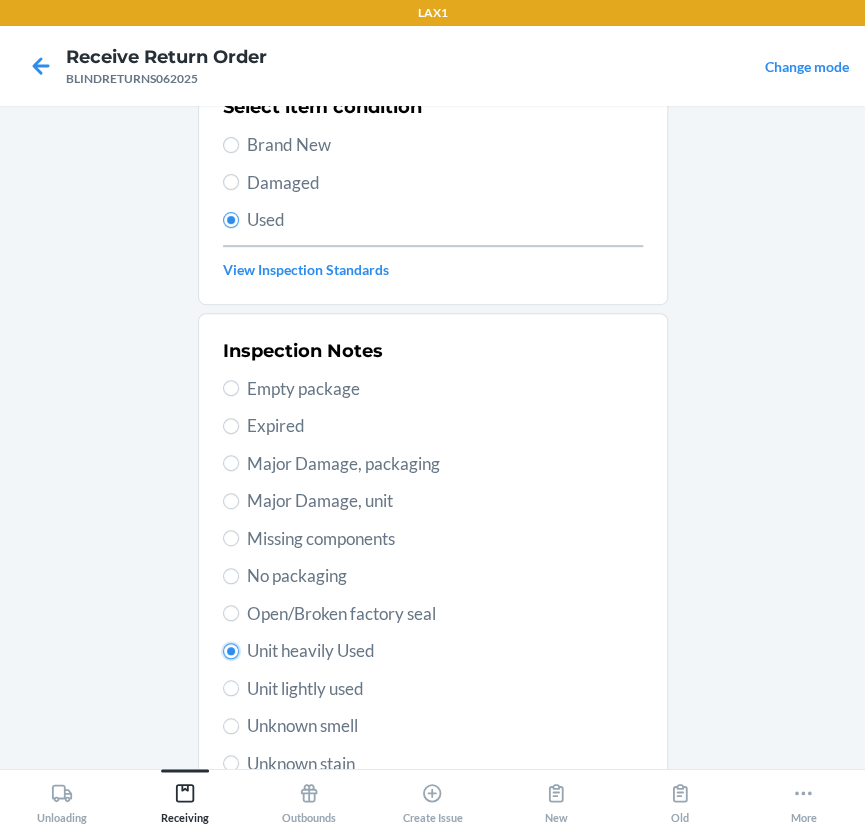 radio on "true" 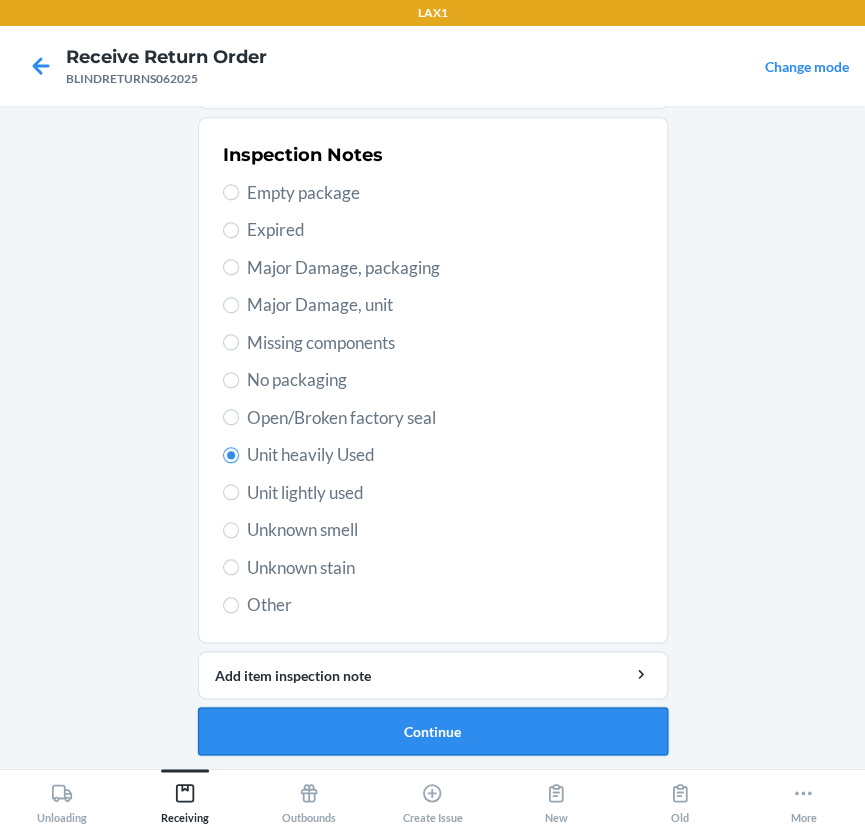 click on "Continue" at bounding box center [433, 731] 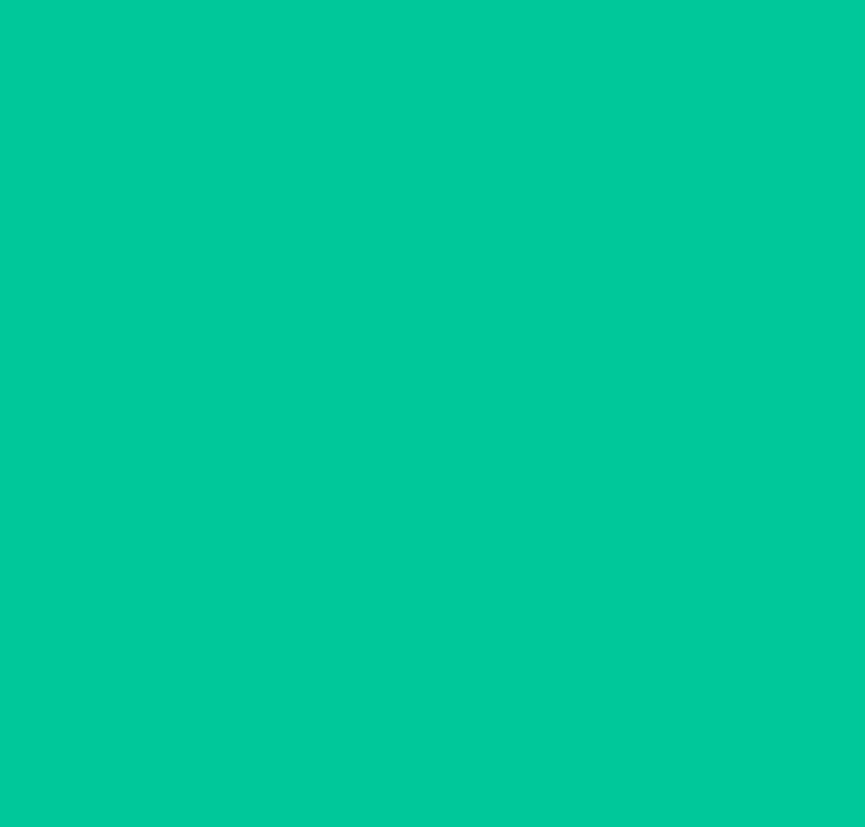 scroll, scrollTop: 18, scrollLeft: 0, axis: vertical 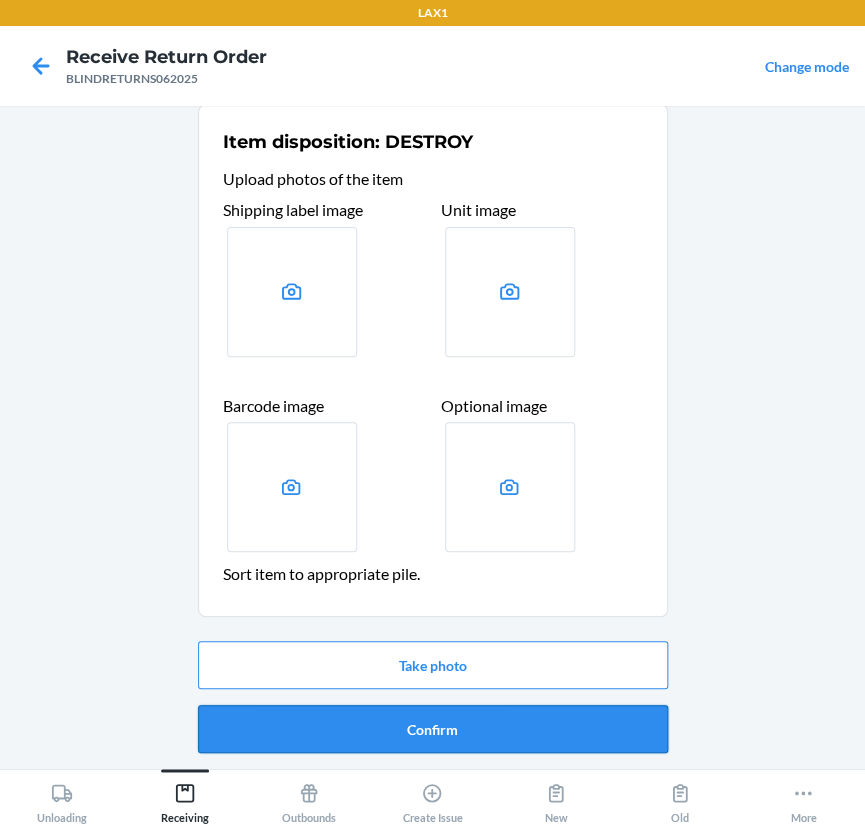 click on "Confirm" at bounding box center [433, 729] 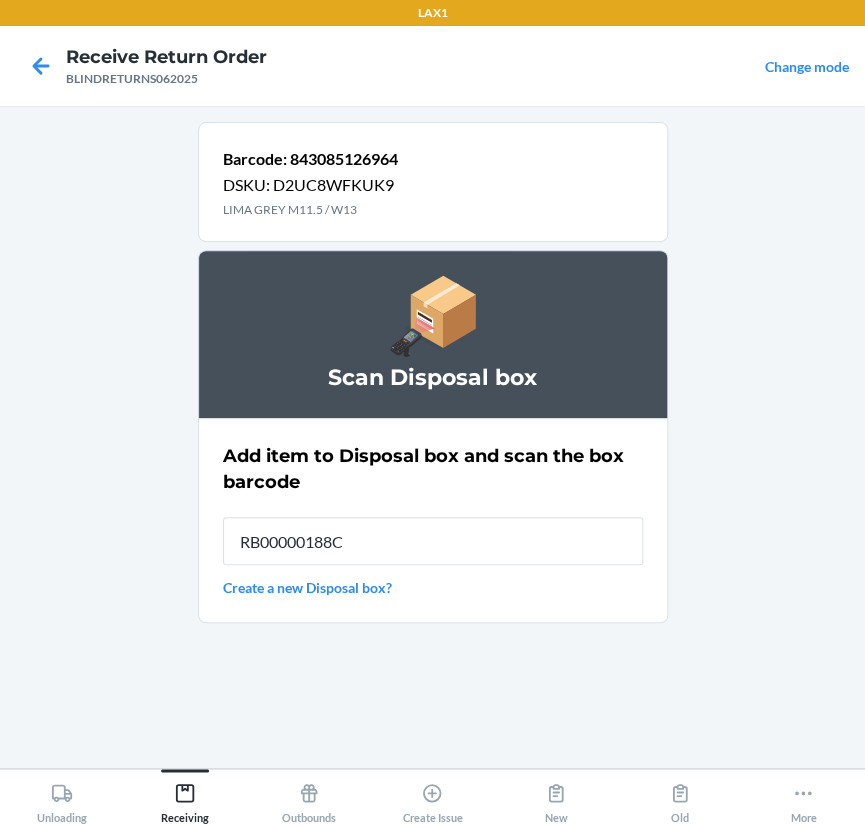 type on "RB00000188C" 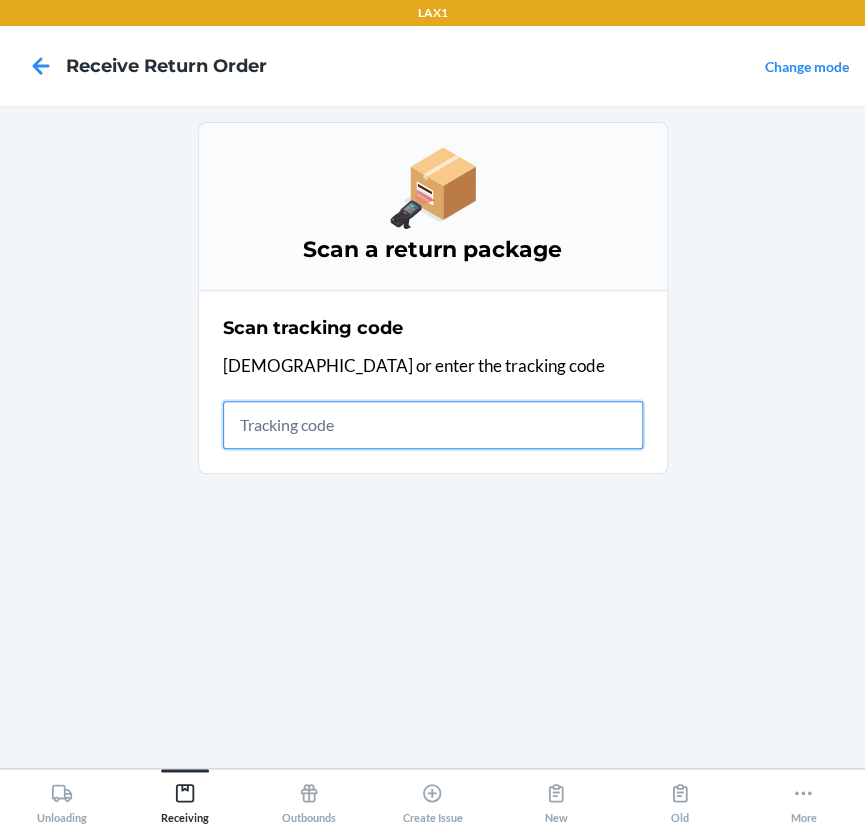 click at bounding box center [433, 425] 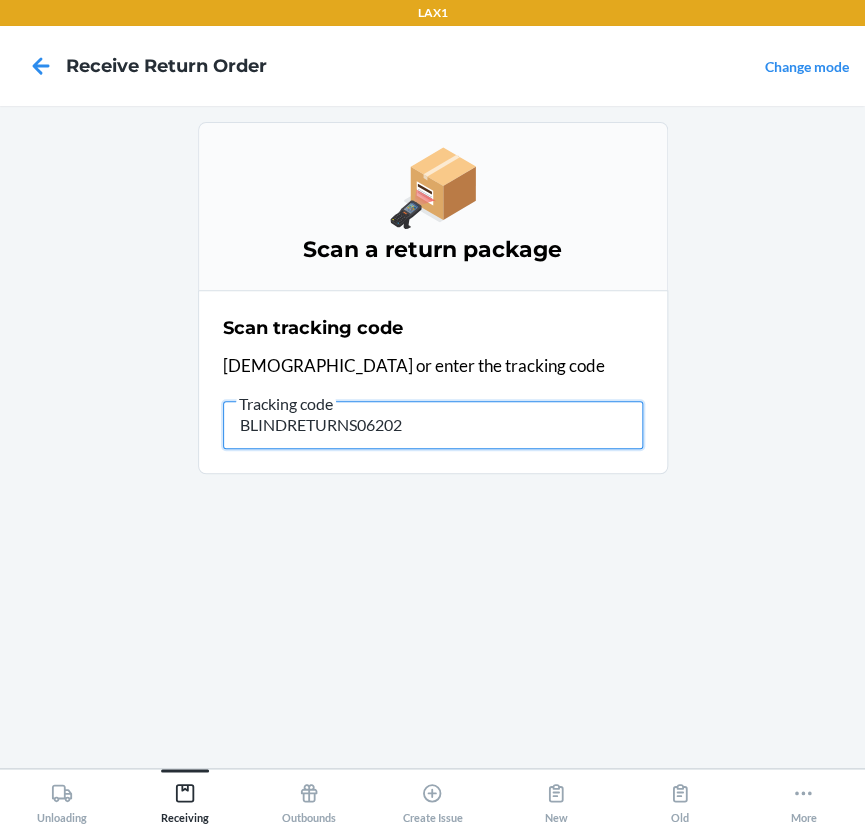type on "BLINDRETURNS062025" 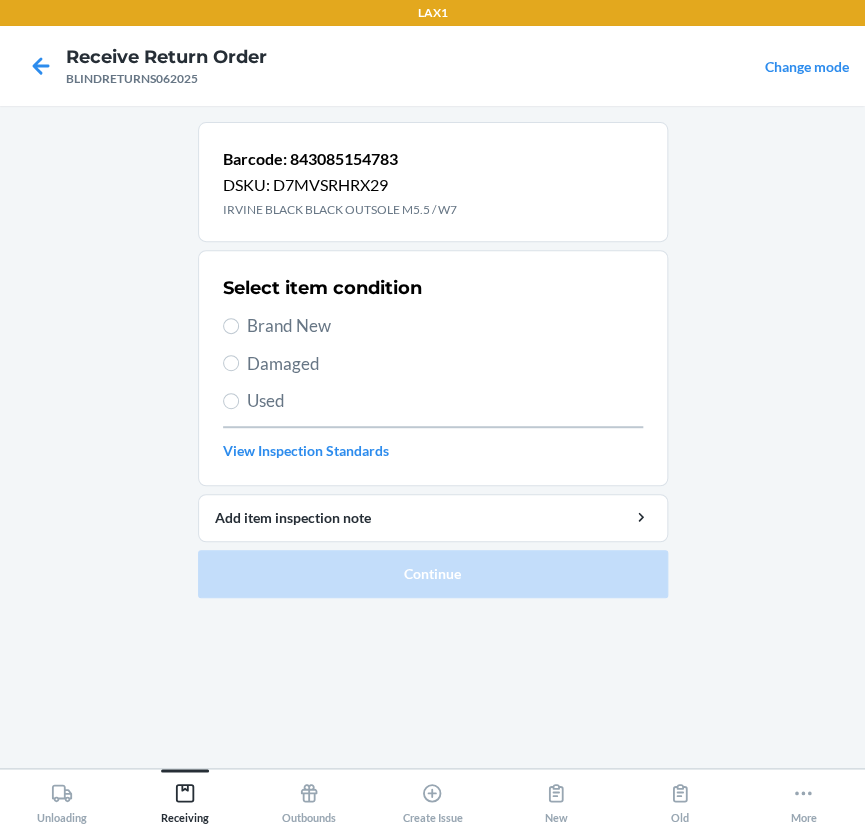 click on "Brand New" at bounding box center [445, 326] 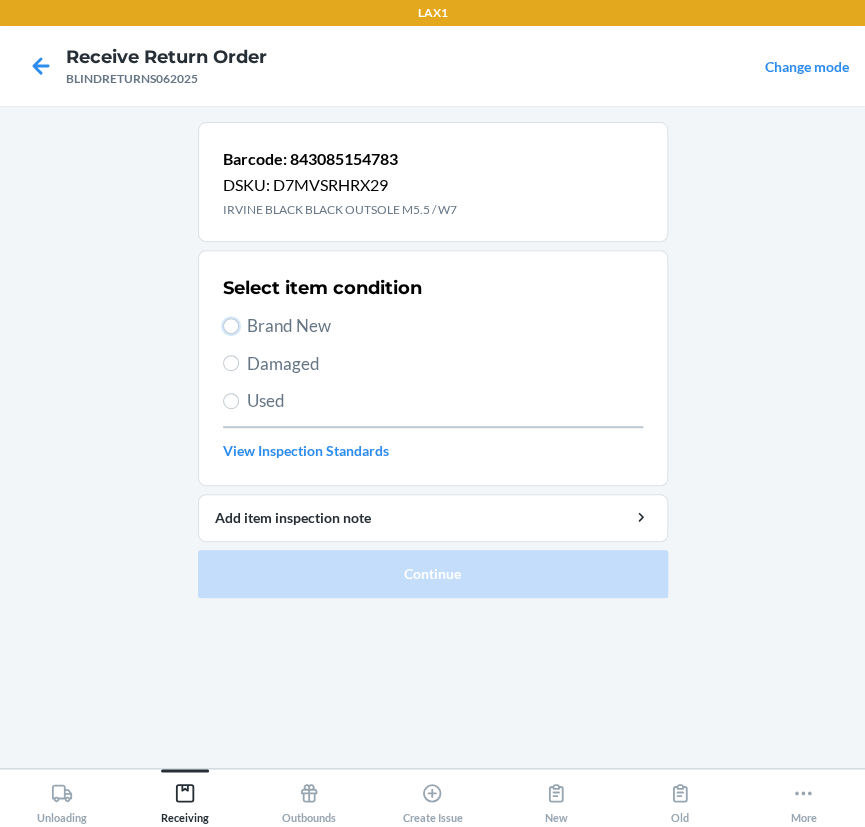 click on "Brand New" at bounding box center (231, 326) 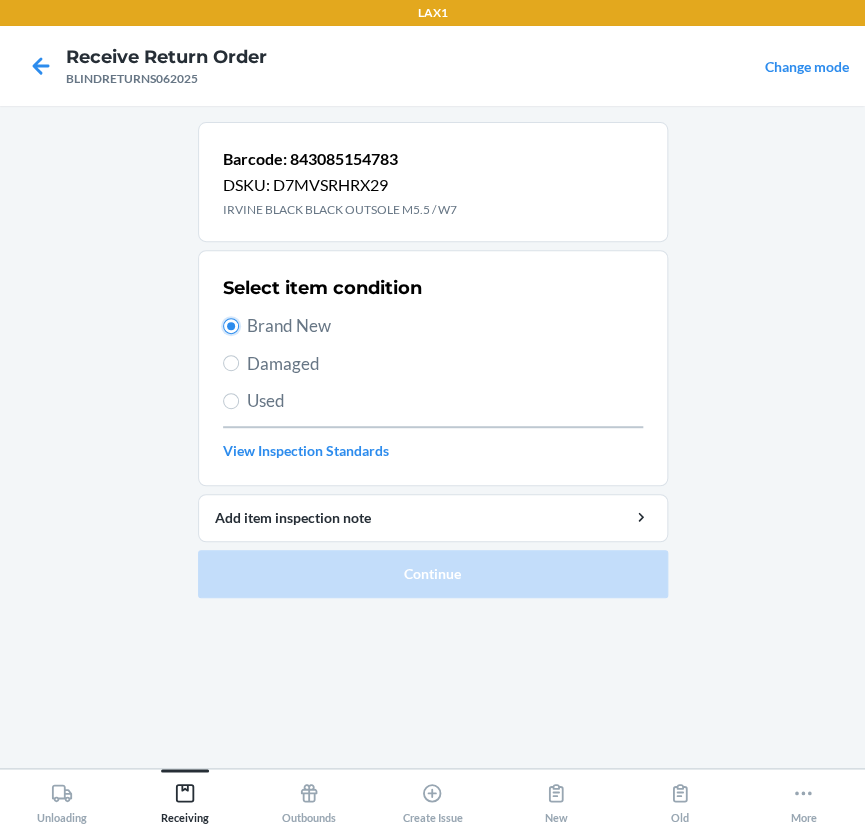 radio on "true" 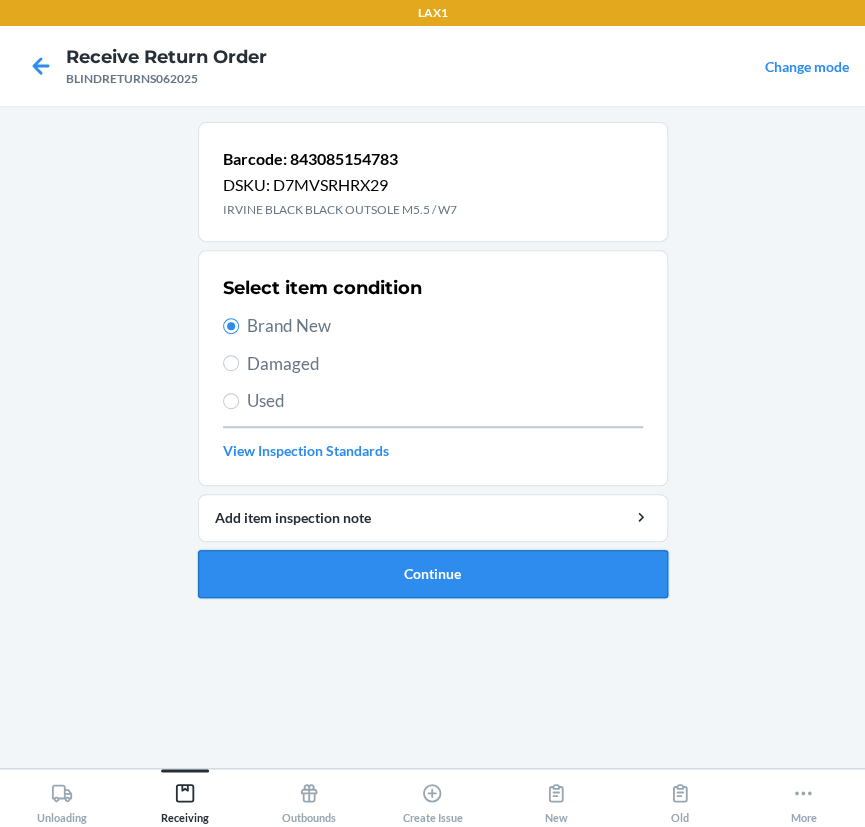 click on "Continue" at bounding box center [433, 574] 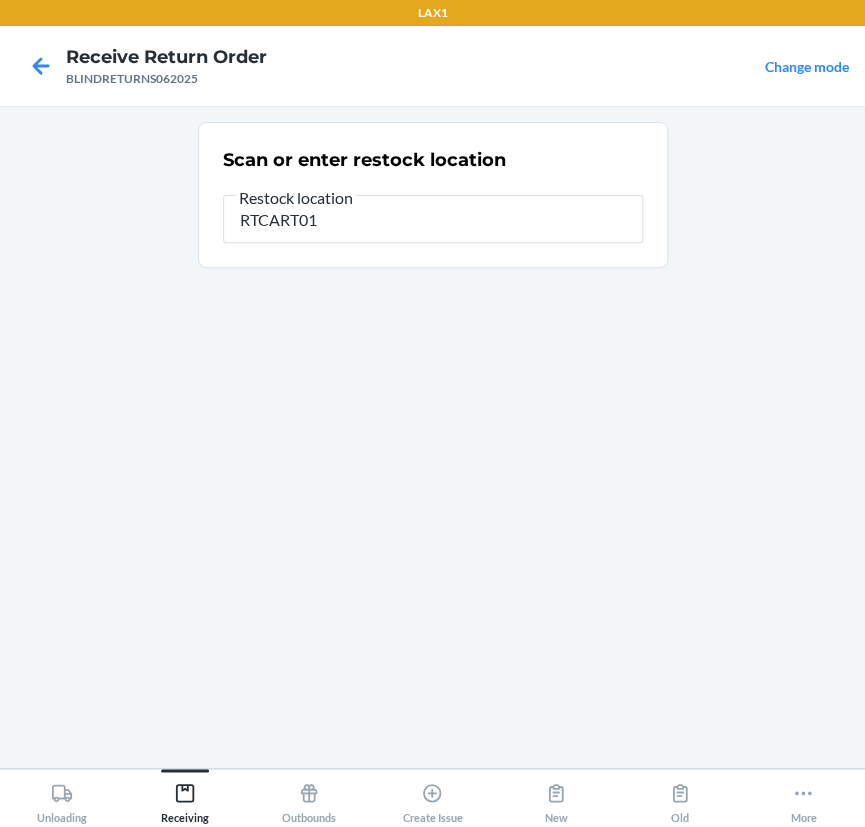 type on "RTCART019" 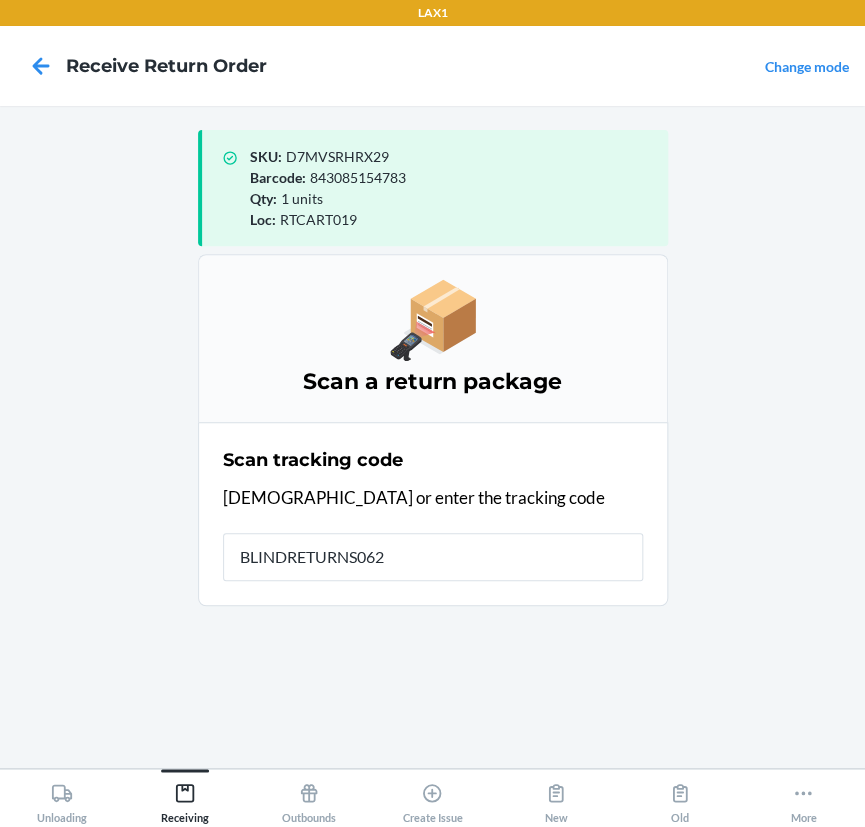 type on "BLINDRETURNS0620" 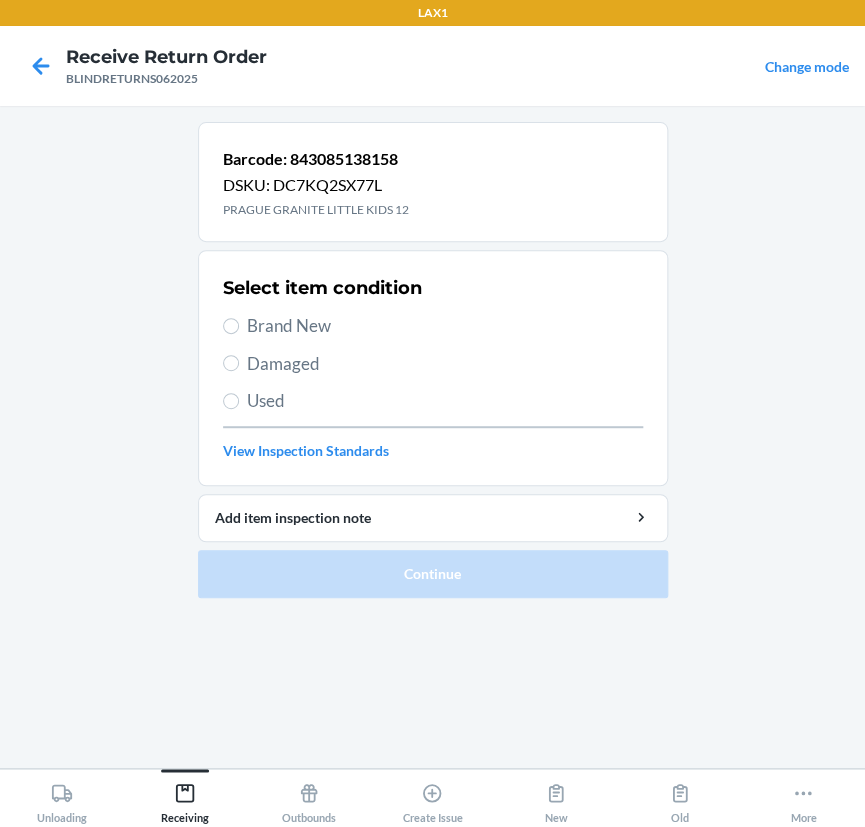click on "Used" at bounding box center [445, 401] 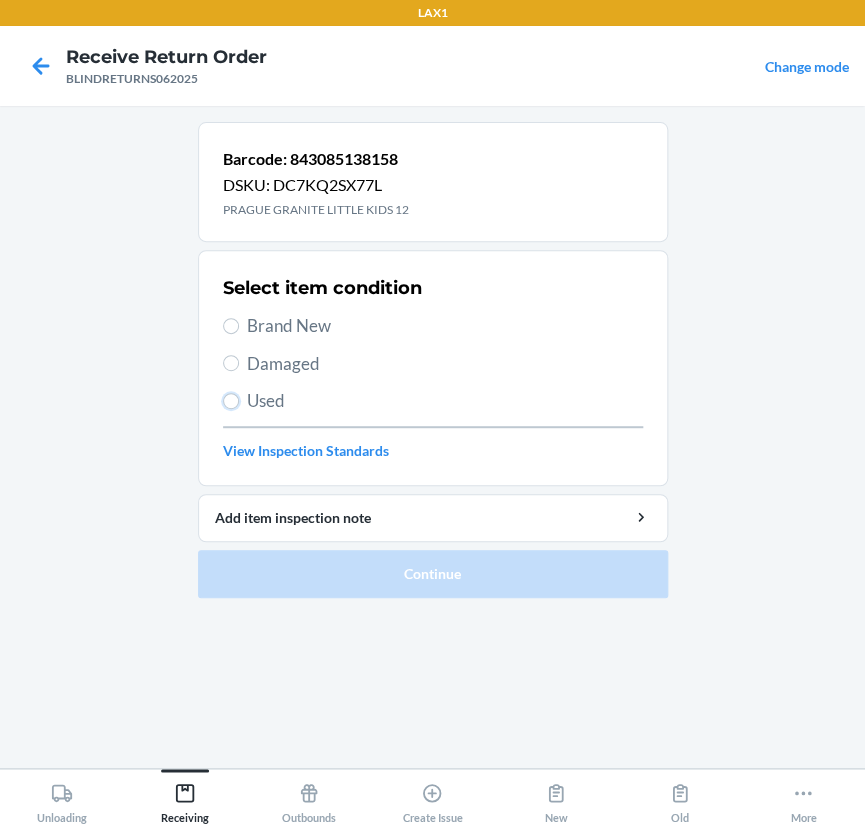 click on "Used" at bounding box center [231, 401] 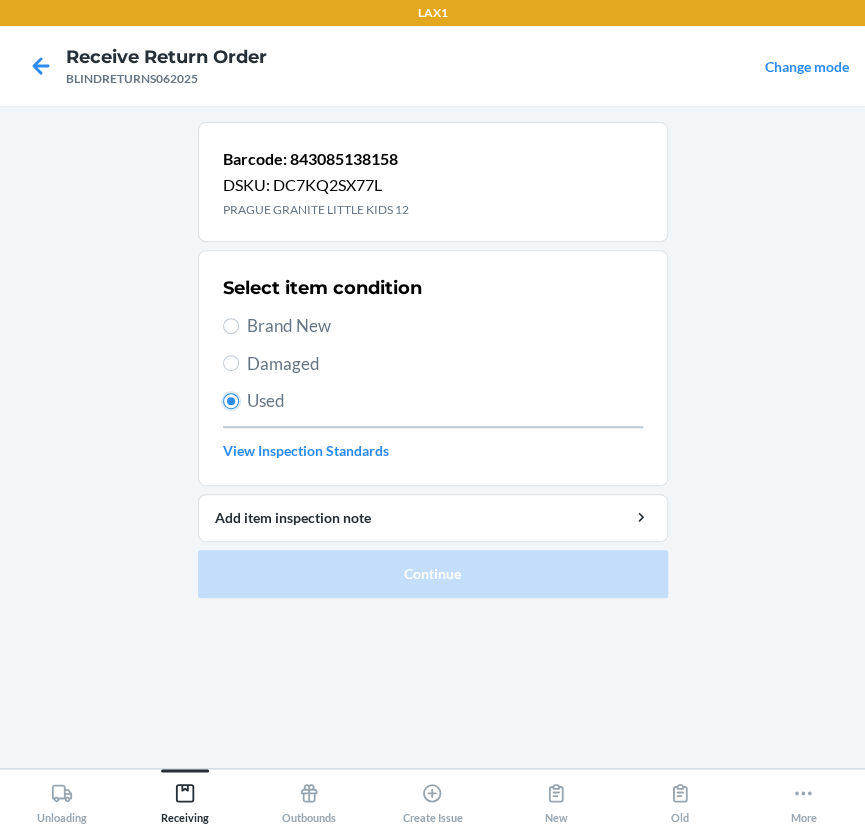 radio on "true" 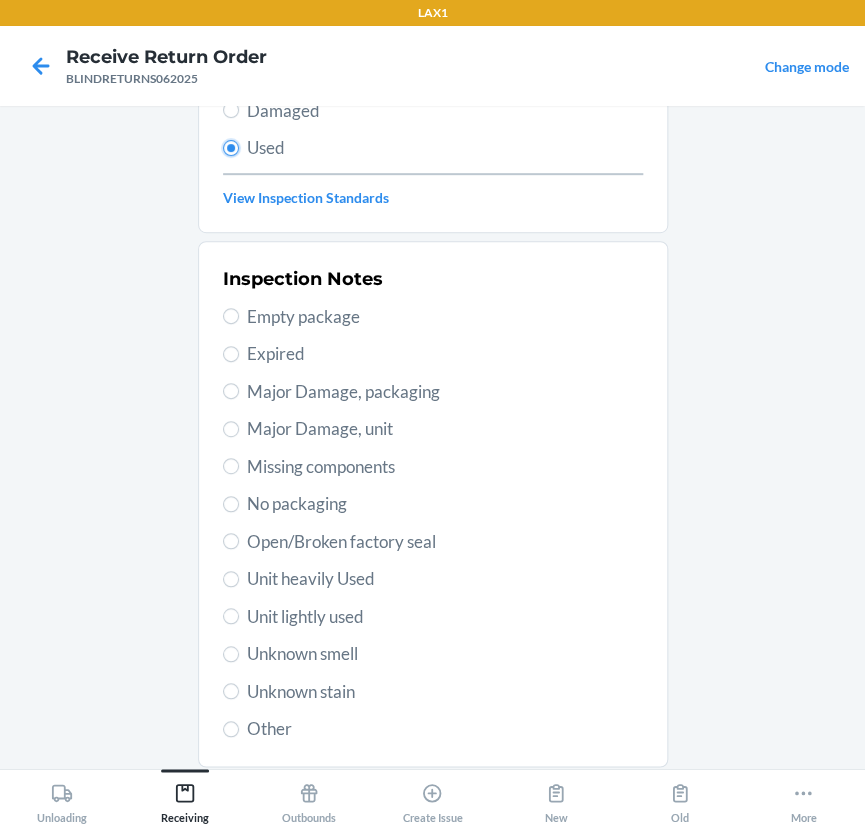 scroll, scrollTop: 272, scrollLeft: 0, axis: vertical 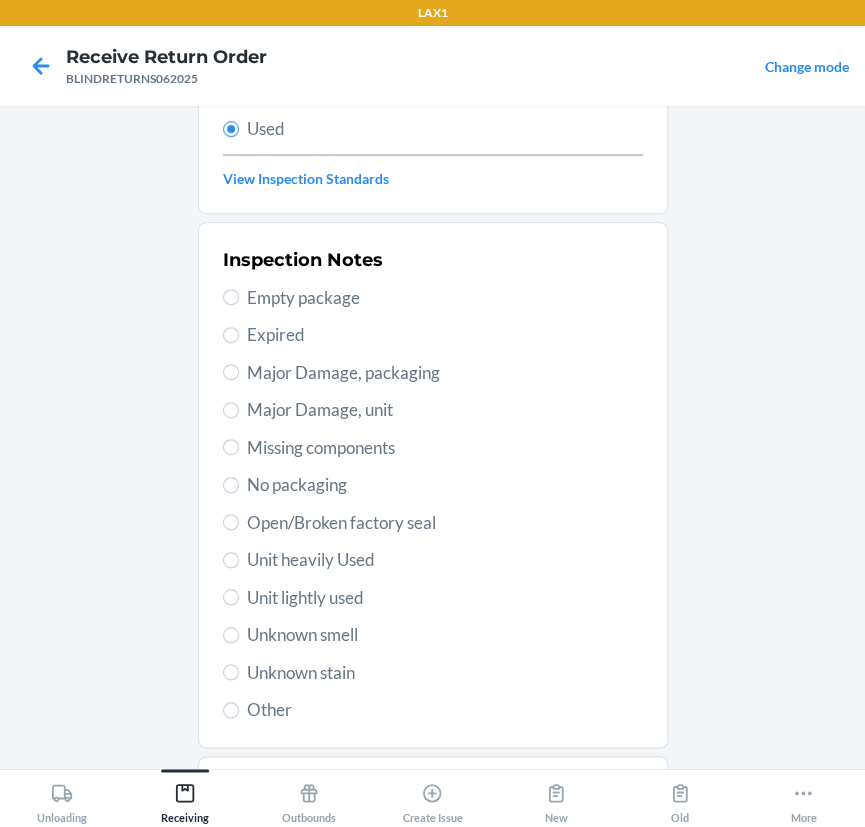 click on "Unit heavily Used" at bounding box center (445, 560) 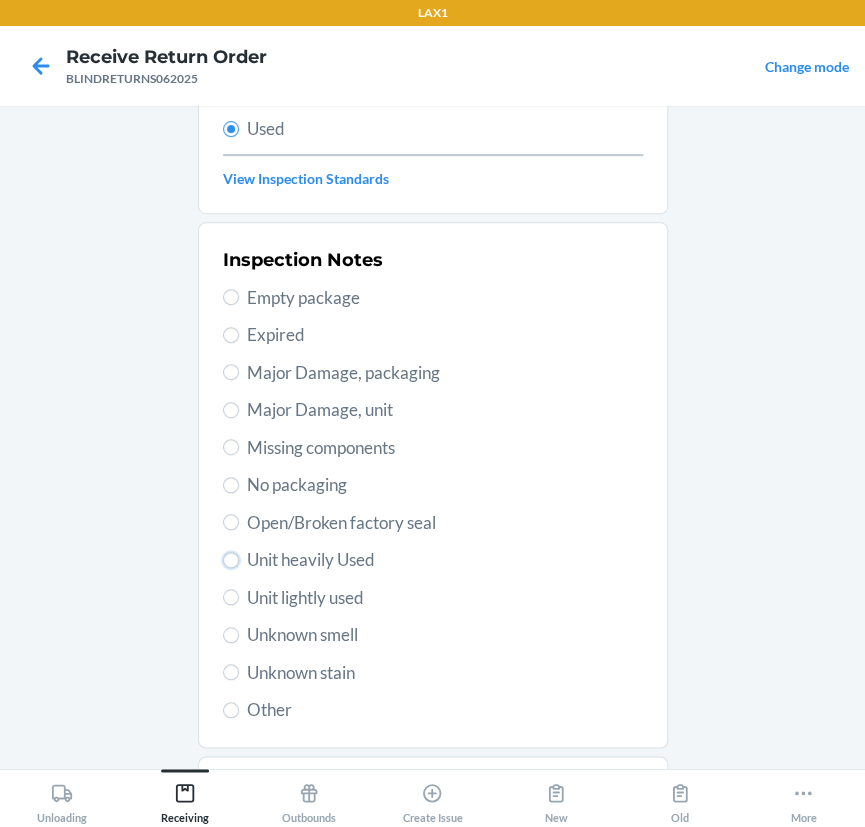 click on "Unit heavily Used" at bounding box center [231, 560] 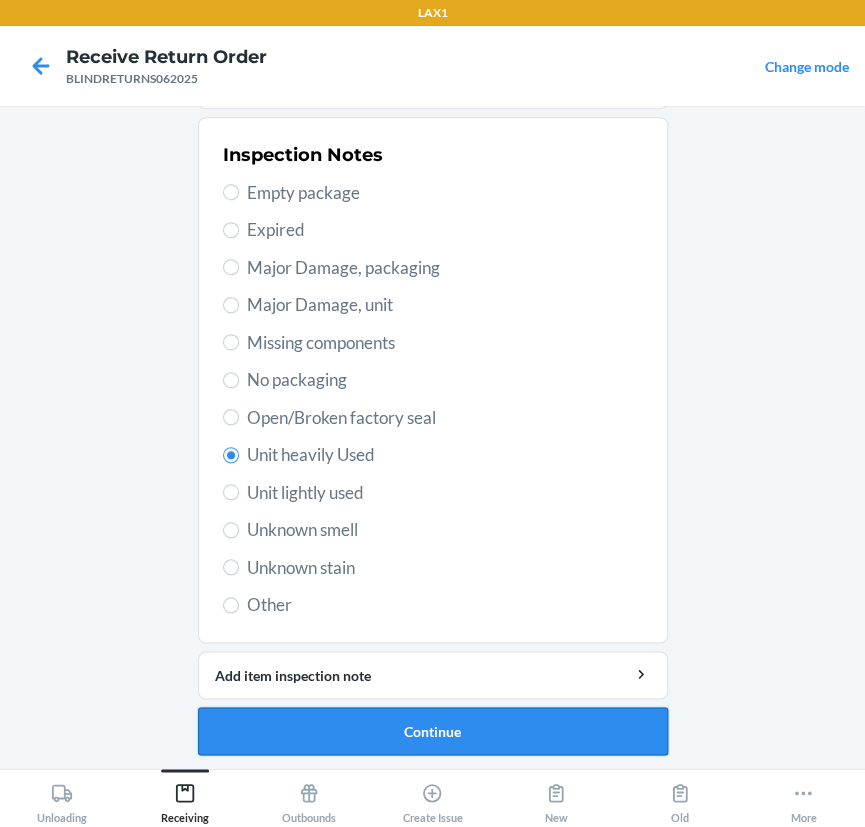 click on "Continue" at bounding box center (433, 731) 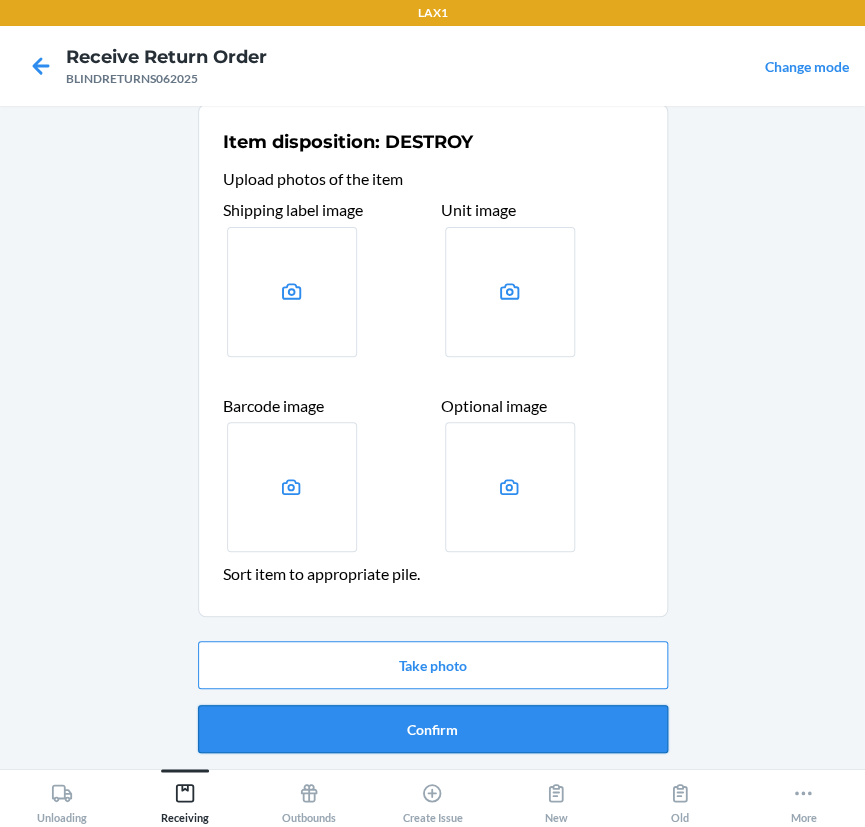 click on "Confirm" at bounding box center (433, 729) 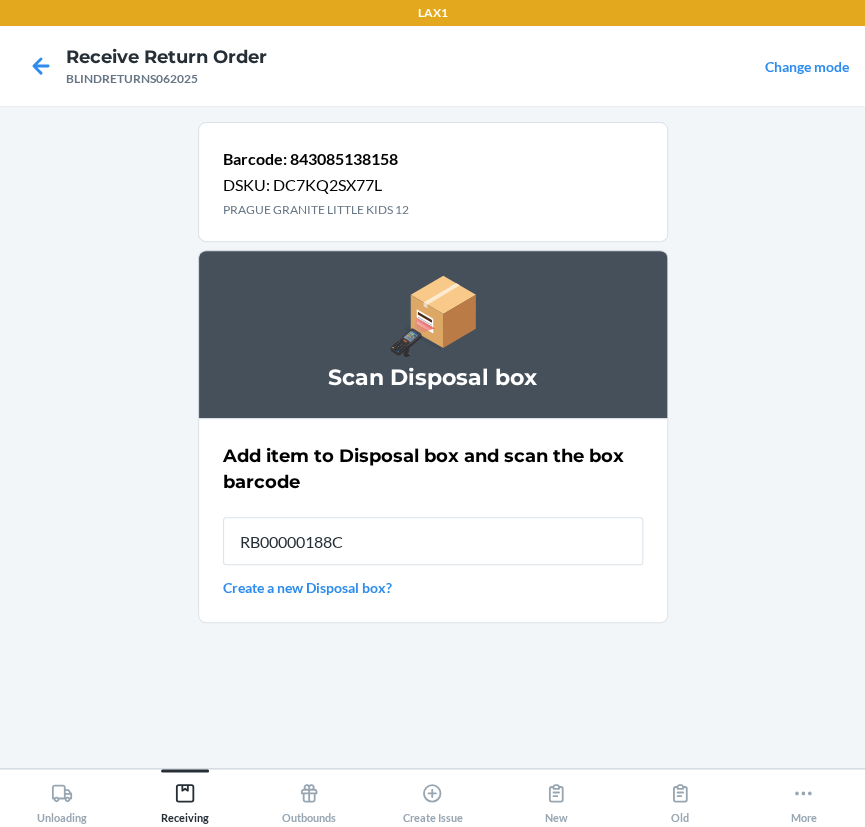 type on "RB00000188C" 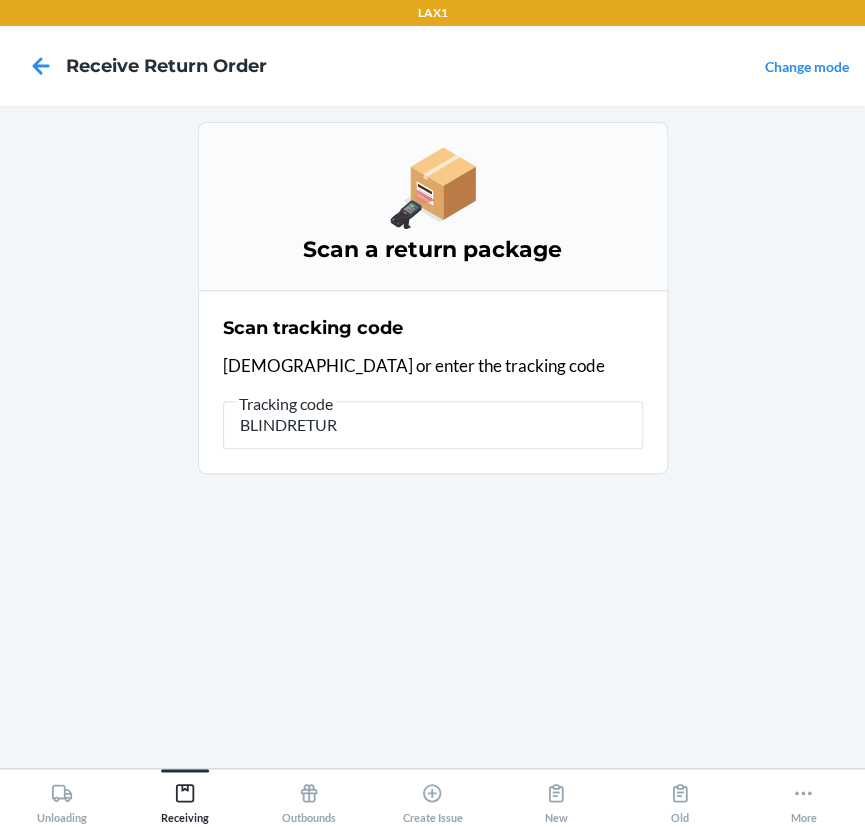 type on "BLINDRETURN" 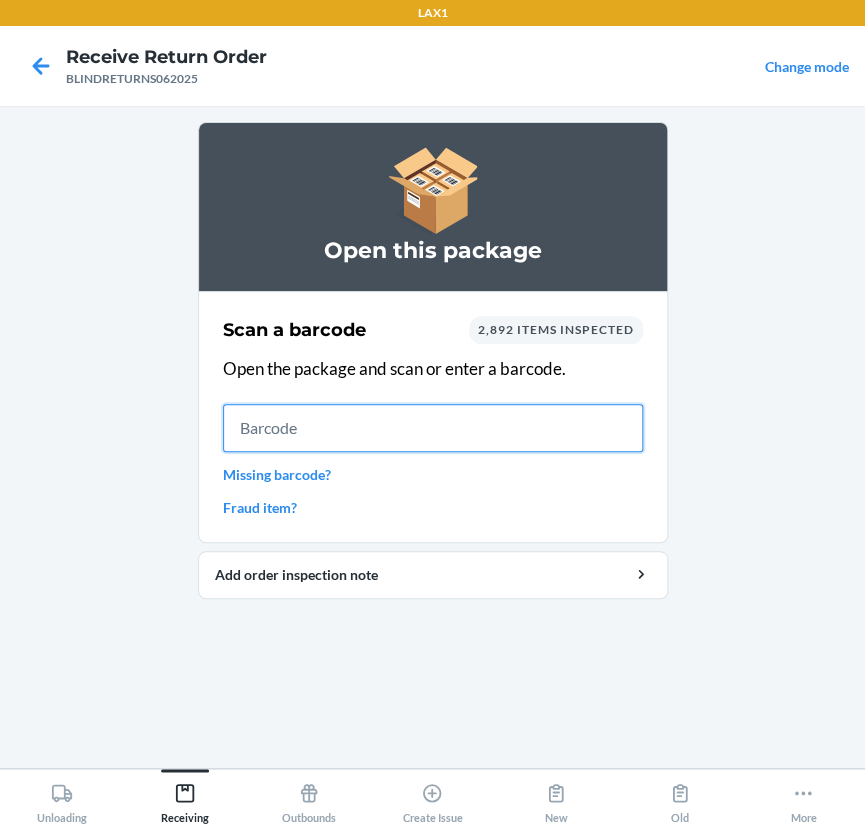 click at bounding box center (433, 428) 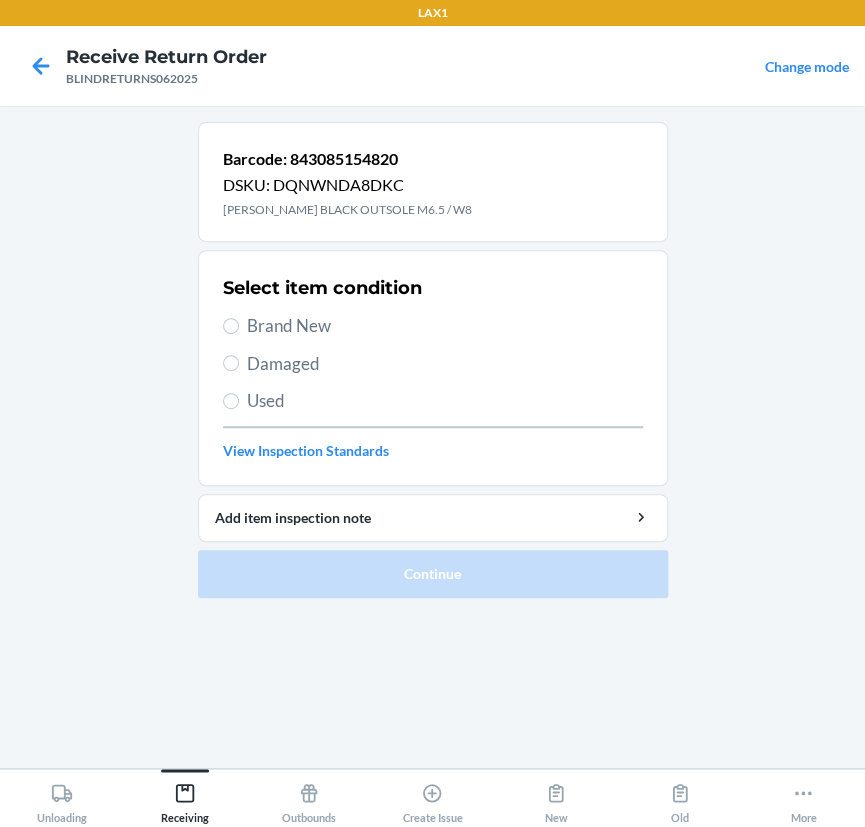 drag, startPoint x: 260, startPoint y: 334, endPoint x: 315, endPoint y: 419, distance: 101.24229 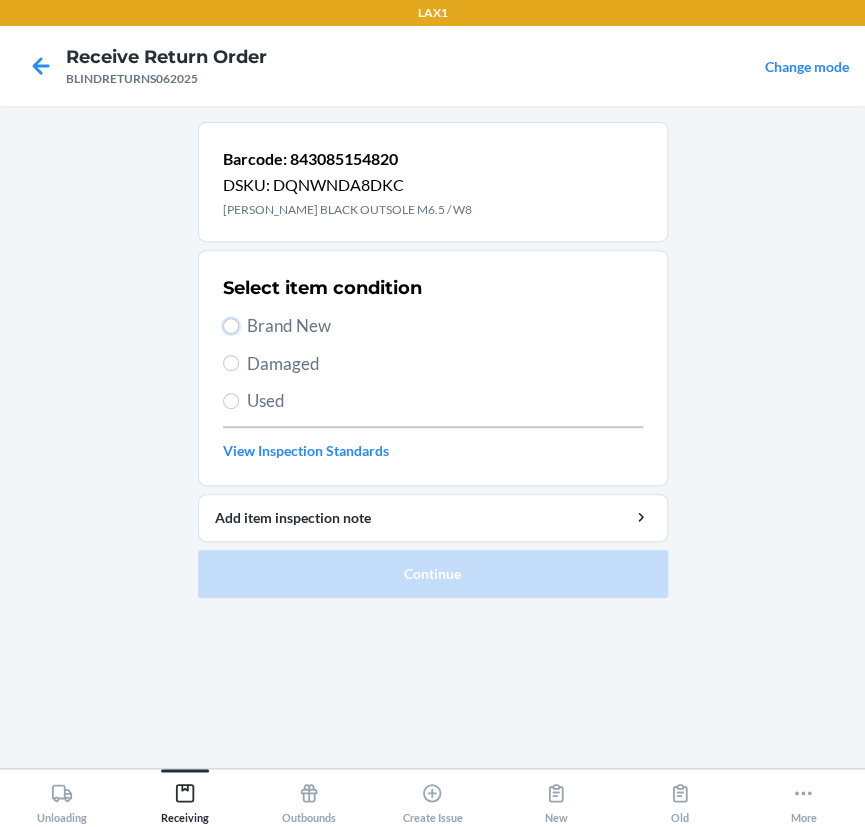 click on "Brand New" at bounding box center (231, 326) 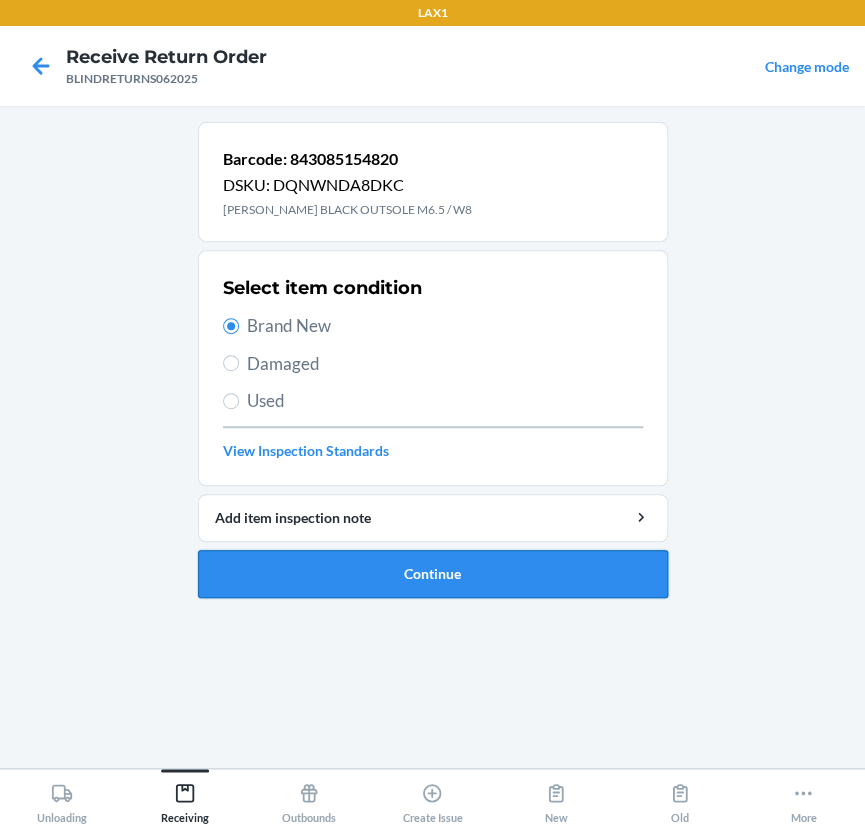 click on "Continue" at bounding box center (433, 574) 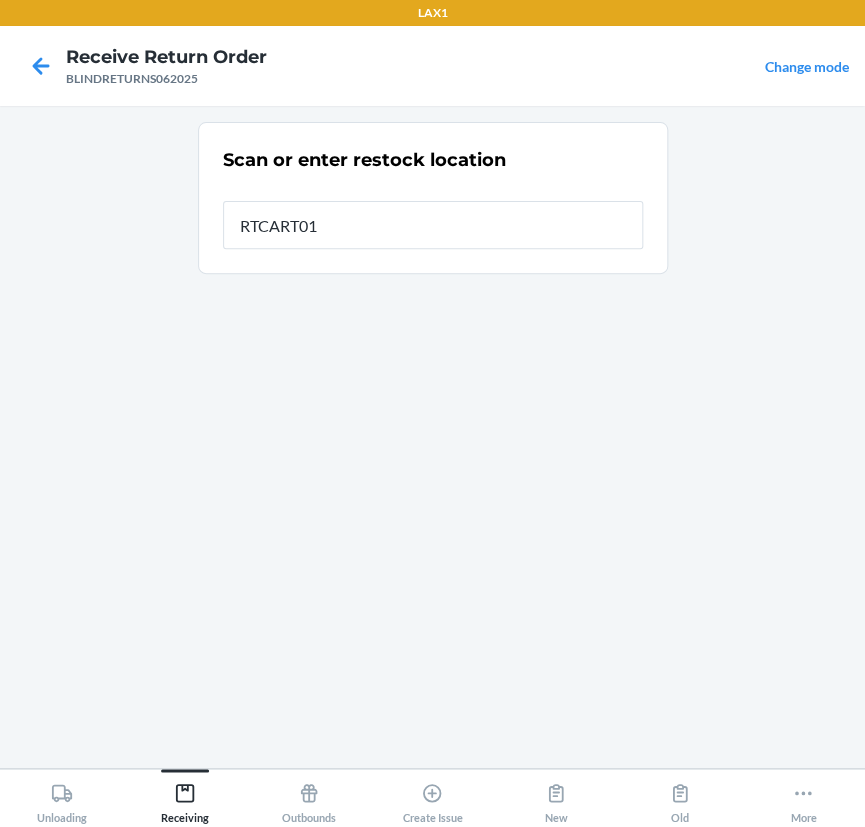 type on "RTCART019" 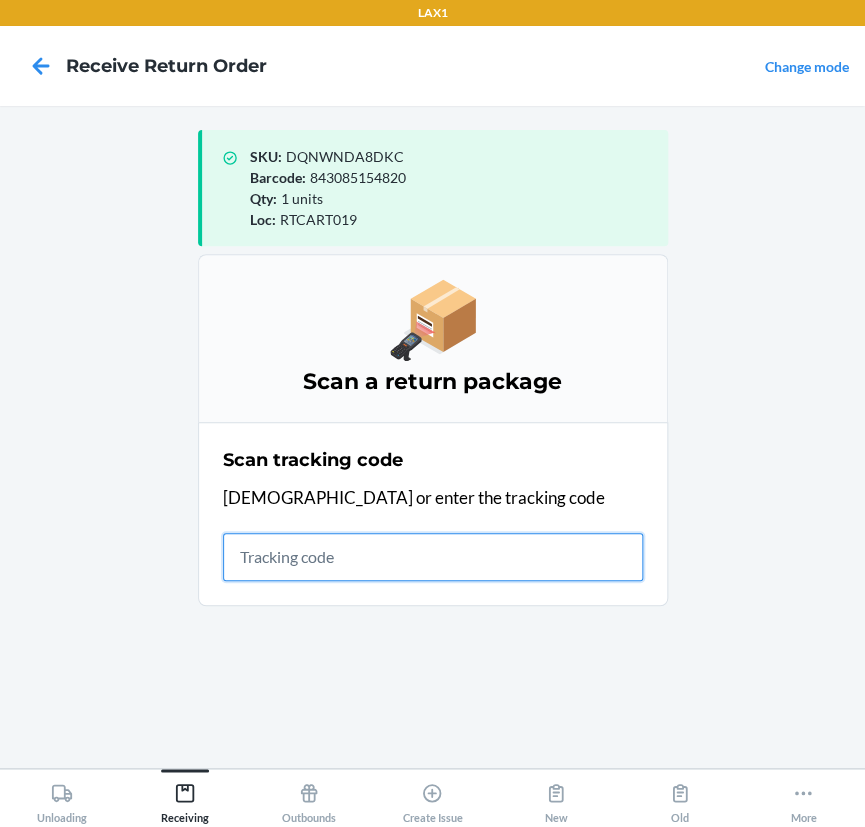 click at bounding box center (433, 557) 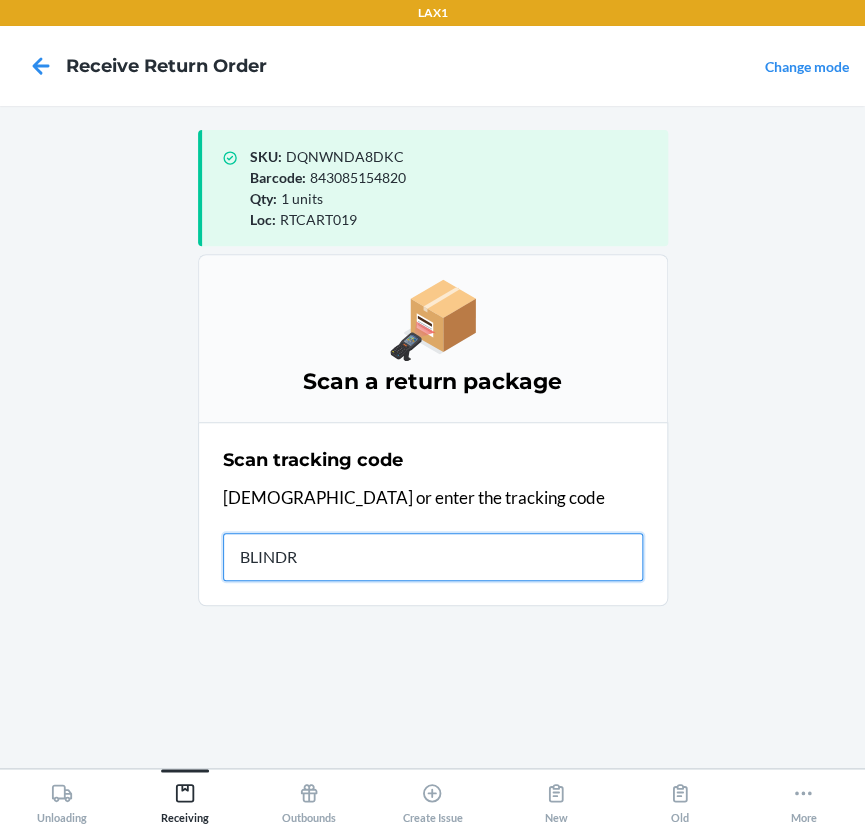 type on "BLINDRE" 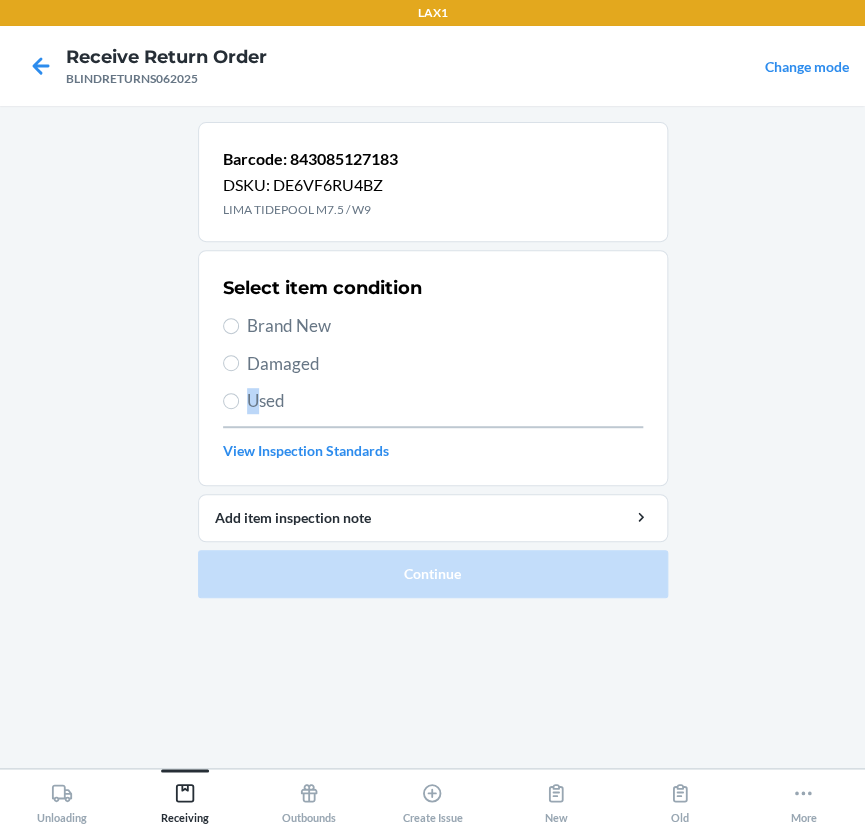 drag, startPoint x: 249, startPoint y: 400, endPoint x: 258, endPoint y: 406, distance: 10.816654 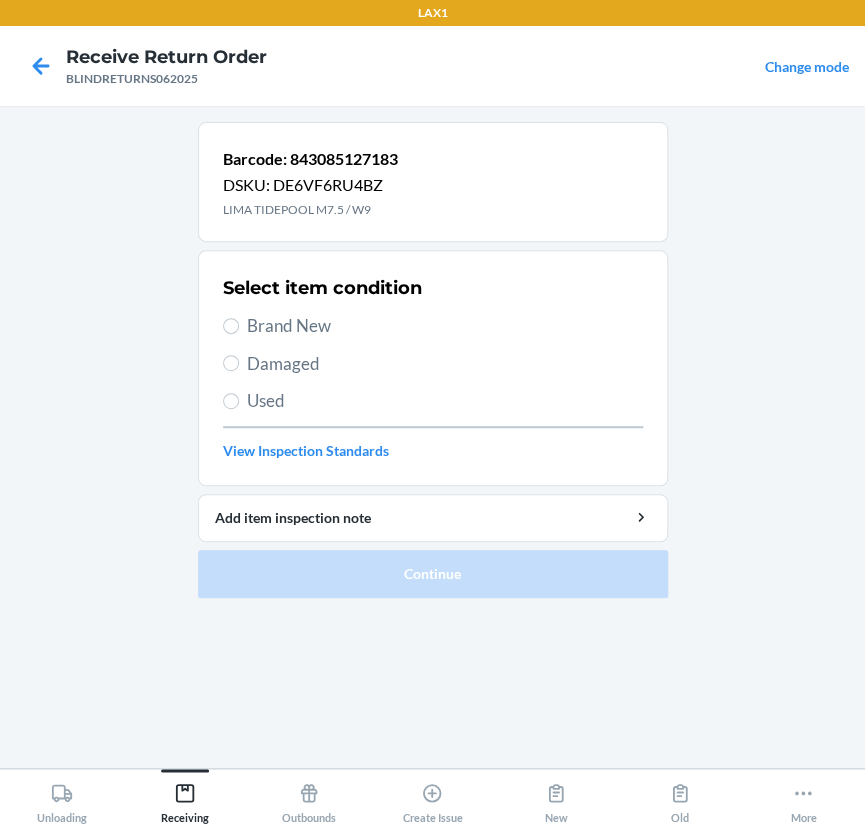click on "Select item condition Brand New Damaged Used View Inspection Standards" at bounding box center [433, 368] 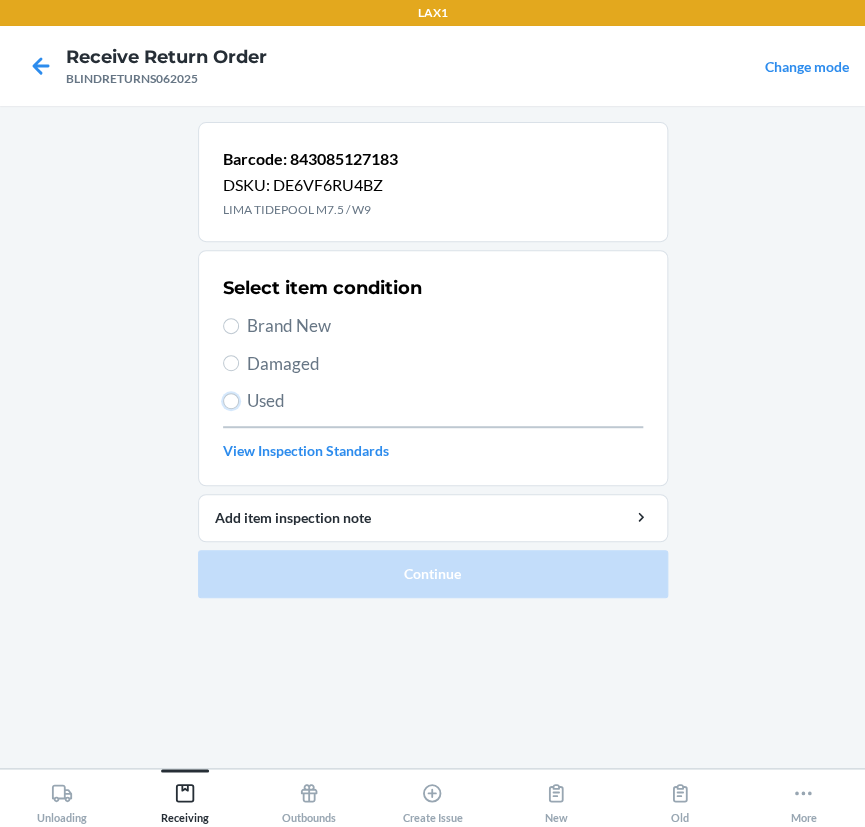 click on "Used" at bounding box center [231, 401] 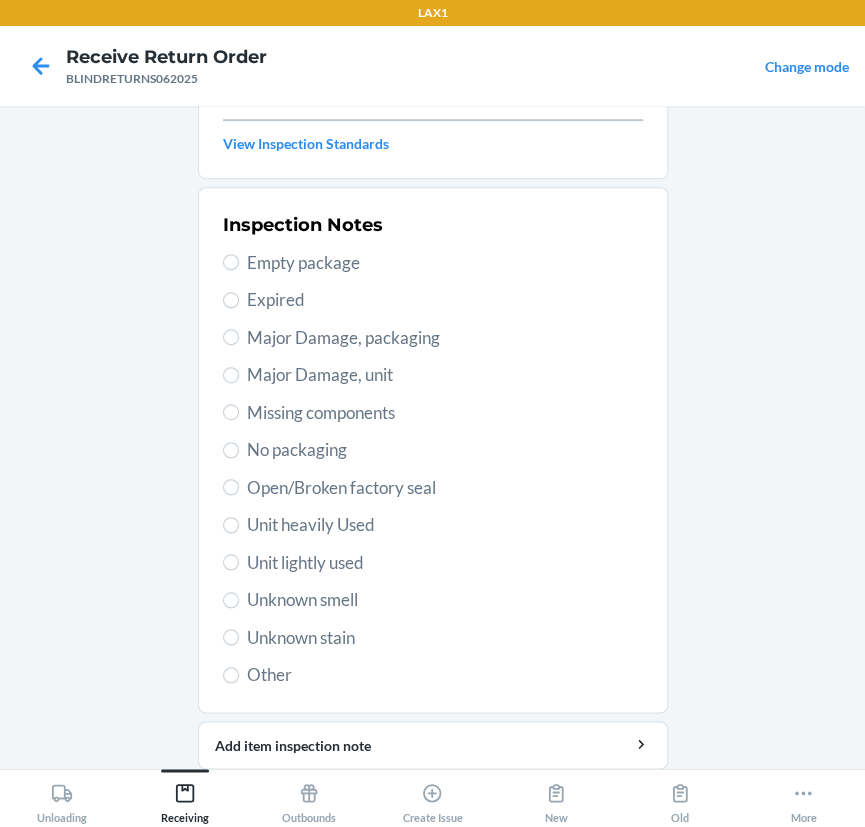 scroll, scrollTop: 363, scrollLeft: 0, axis: vertical 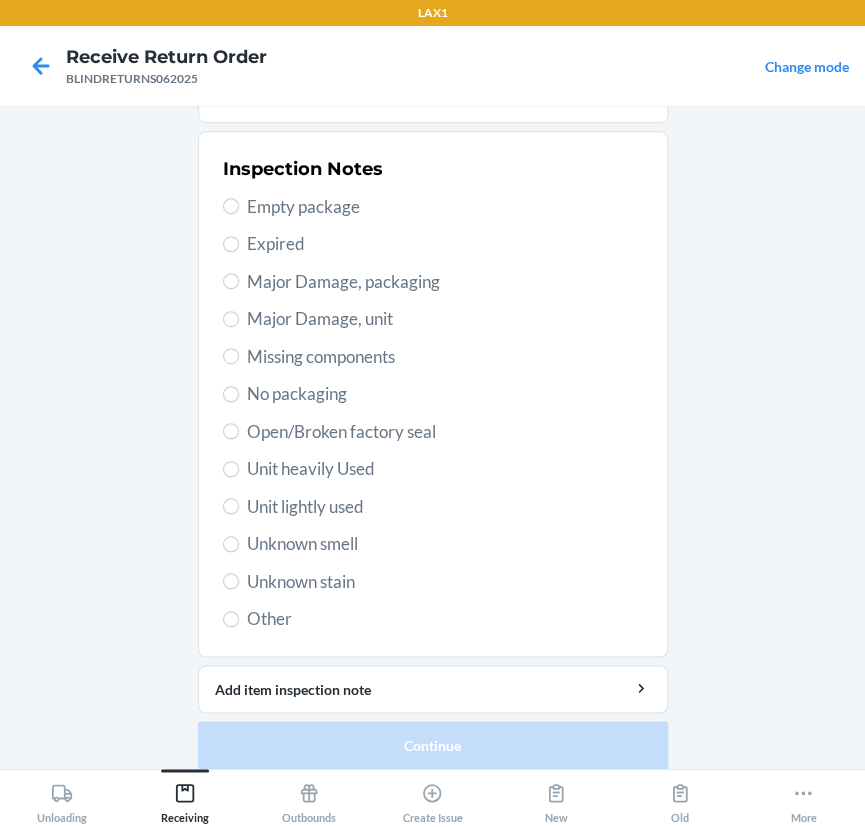 click on "Unit heavily Used" at bounding box center (445, 469) 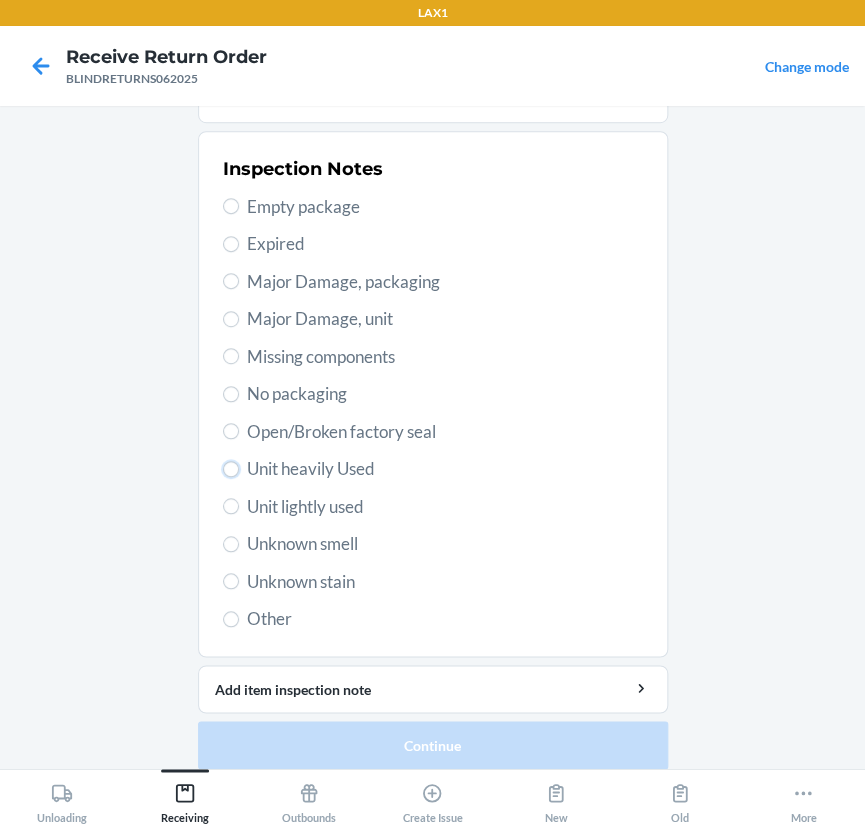 click on "Unit heavily Used" at bounding box center [231, 469] 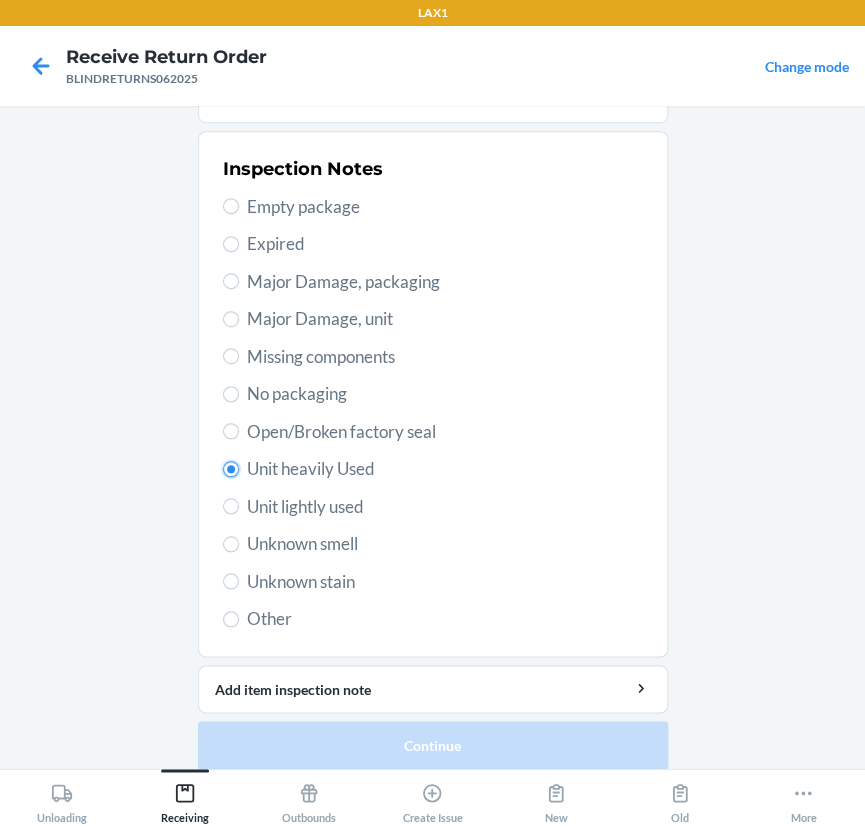 radio on "true" 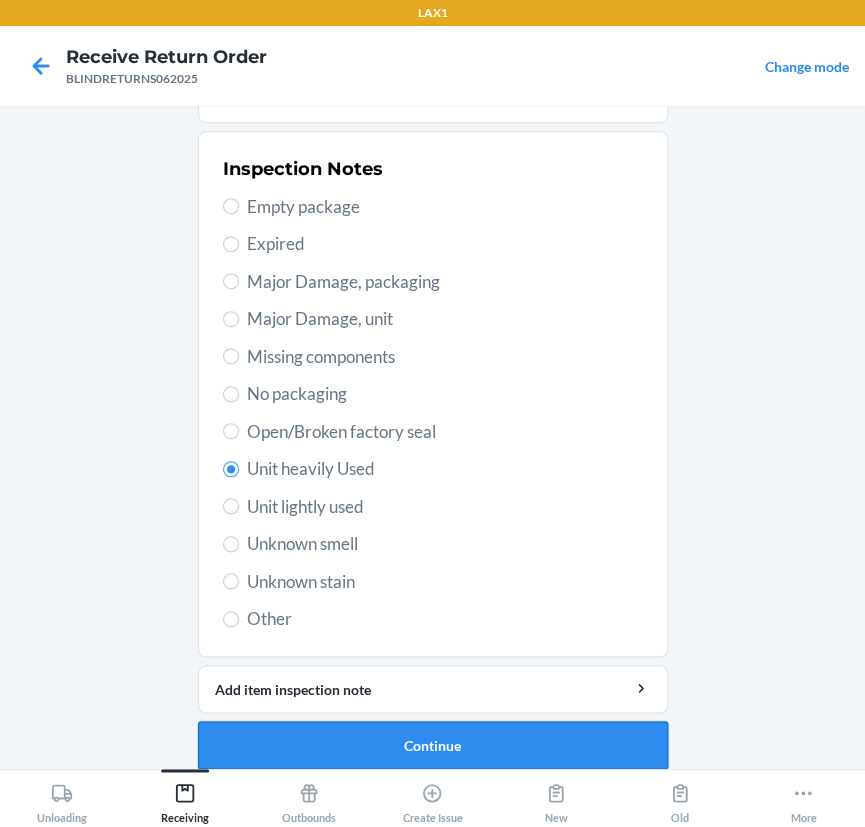 click on "Continue" at bounding box center [433, 745] 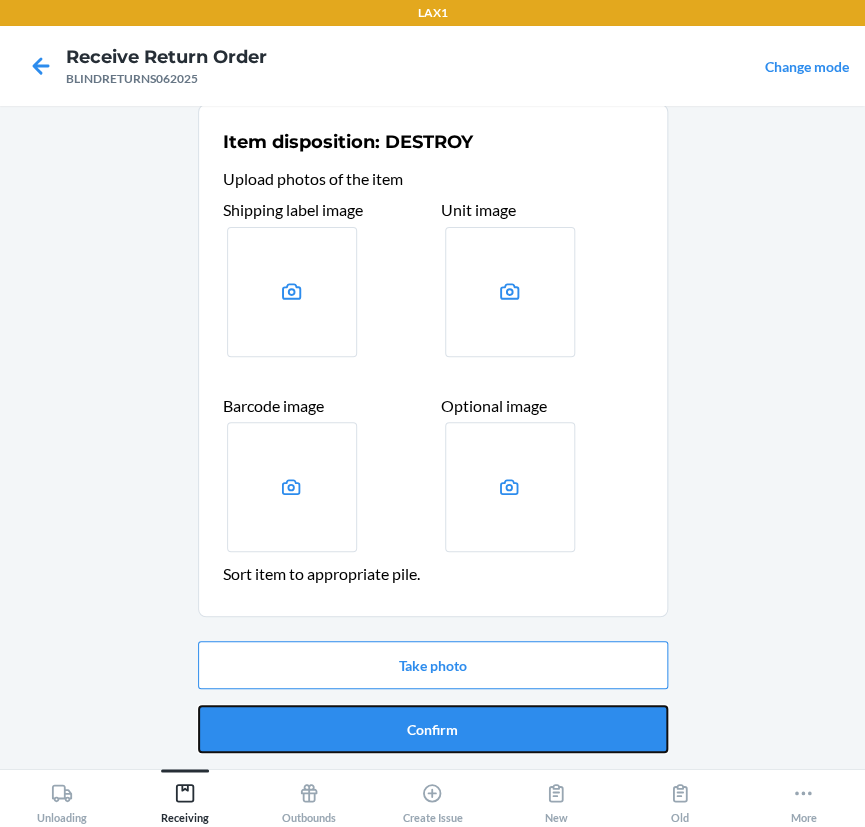 click on "Confirm" at bounding box center (433, 729) 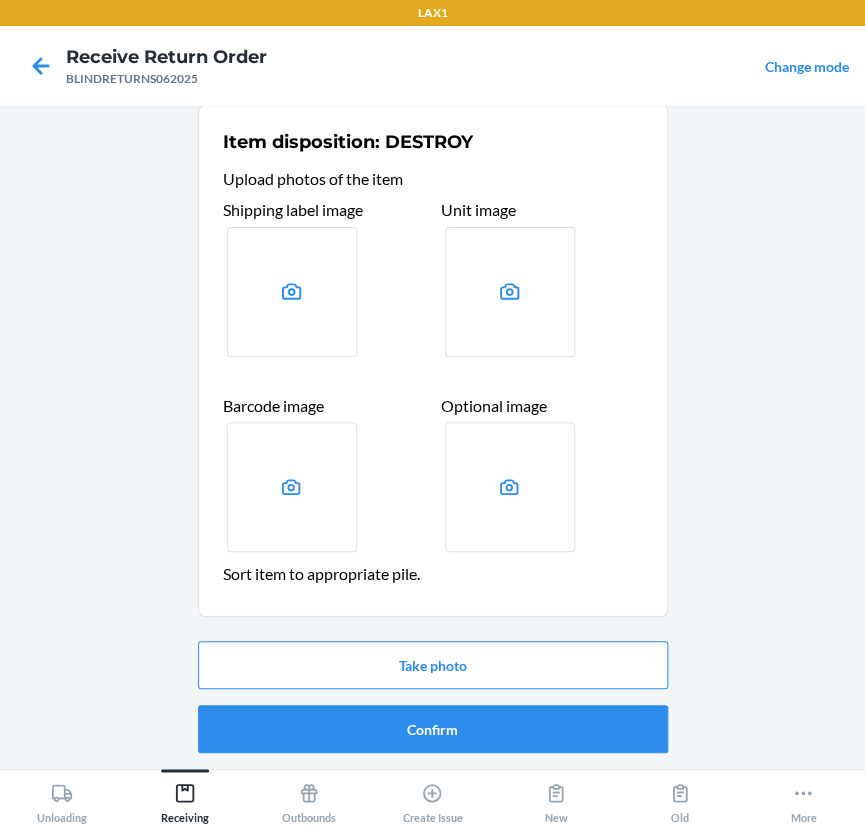 scroll, scrollTop: 0, scrollLeft: 0, axis: both 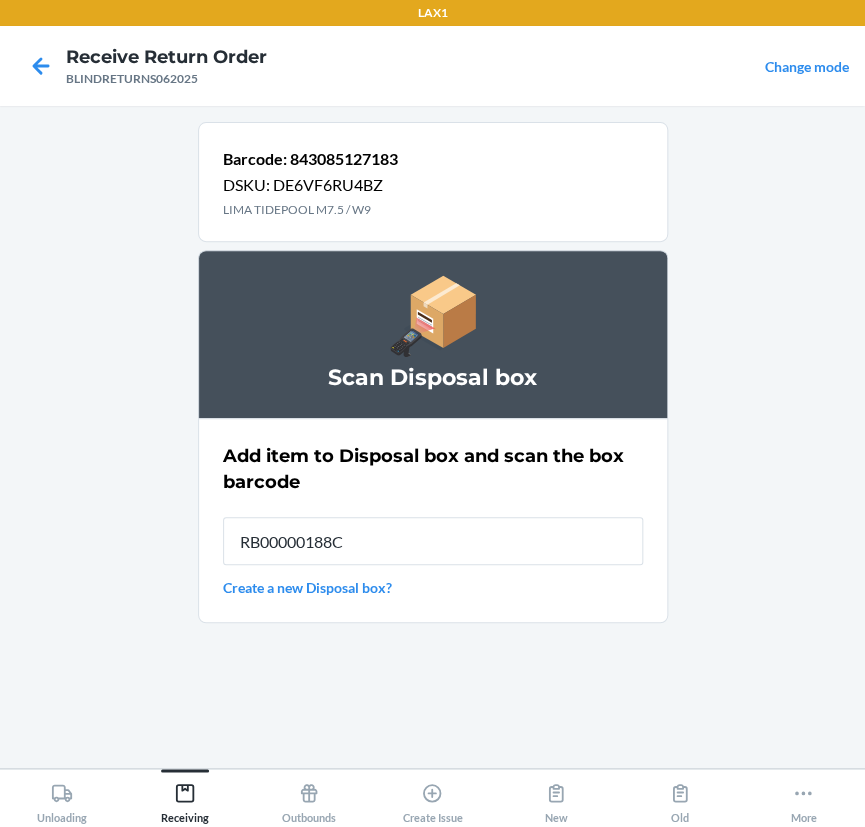 type on "RB00000188C" 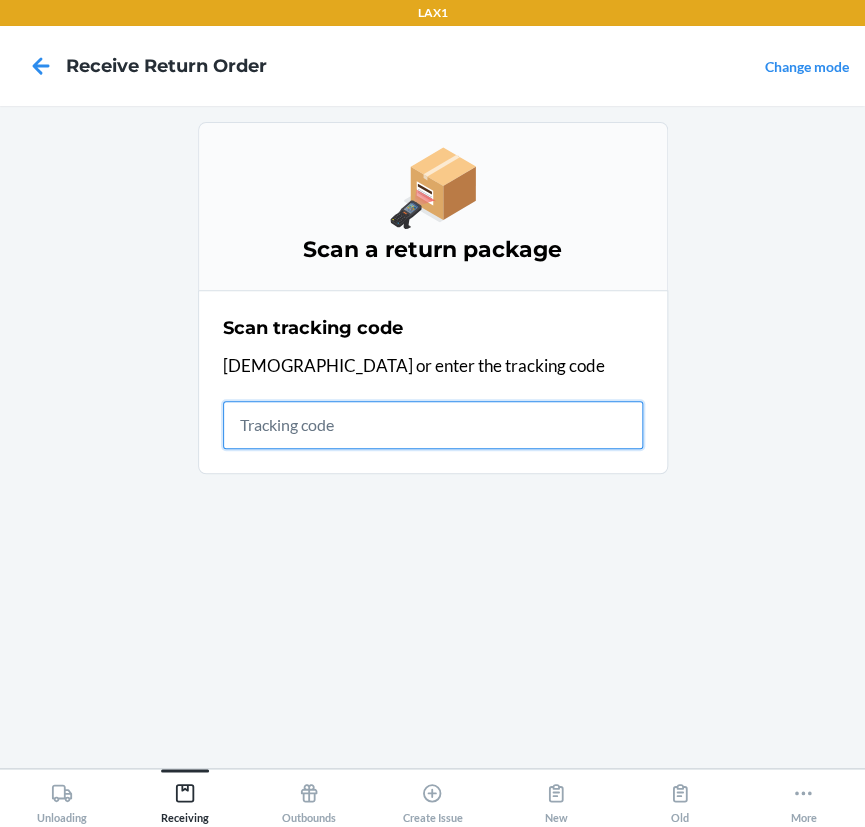 click at bounding box center [433, 425] 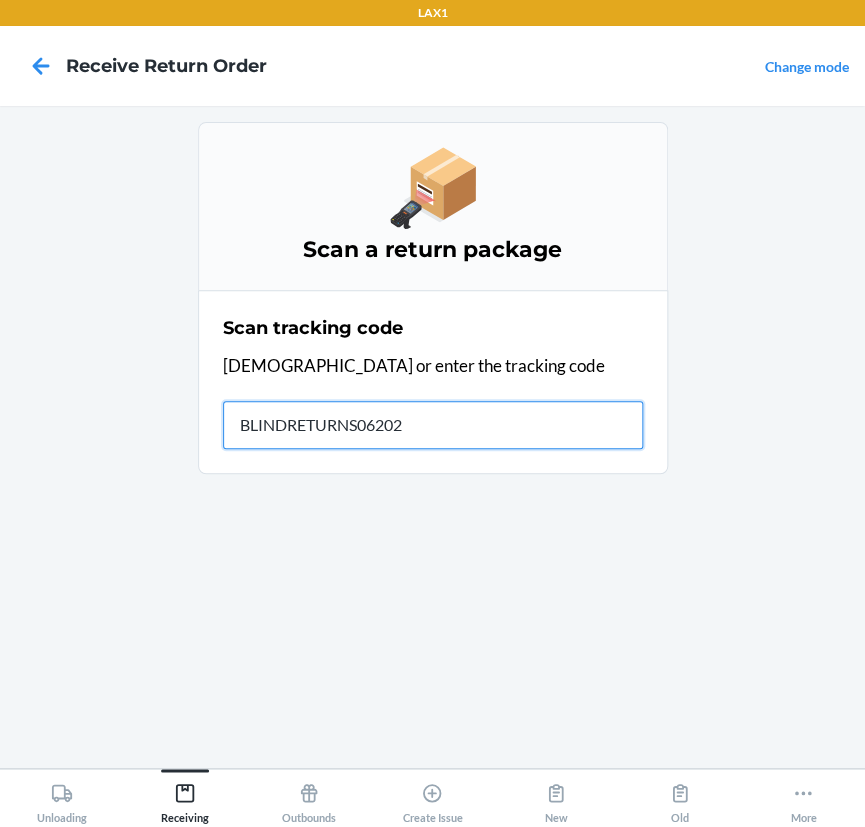 type on "BLINDRETURNS062025" 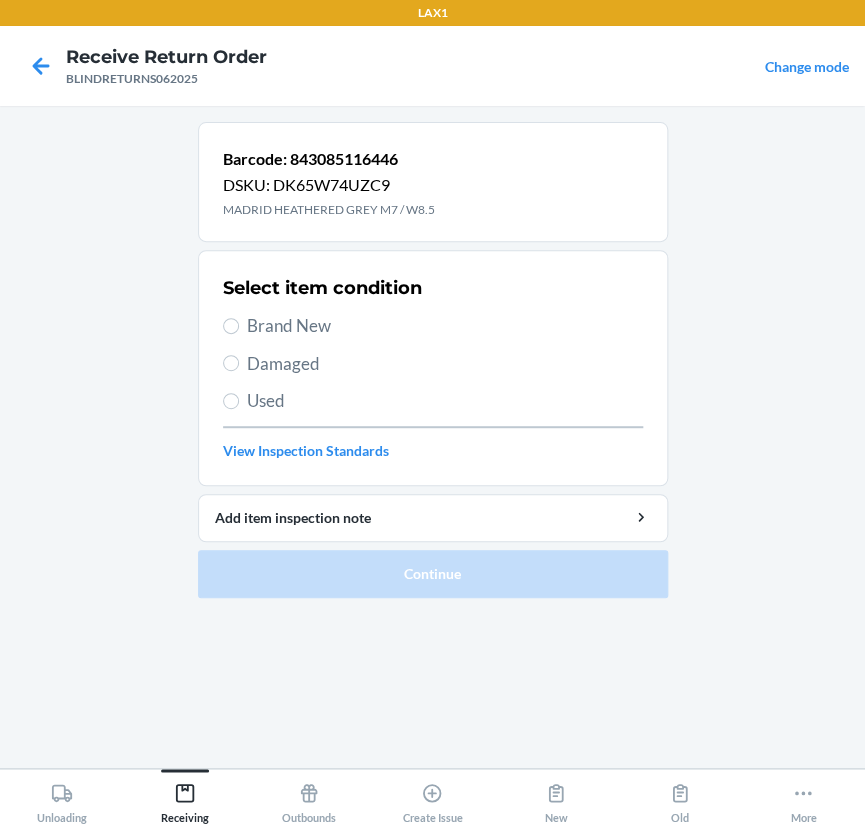 drag, startPoint x: 277, startPoint y: 321, endPoint x: 307, endPoint y: 360, distance: 49.20366 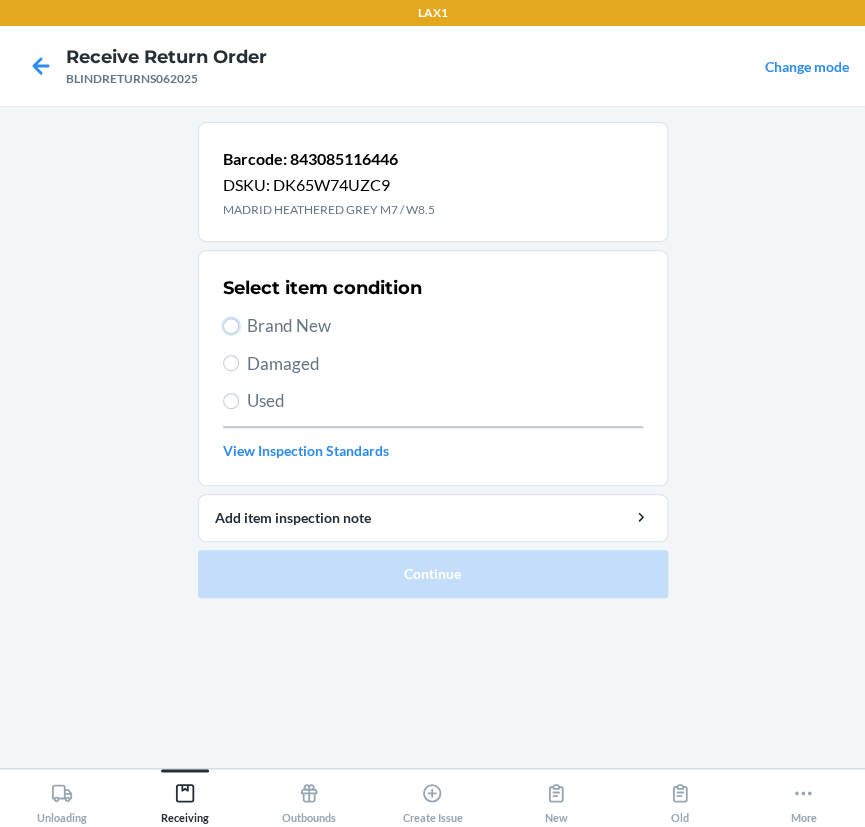click on "Brand New" at bounding box center [231, 326] 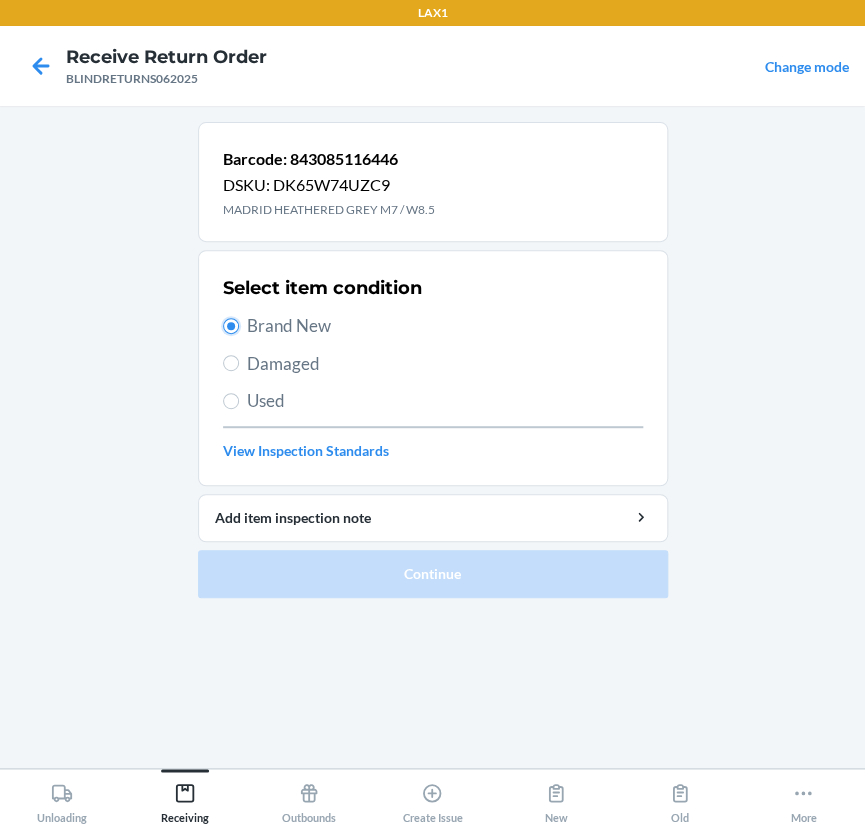radio on "true" 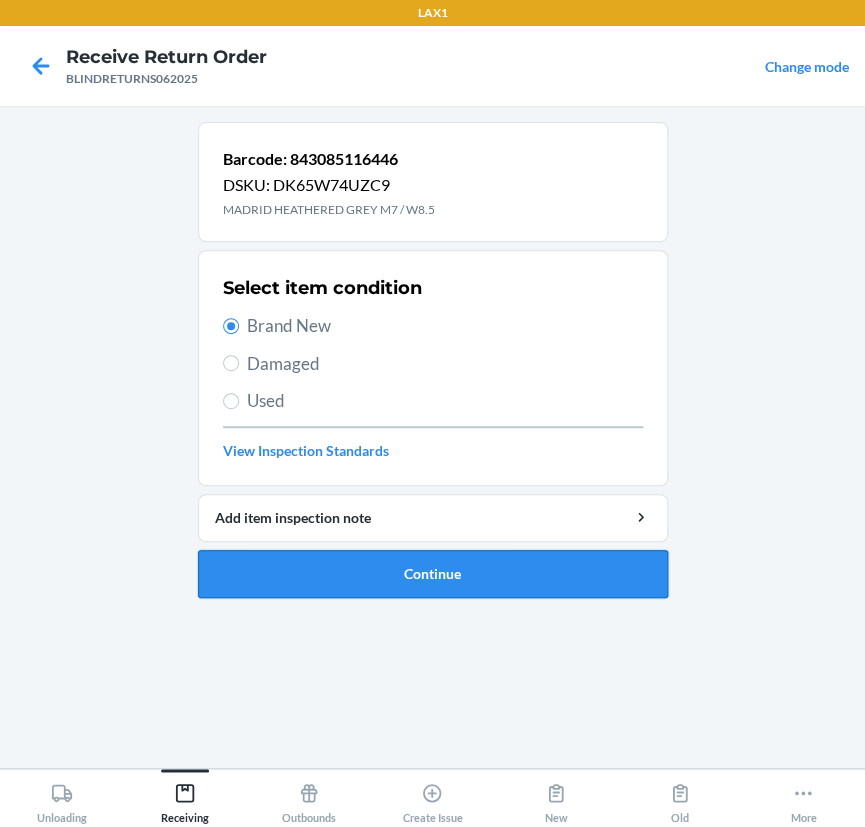 click on "Continue" at bounding box center [433, 574] 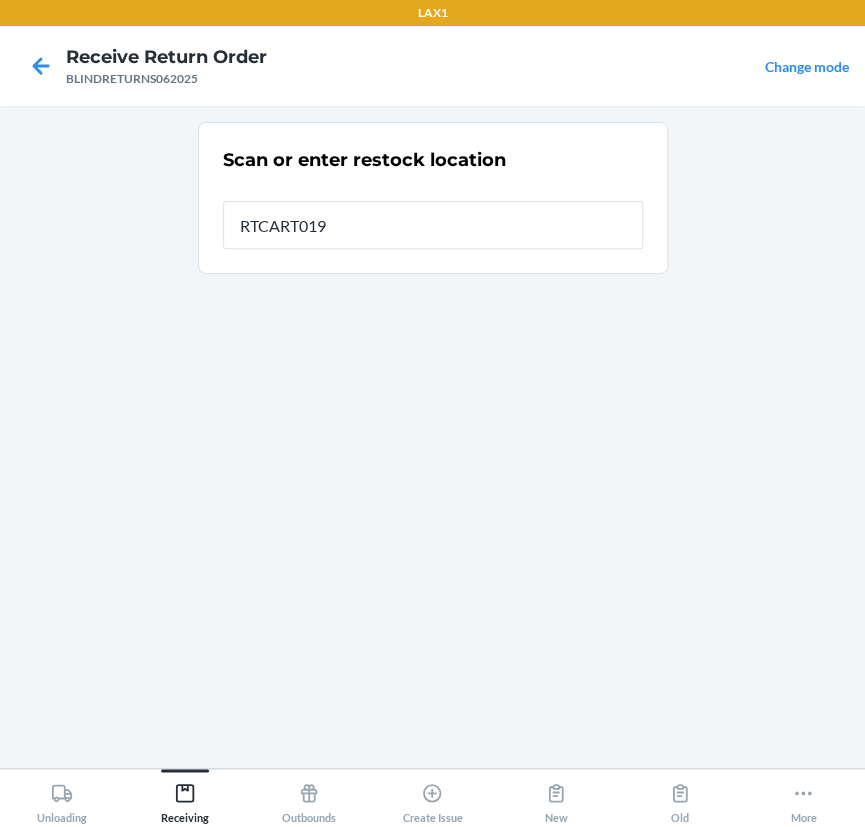 type on "RTCART019" 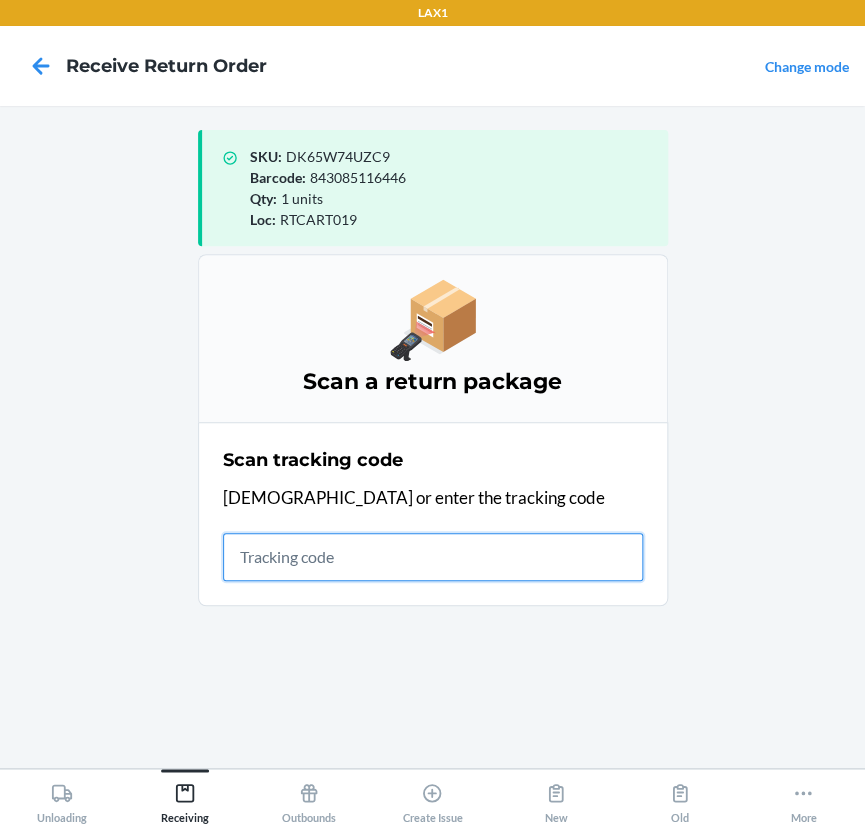 click at bounding box center [433, 557] 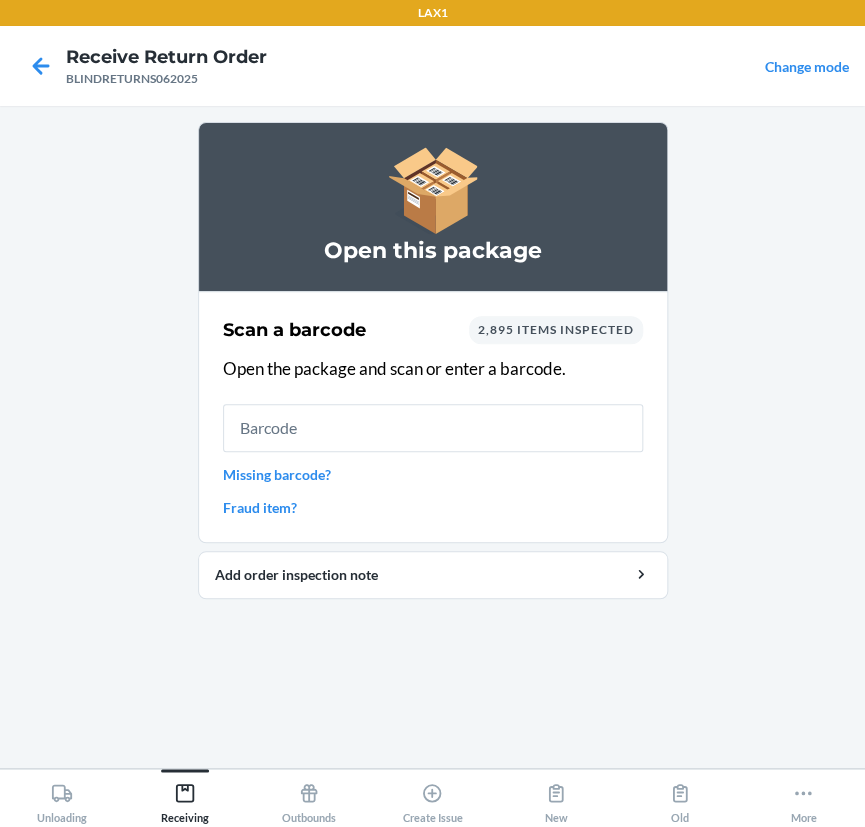 click at bounding box center [433, 428] 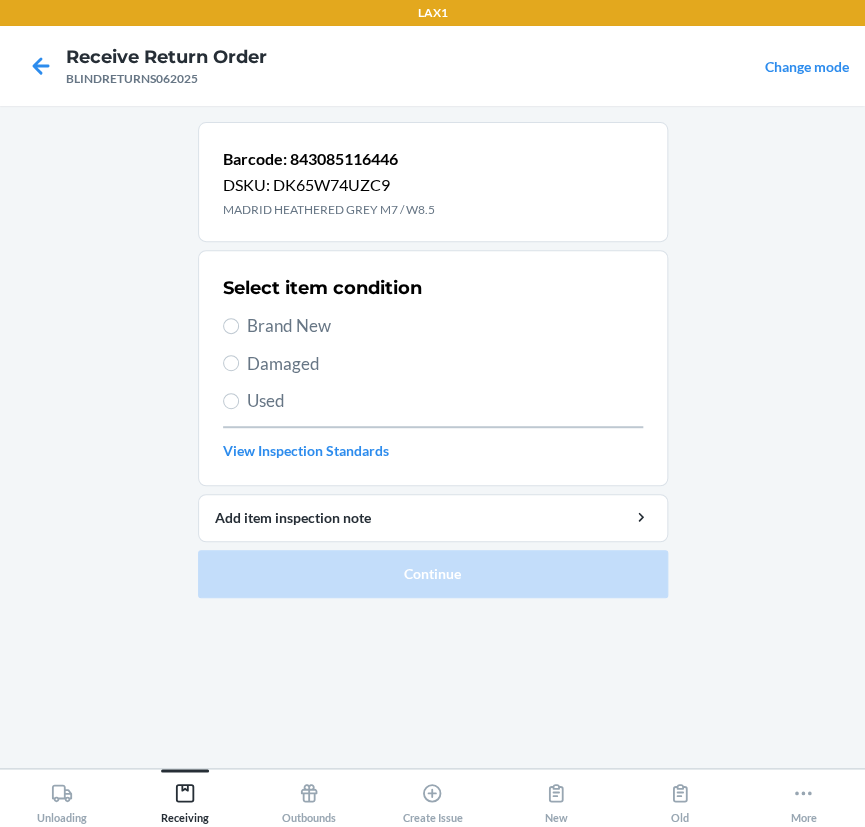 click on "Used" at bounding box center (445, 401) 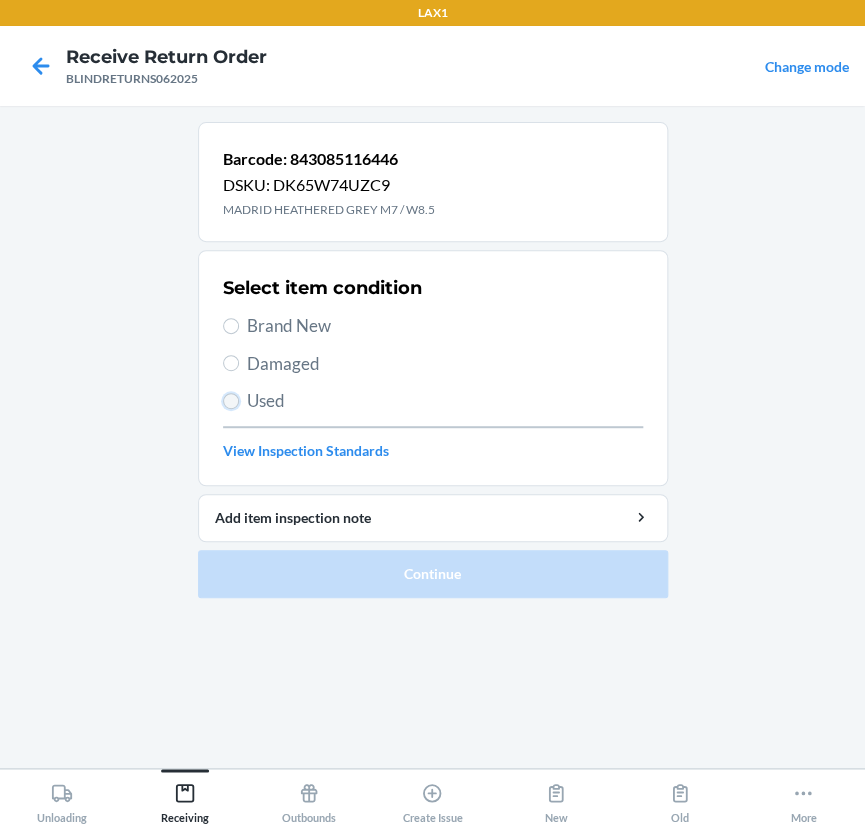 click on "Used" at bounding box center (231, 401) 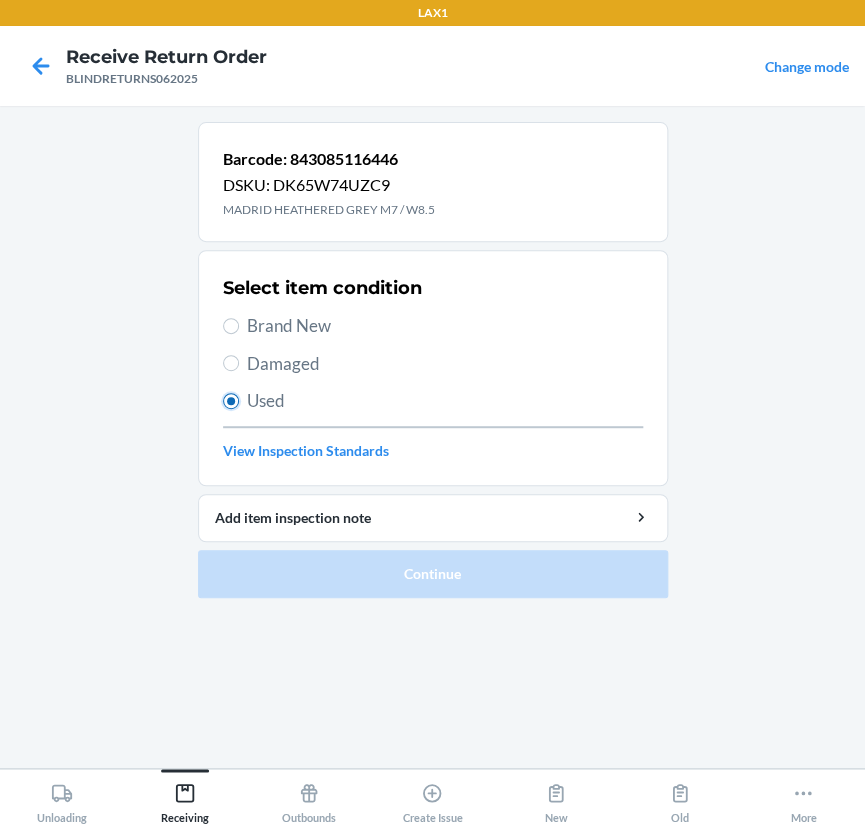 radio on "true" 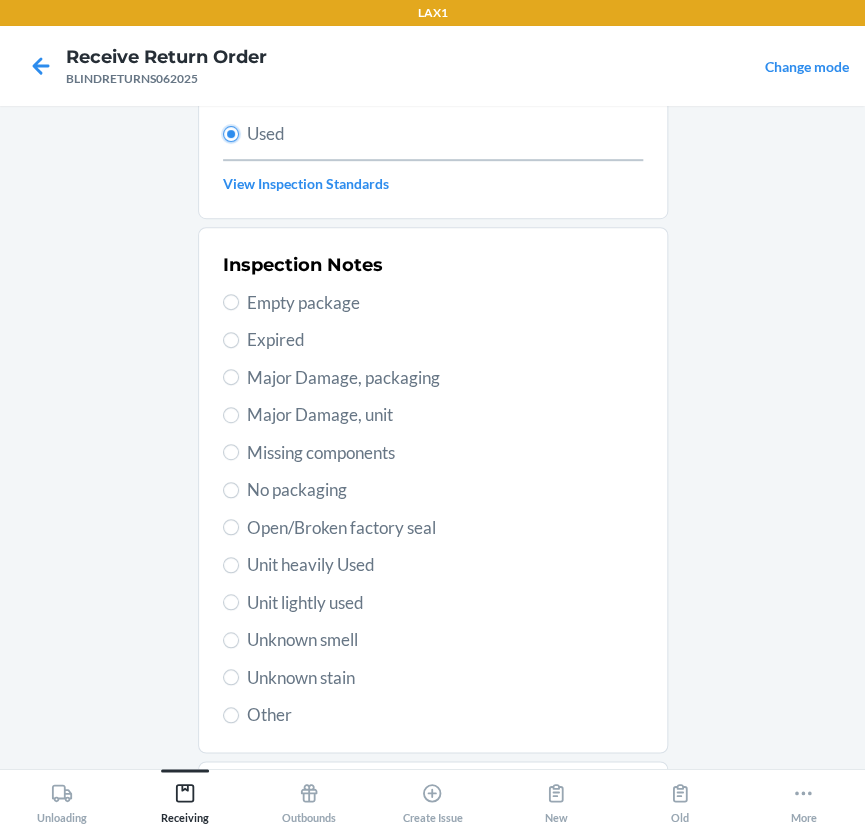 scroll, scrollTop: 272, scrollLeft: 0, axis: vertical 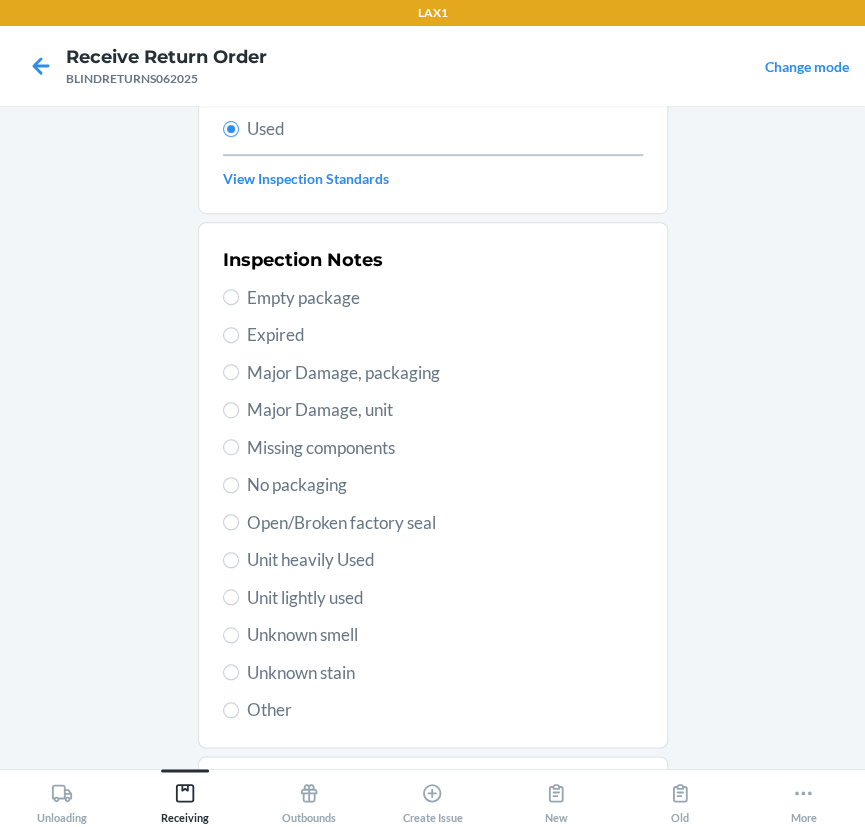 click on "Unit heavily Used" at bounding box center [433, 560] 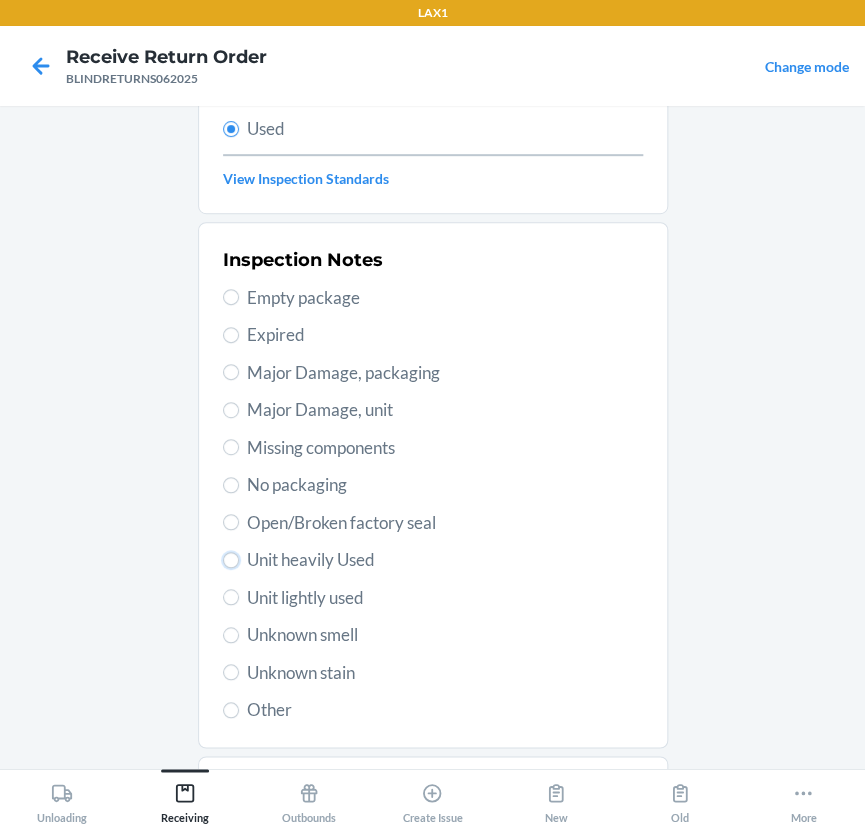 click on "Unit heavily Used" at bounding box center [231, 560] 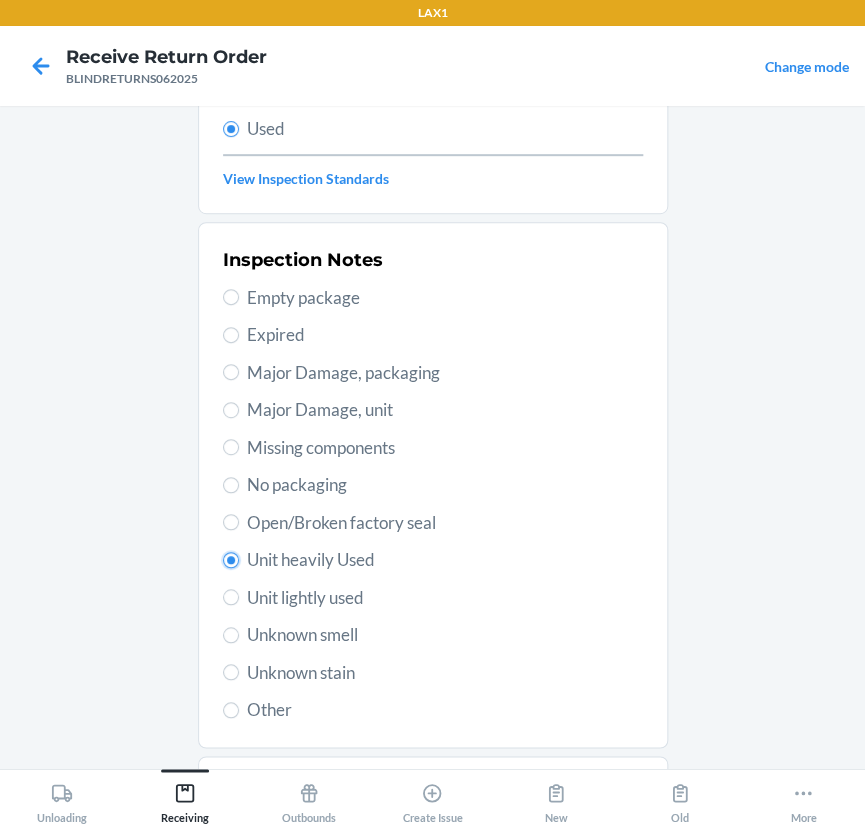 radio on "true" 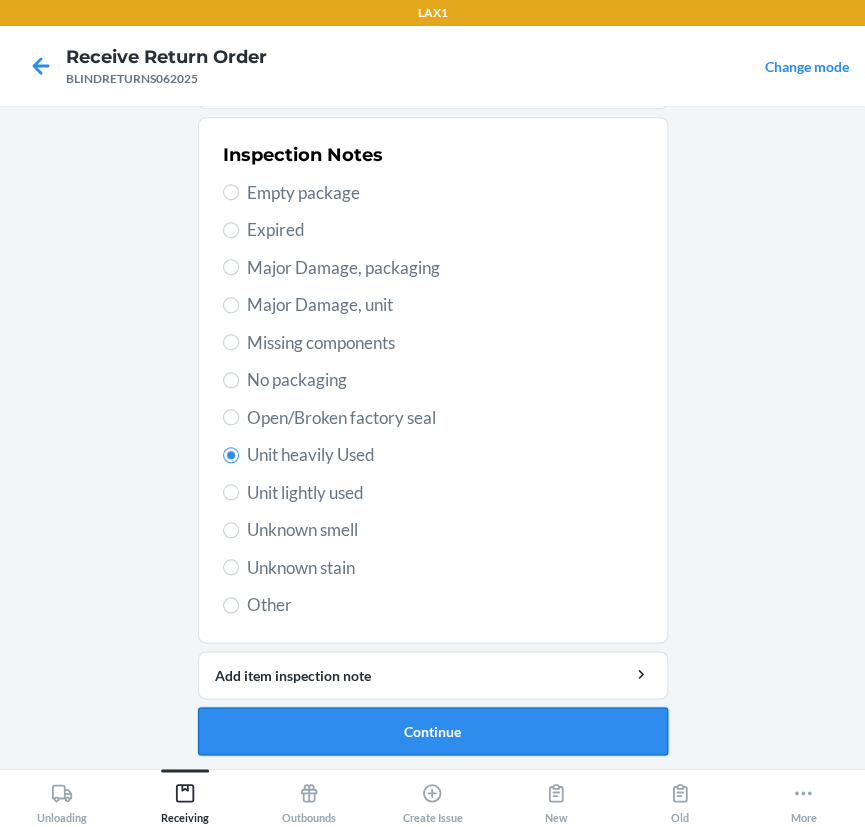 click on "Continue" at bounding box center [433, 731] 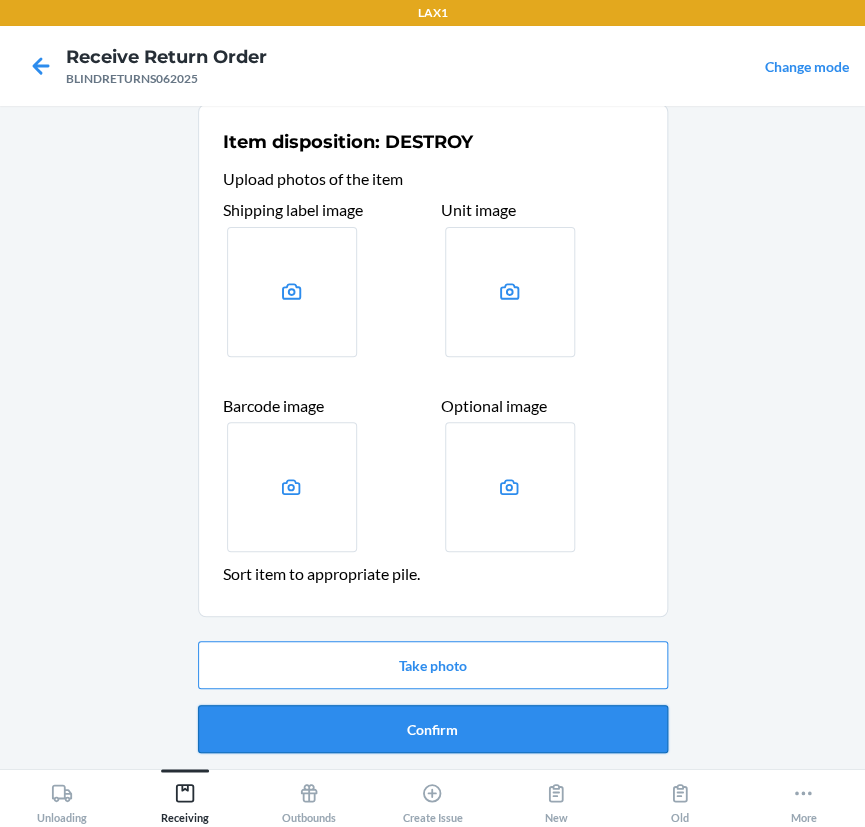 click on "Confirm" at bounding box center [433, 729] 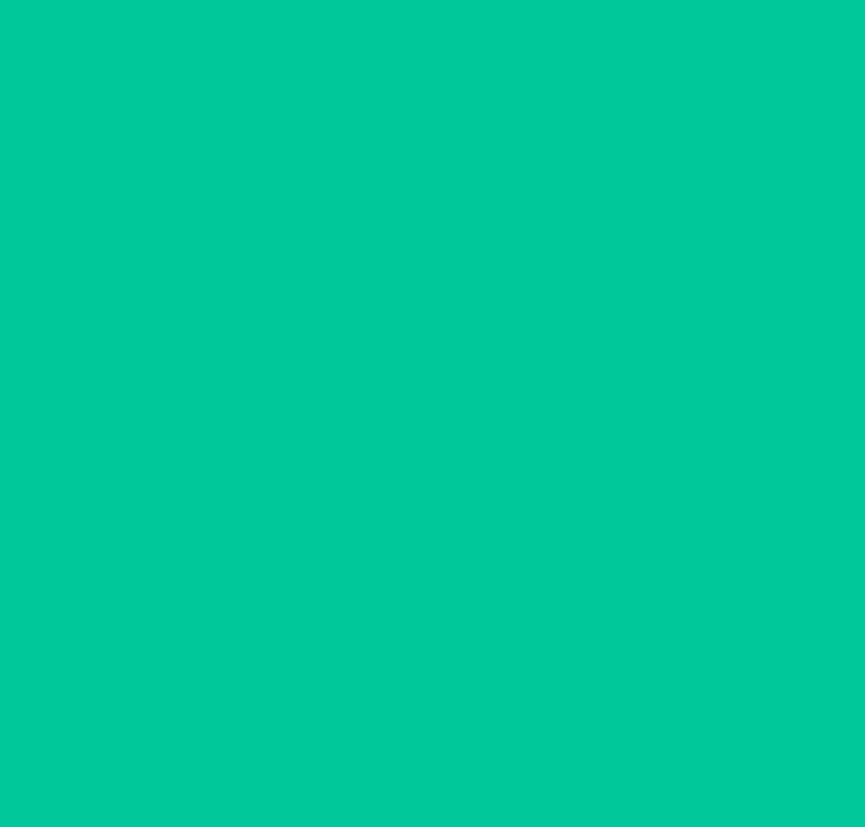 scroll, scrollTop: 0, scrollLeft: 0, axis: both 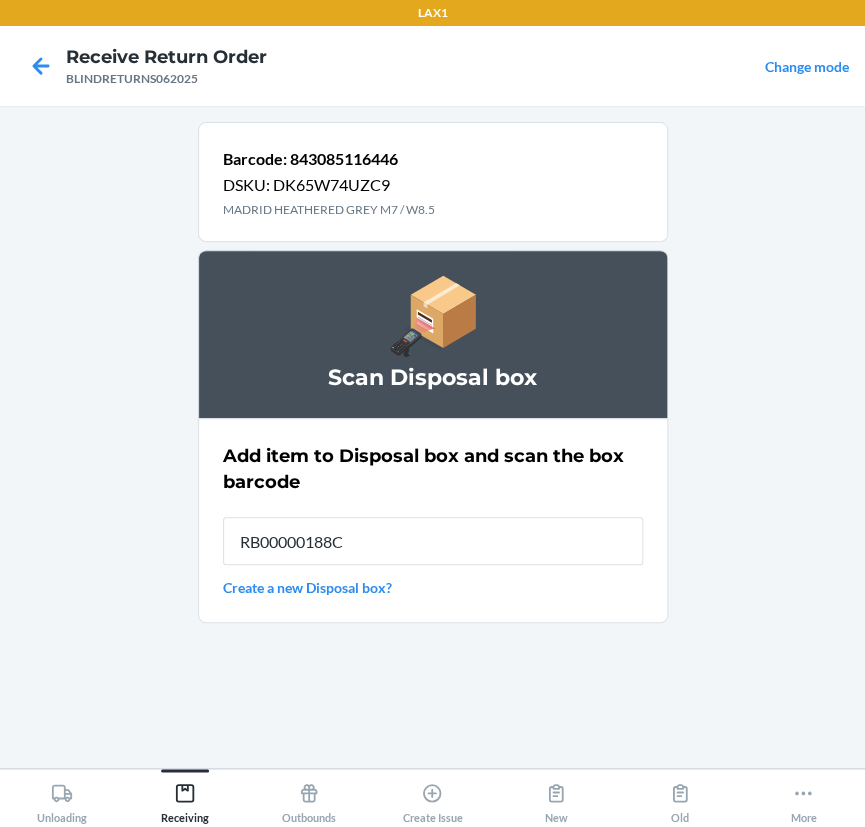 type on "RB00000188C" 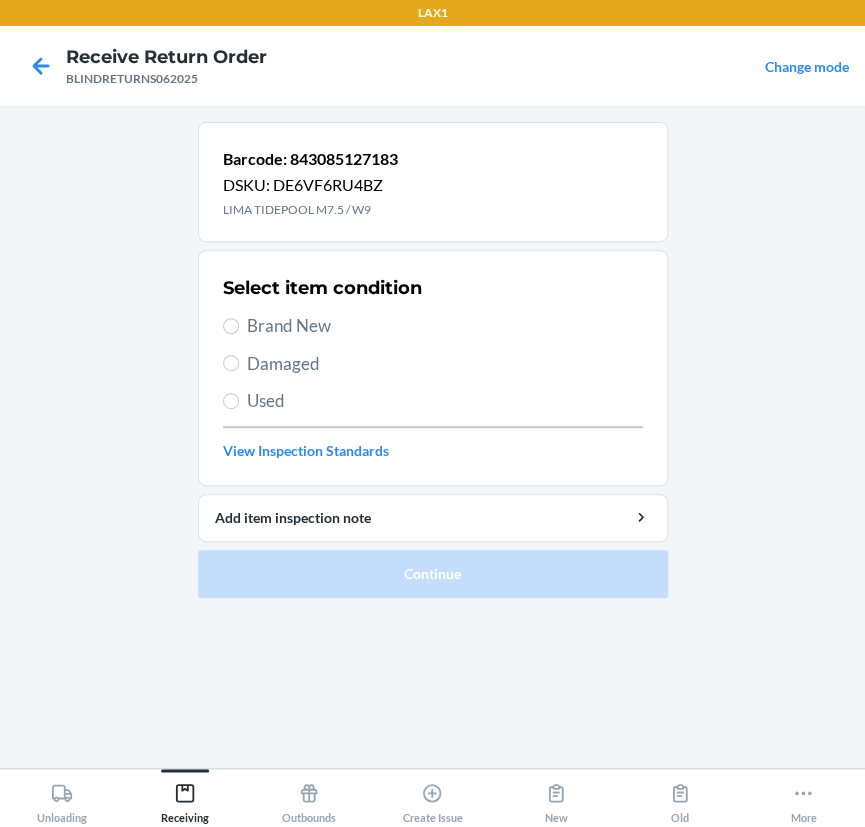 click on "Used" at bounding box center [445, 401] 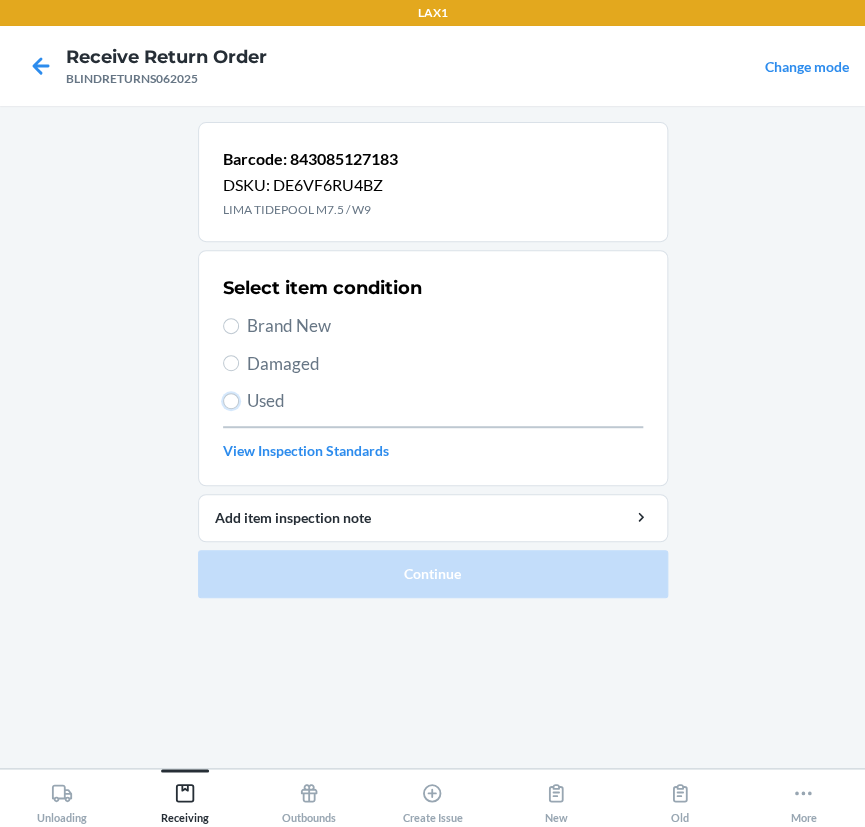 click on "Used" at bounding box center [231, 401] 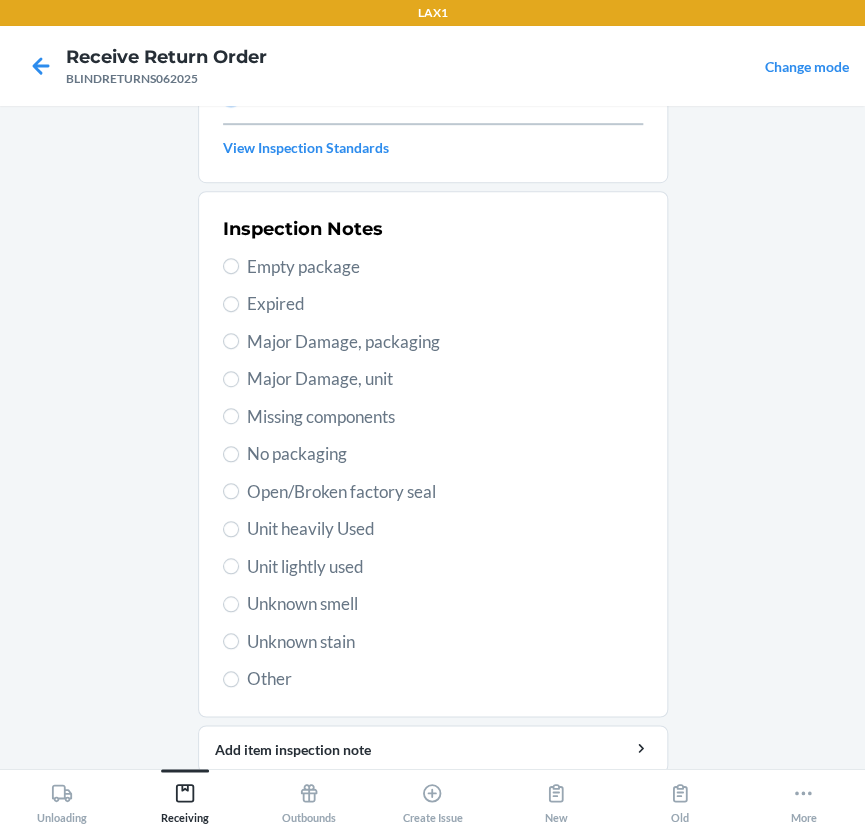 scroll, scrollTop: 363, scrollLeft: 0, axis: vertical 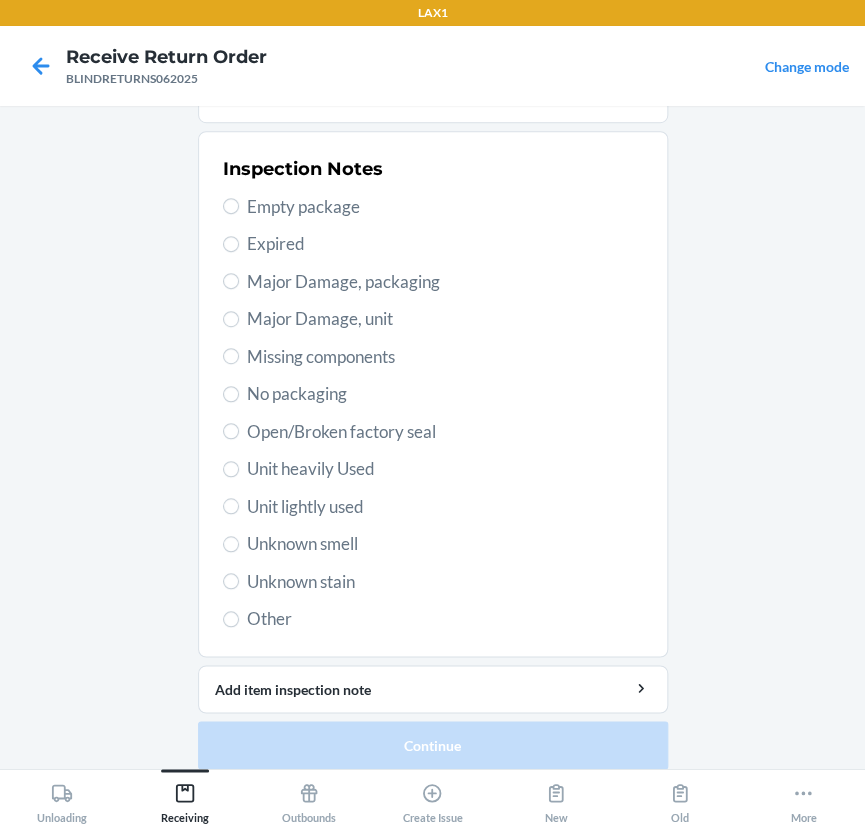 click on "Unit heavily Used" at bounding box center (445, 469) 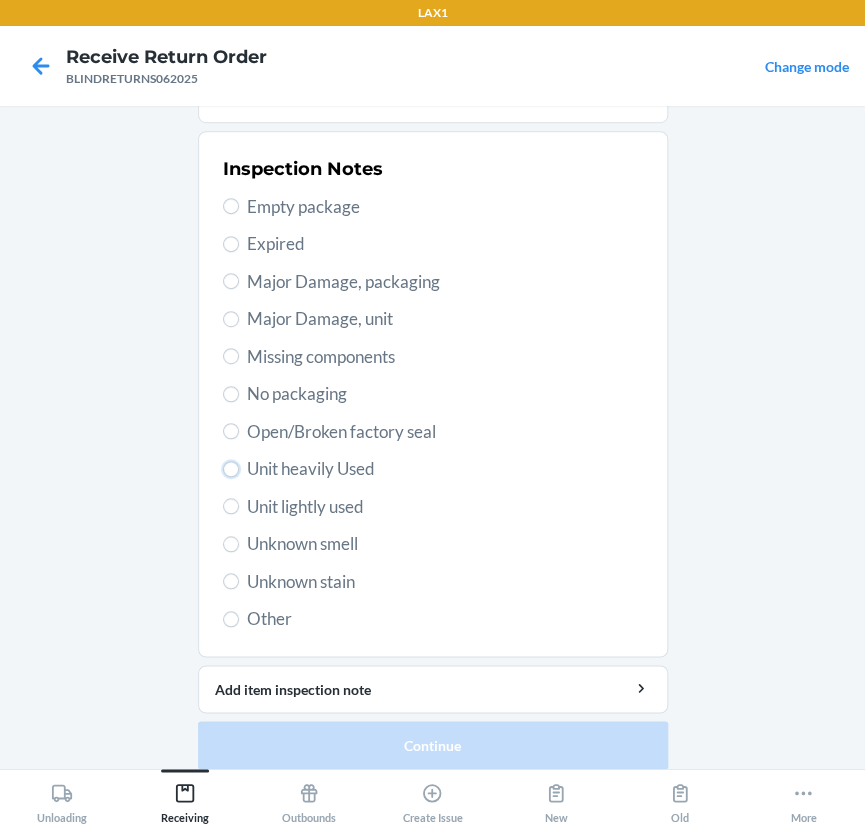 click on "Unit heavily Used" at bounding box center (231, 469) 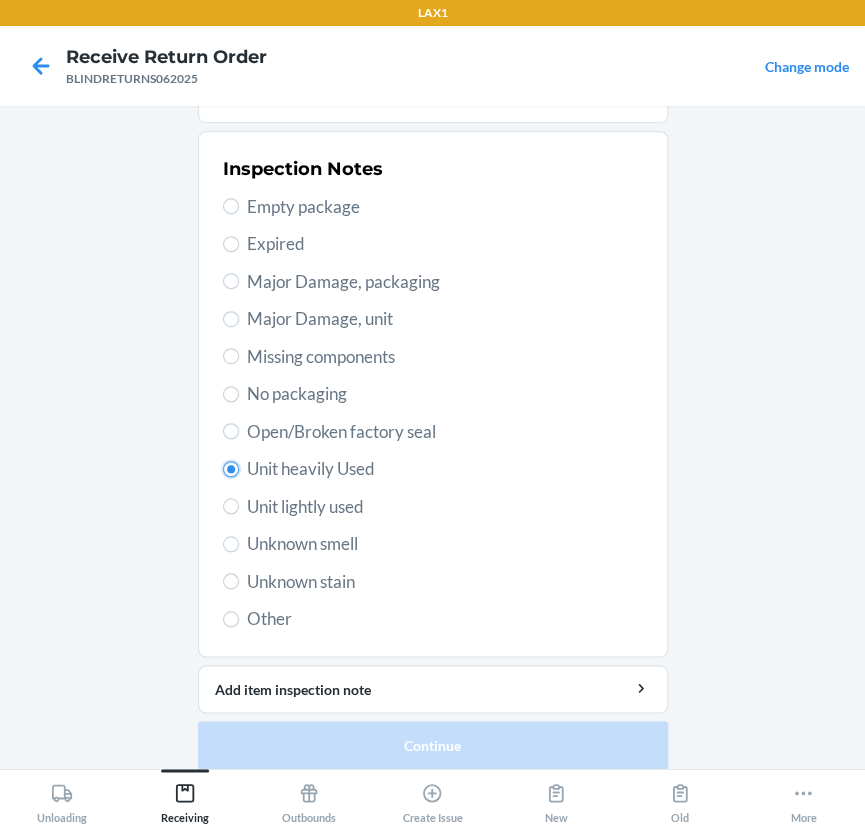 radio on "true" 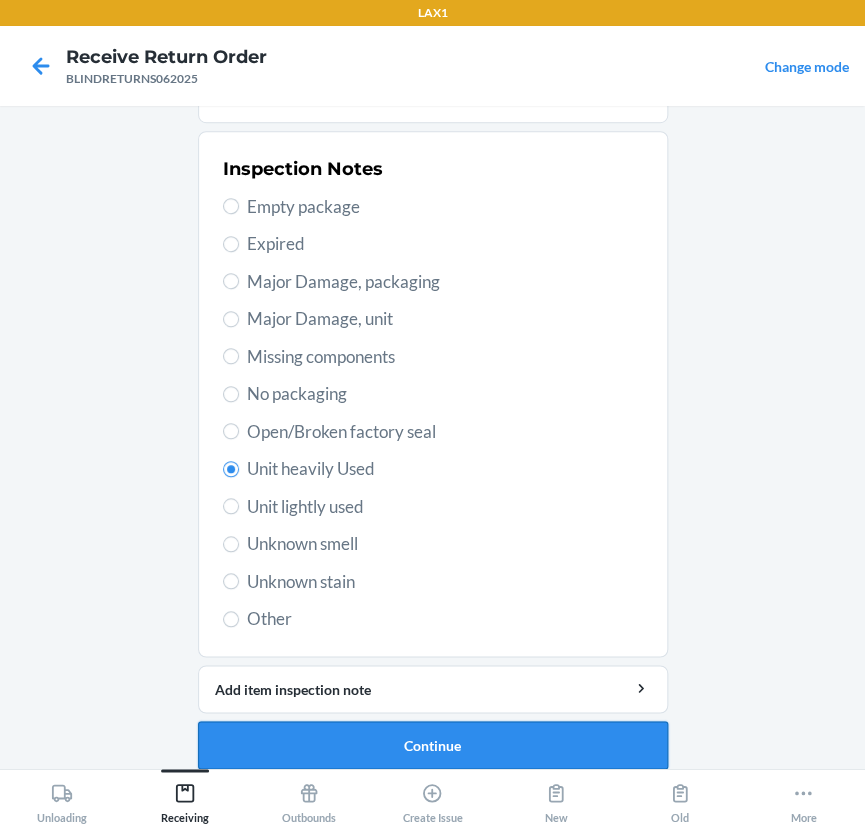 click on "Continue" at bounding box center [433, 745] 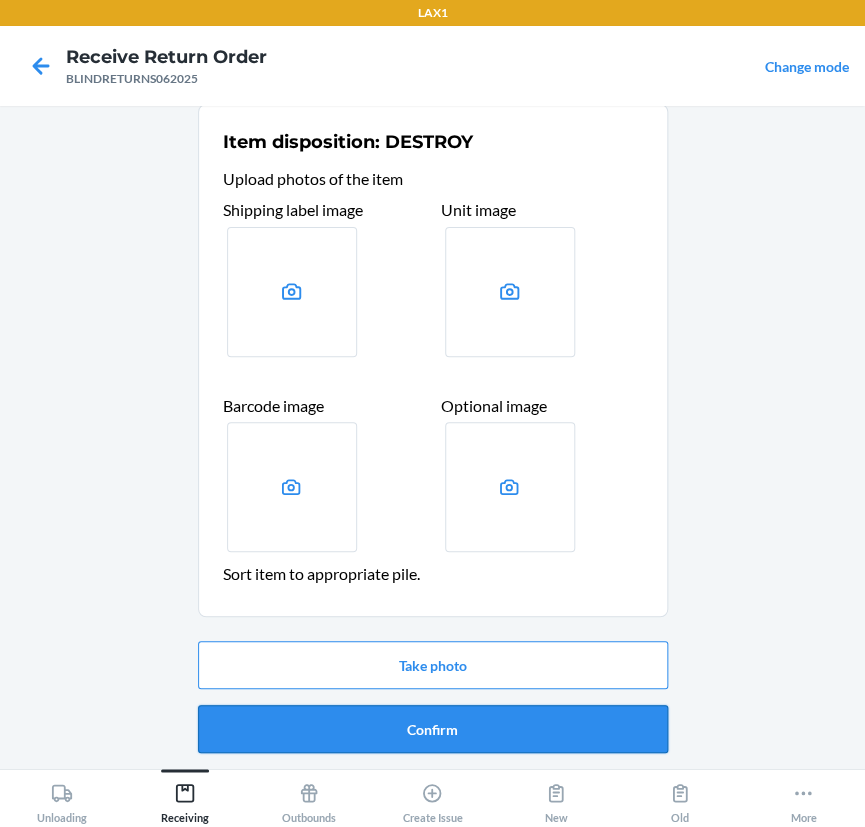 click on "Confirm" at bounding box center (433, 729) 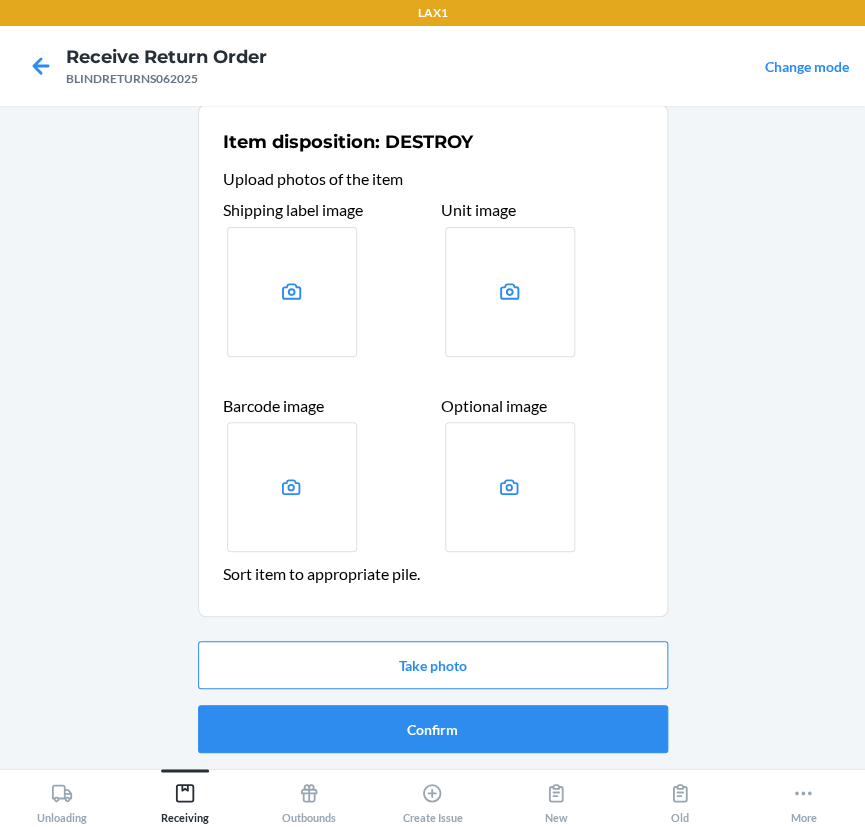 scroll, scrollTop: 0, scrollLeft: 0, axis: both 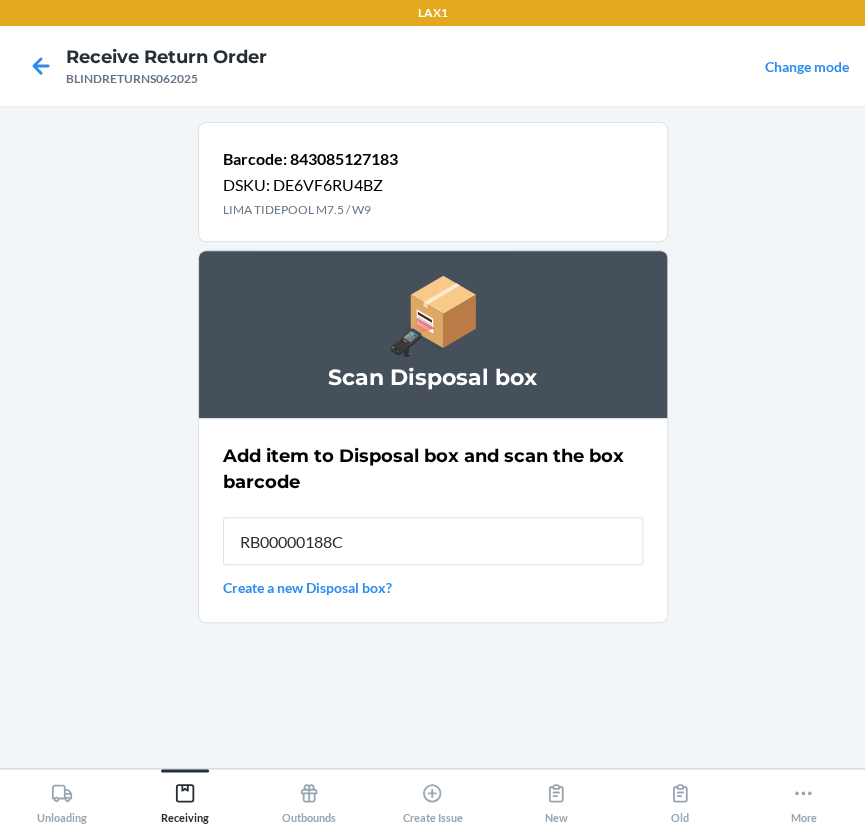 type on "RB00000188C" 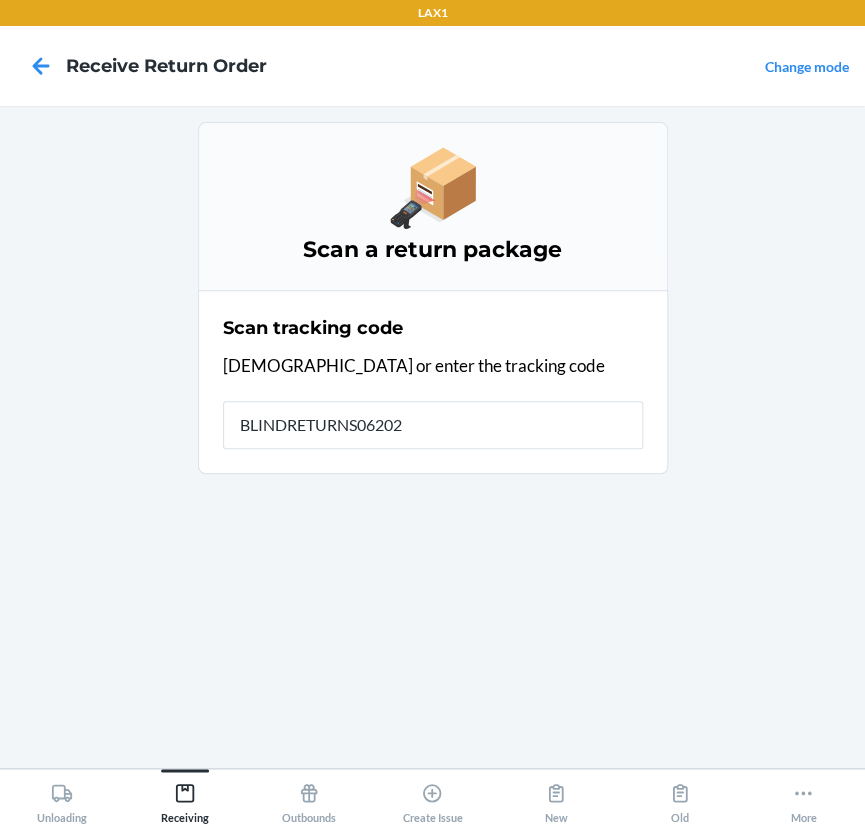 type on "BLINDRETURNS062025" 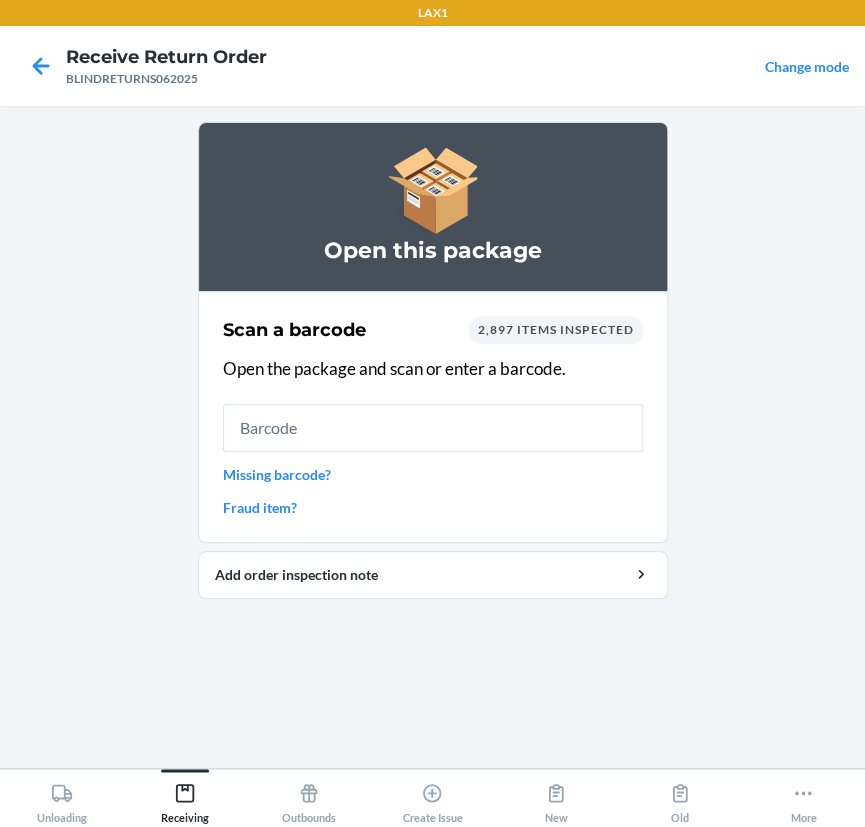 click on "Open this package Scan a barcode 2,897 items inspected Open the package and scan or enter a barcode. Missing barcode? Fraud item? Add order inspection note" at bounding box center (432, 437) 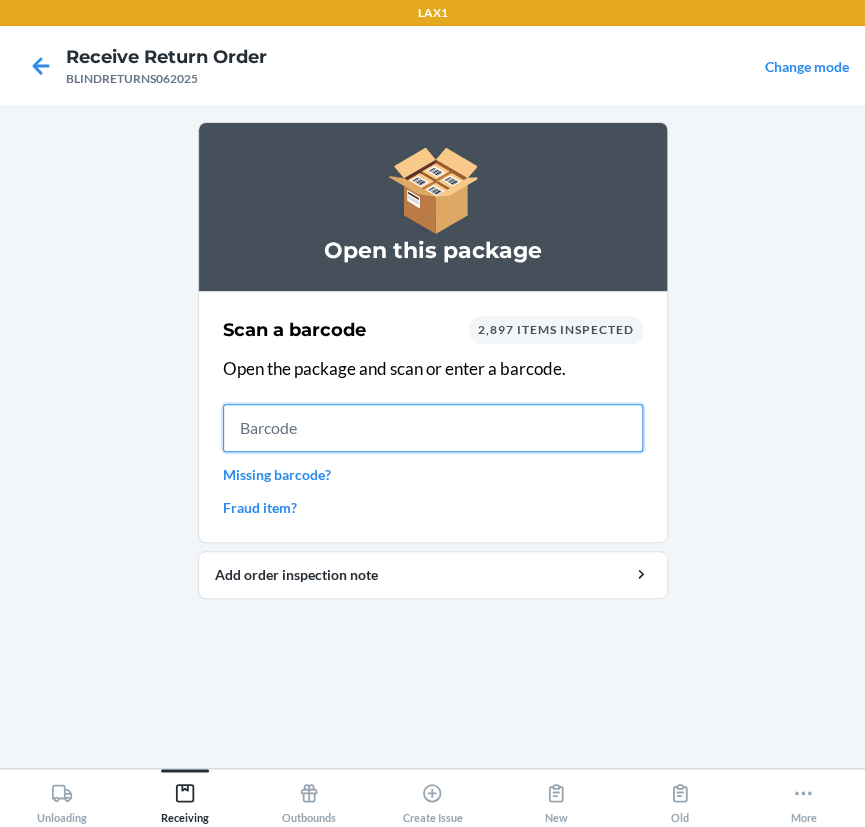 click at bounding box center [433, 428] 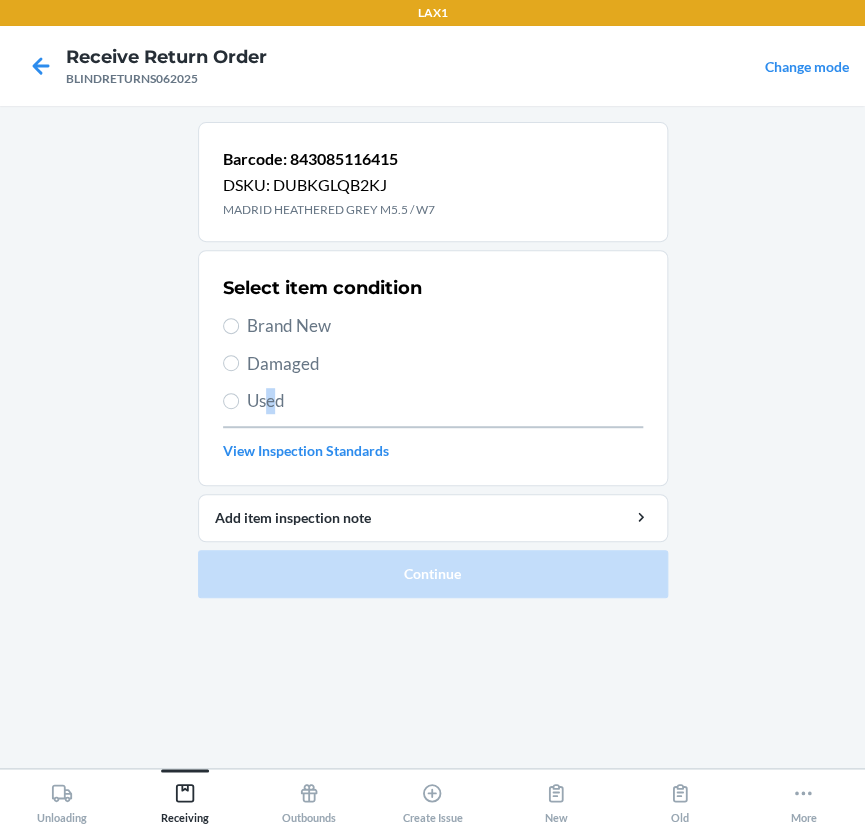 click on "Used" at bounding box center [445, 401] 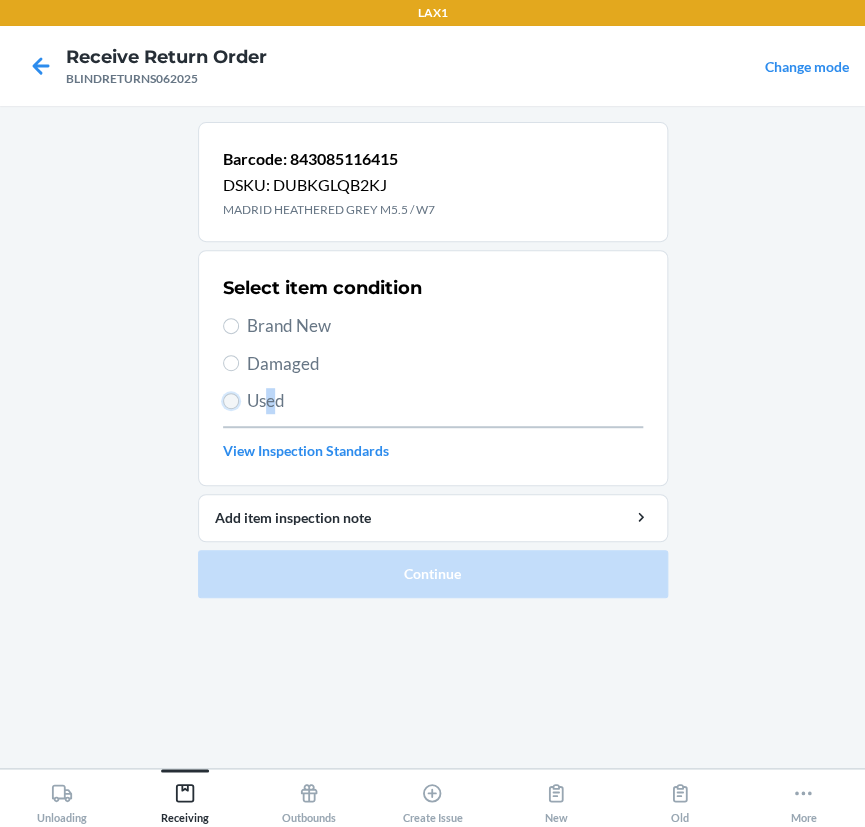 click on "Used" at bounding box center [231, 401] 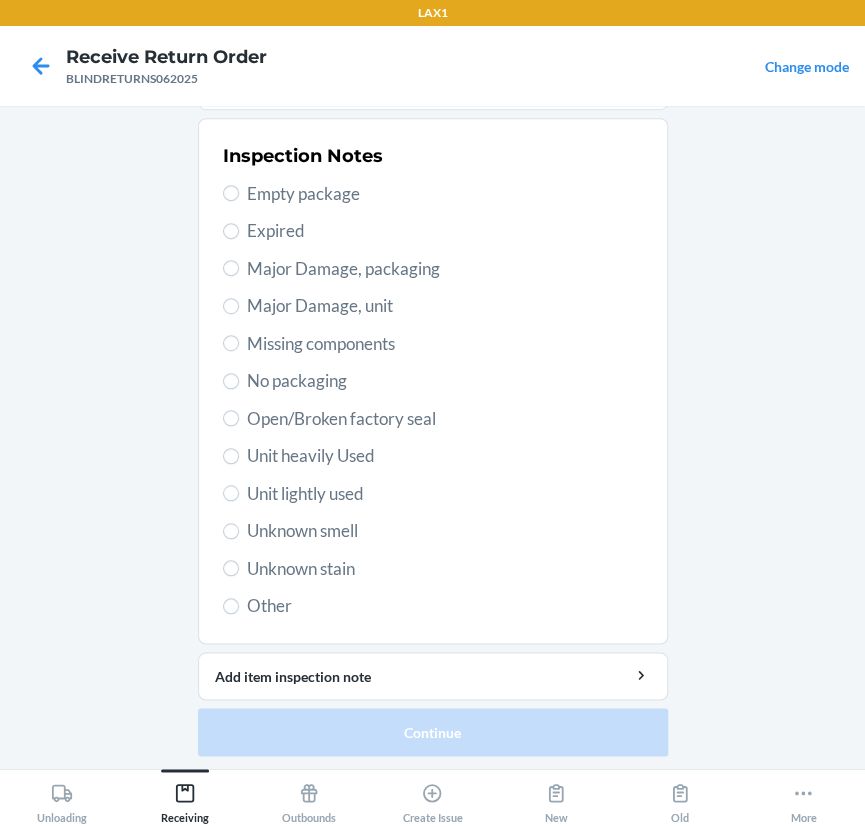 scroll, scrollTop: 377, scrollLeft: 0, axis: vertical 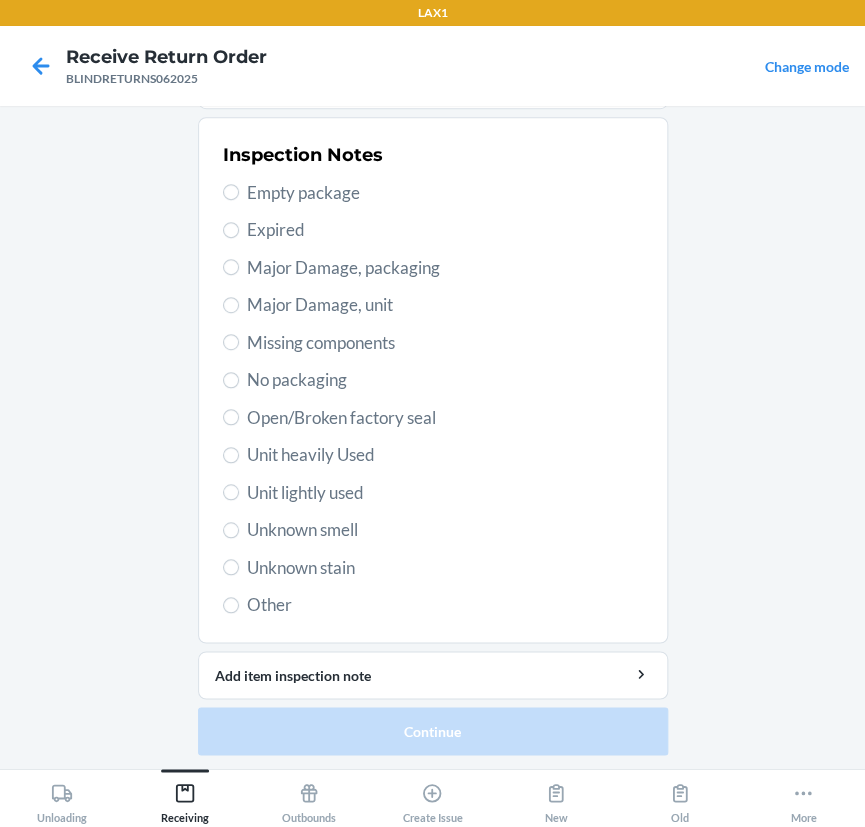 click on "Unit heavily Used" at bounding box center [445, 455] 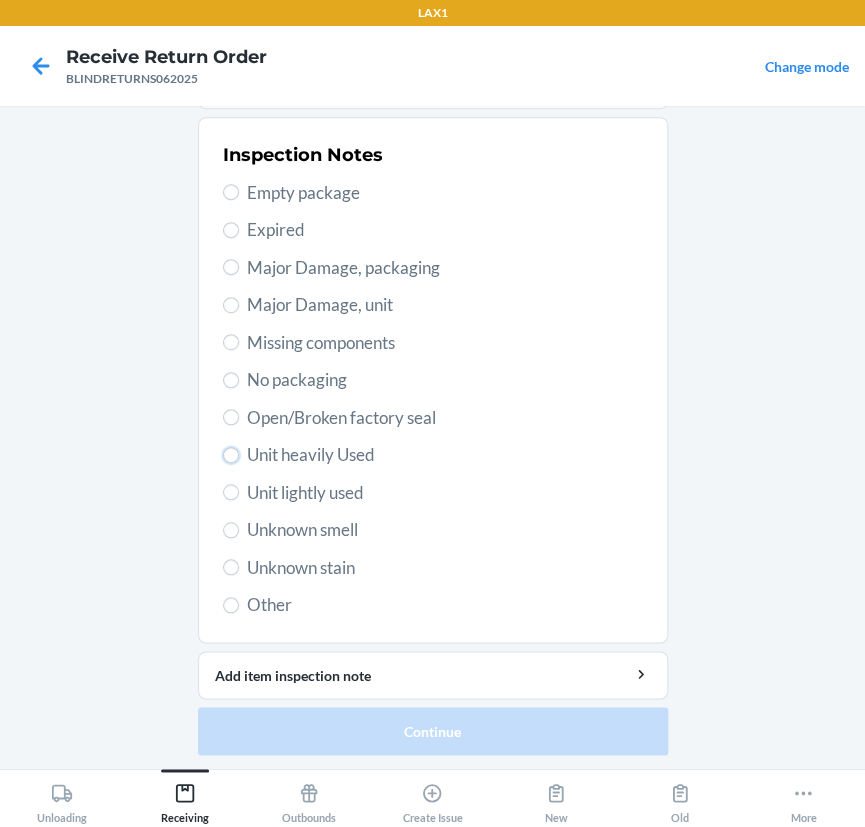 click on "Unit heavily Used" at bounding box center (231, 455) 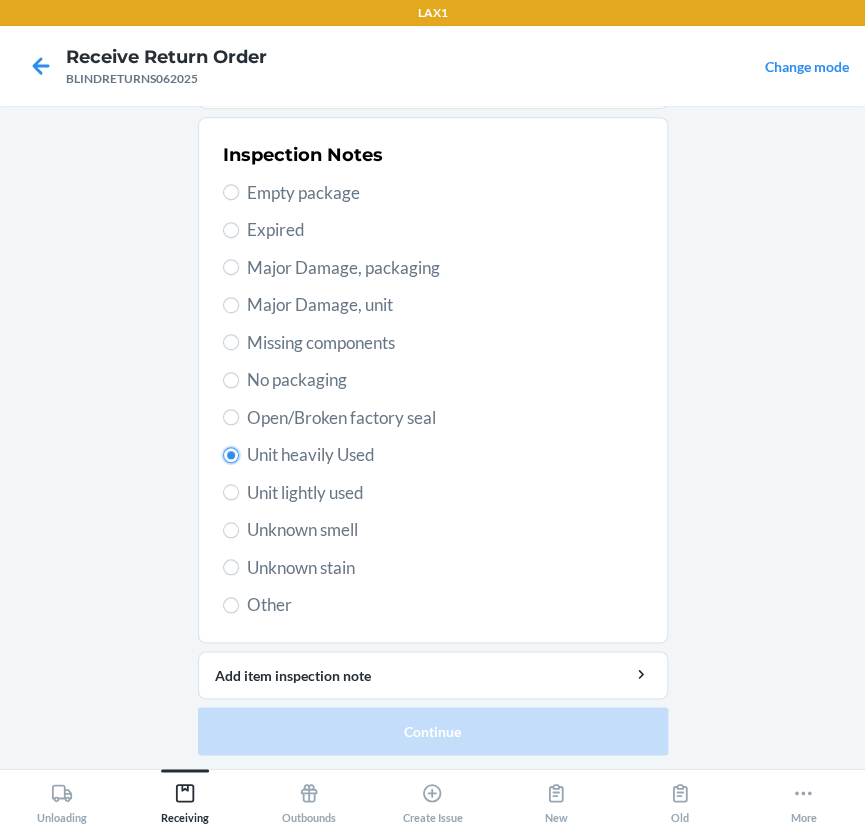 radio on "true" 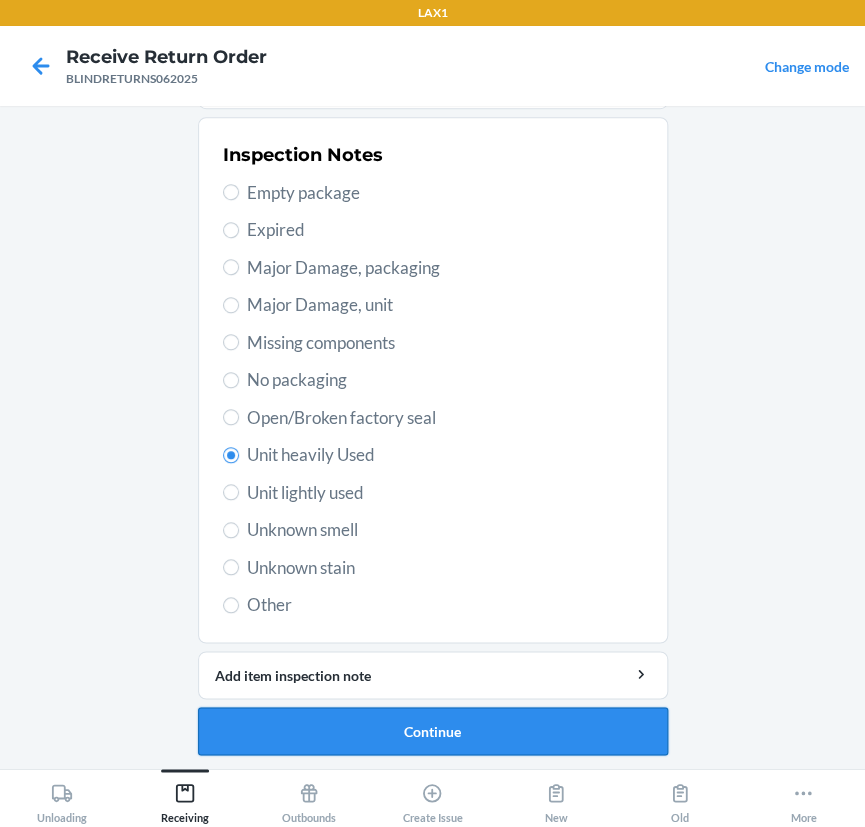 click on "Continue" at bounding box center (433, 731) 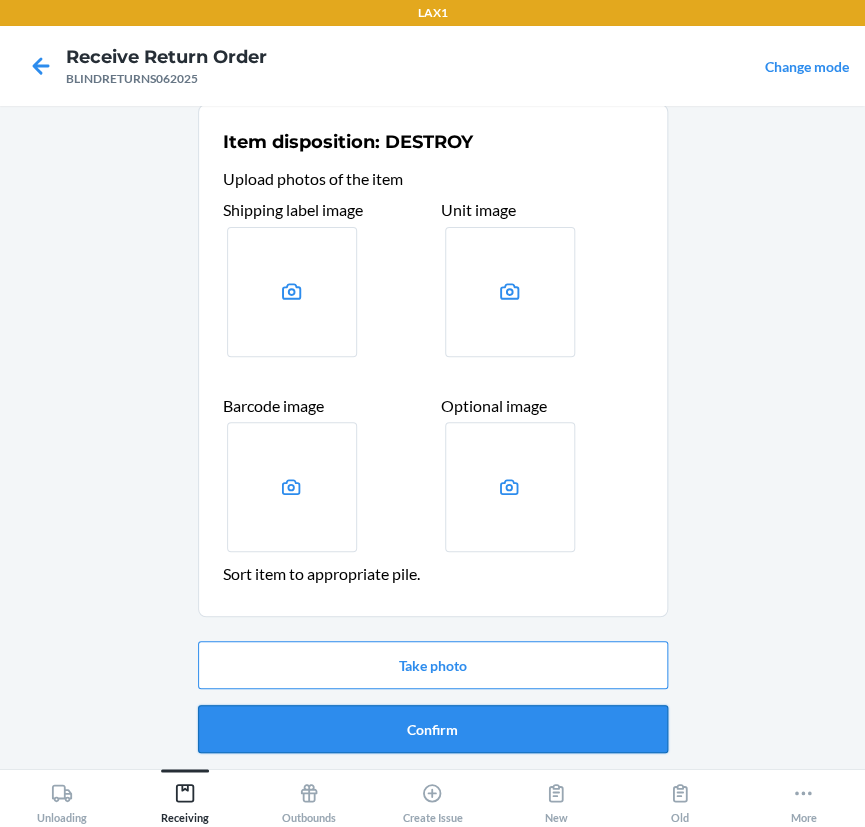 click on "Confirm" at bounding box center [433, 729] 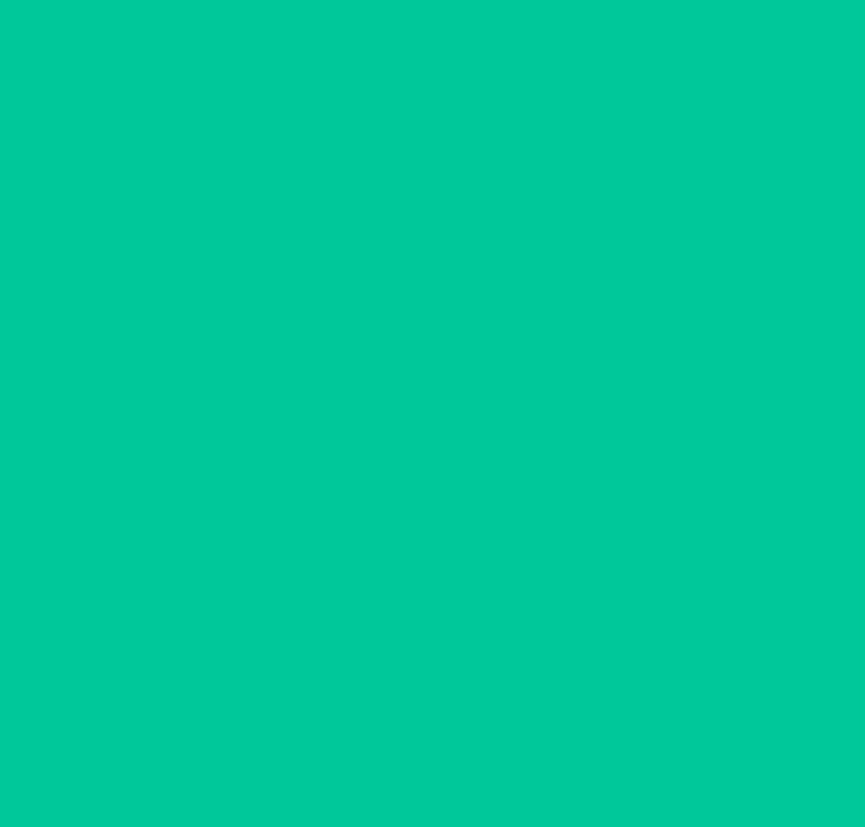 scroll, scrollTop: 0, scrollLeft: 0, axis: both 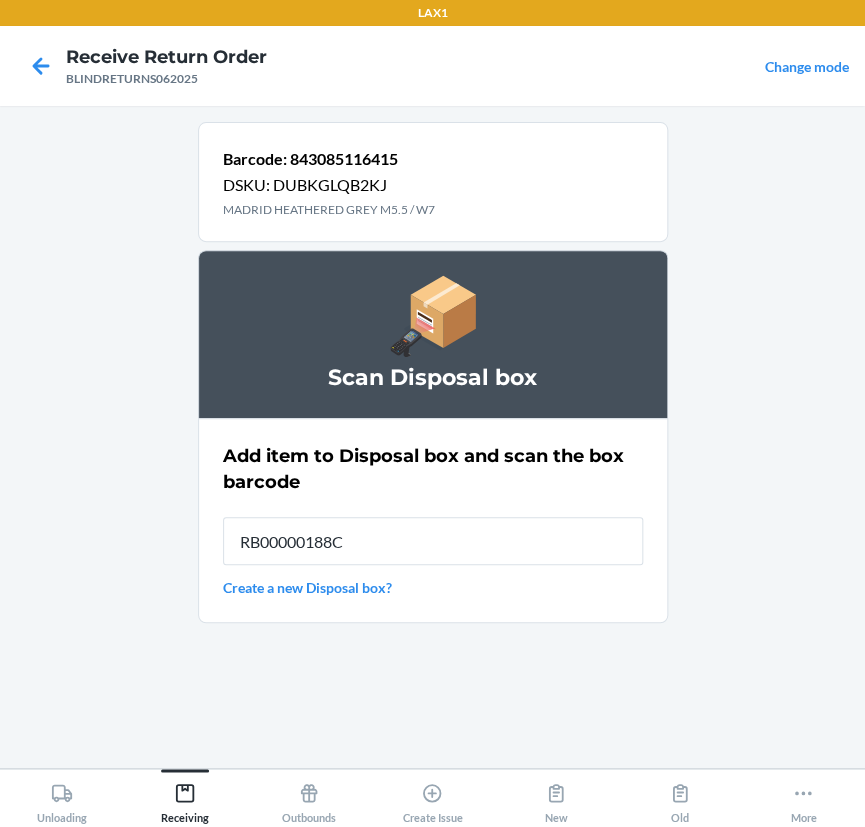 type on "RB00000188C" 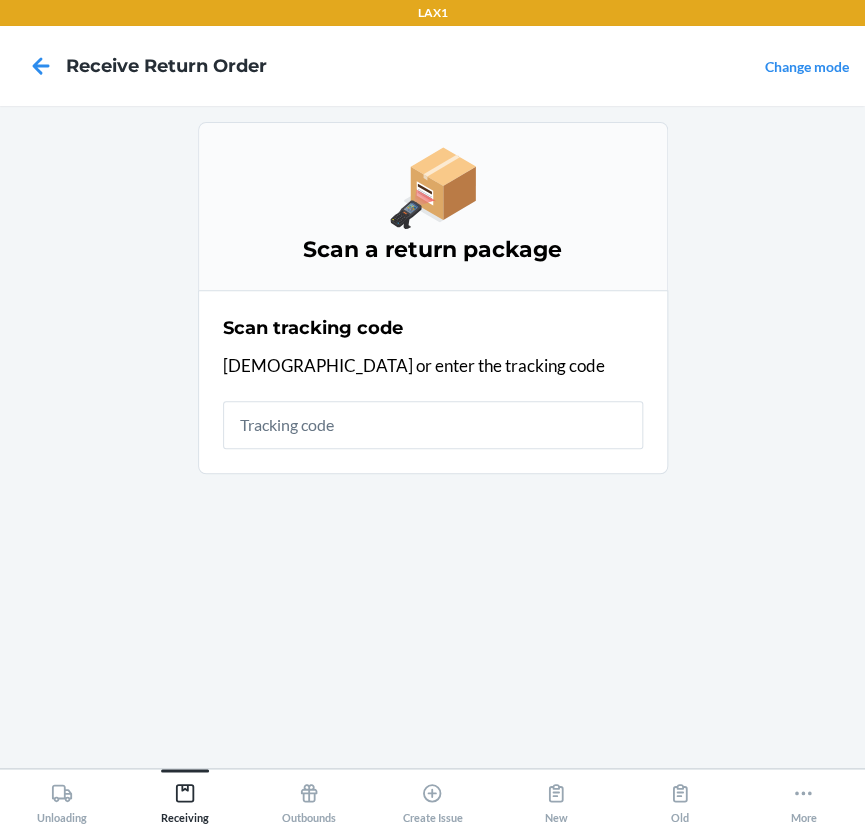 click on "Scan a return package Scan tracking code Scan or enter the tracking code" at bounding box center [433, 437] 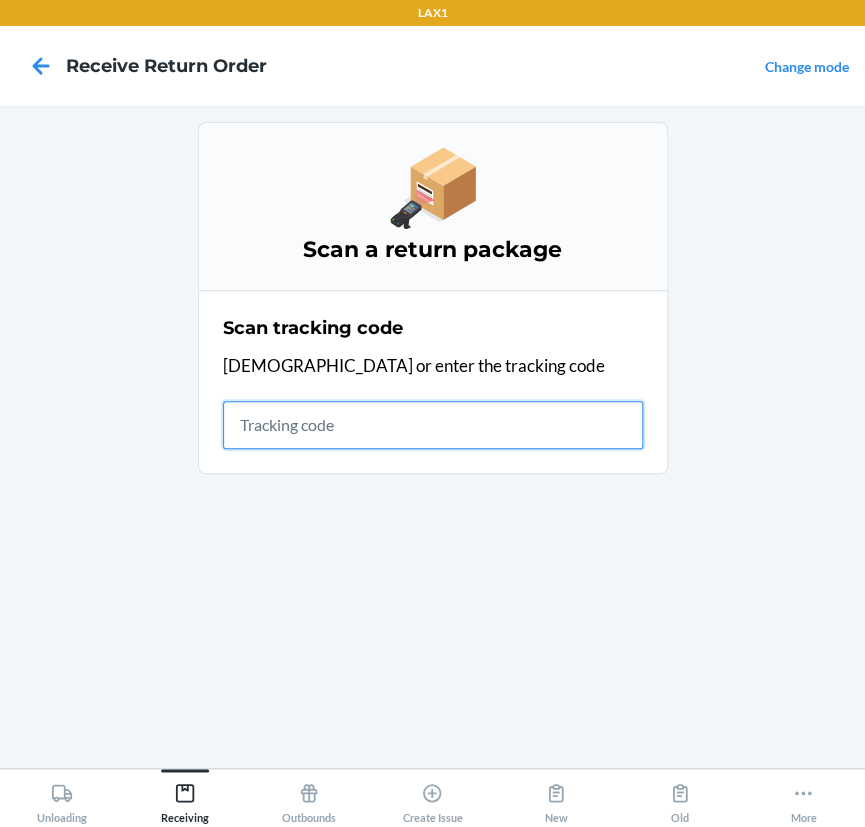 click at bounding box center (433, 425) 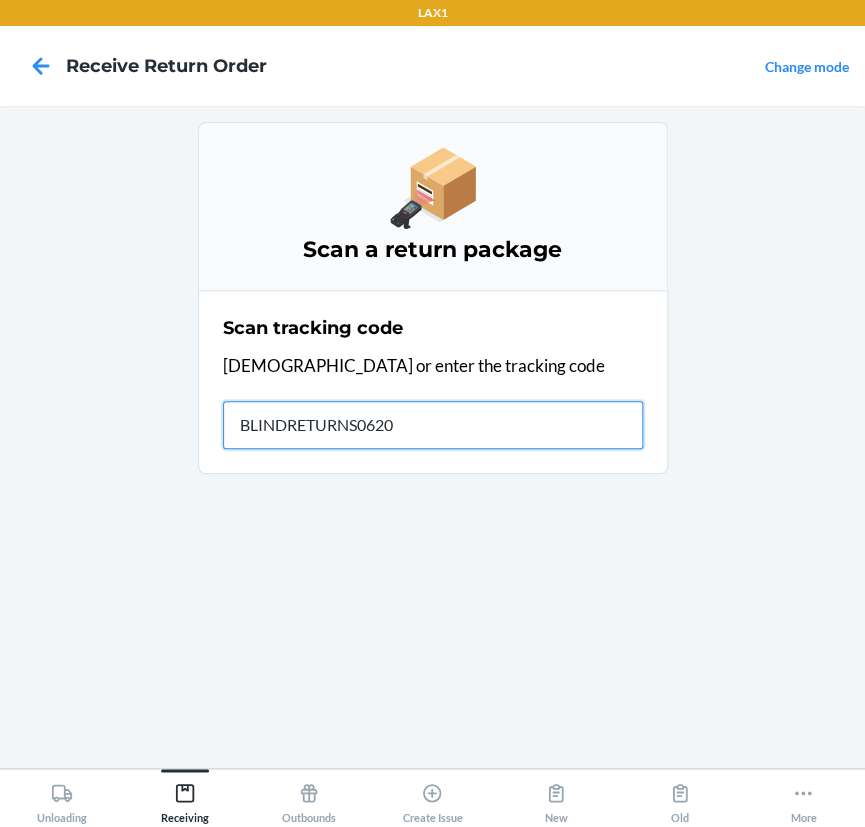 type on "BLINDRETURNS06202" 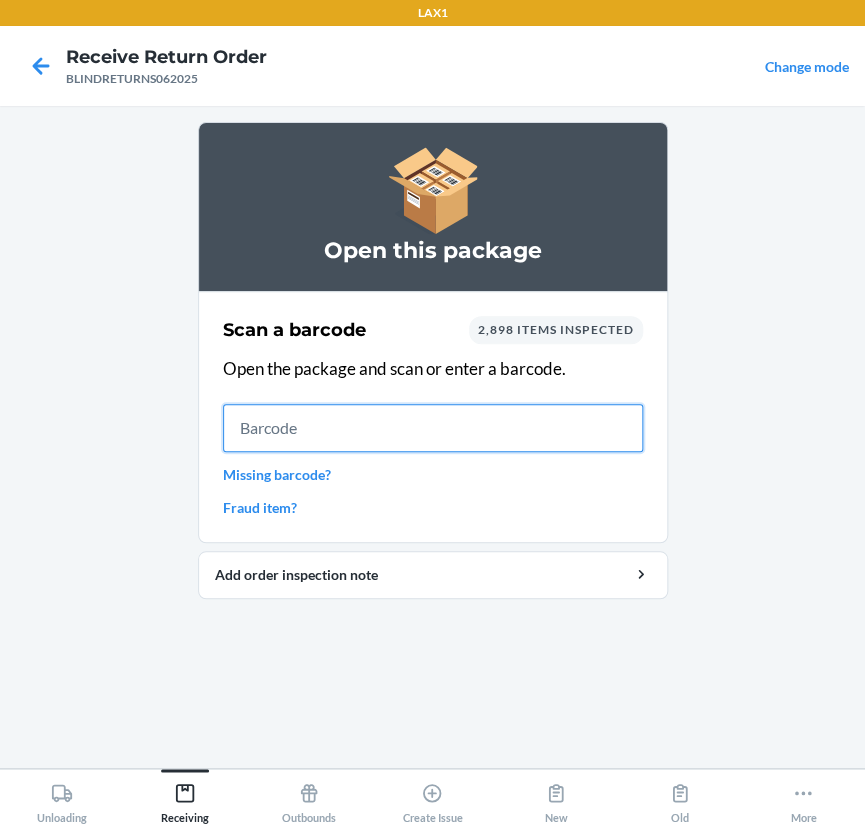 click at bounding box center (433, 428) 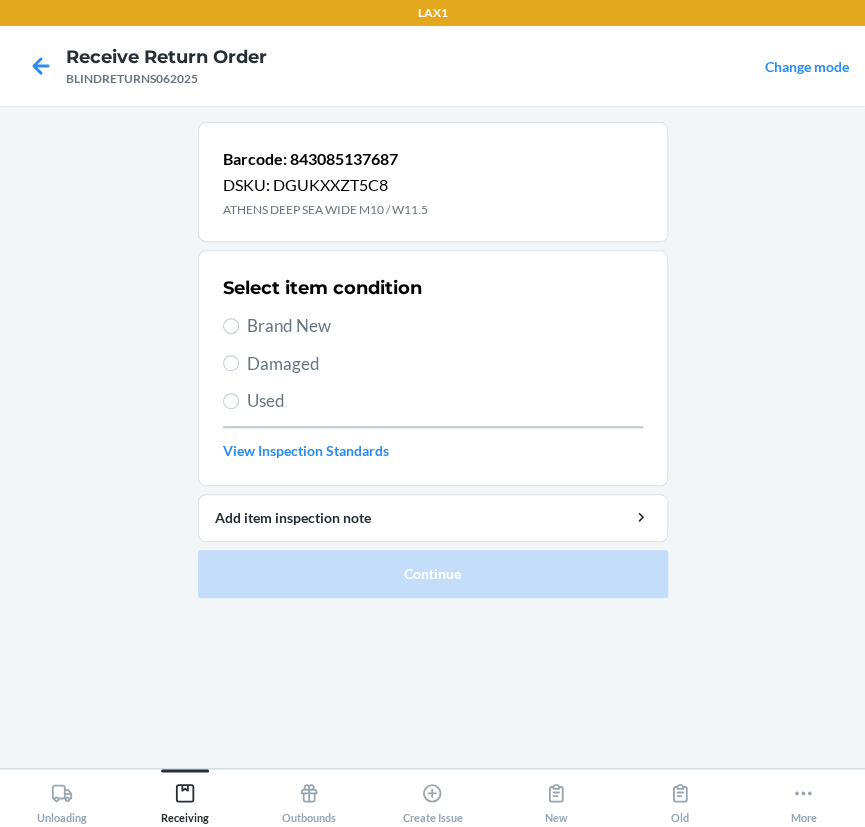 click on "Used" at bounding box center (445, 401) 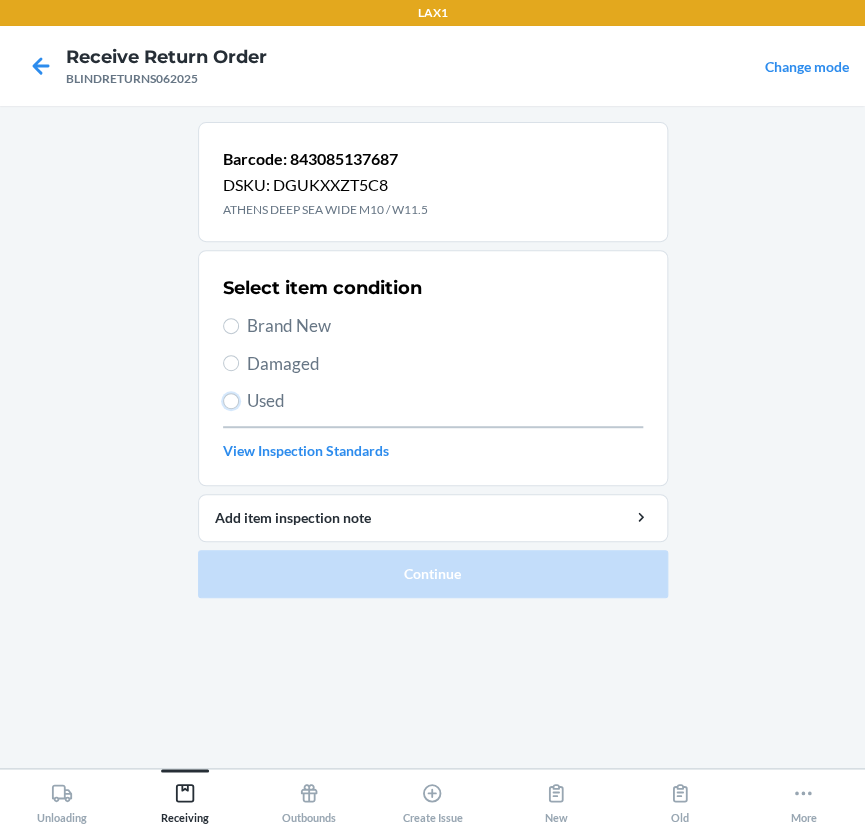 click on "Used" at bounding box center (231, 401) 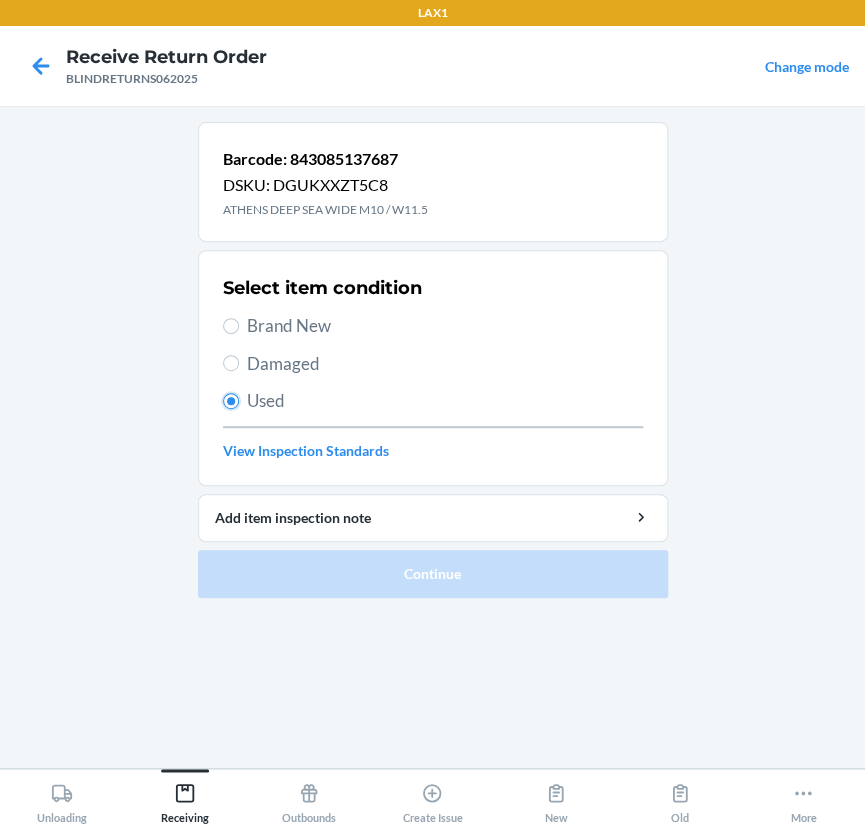 radio on "true" 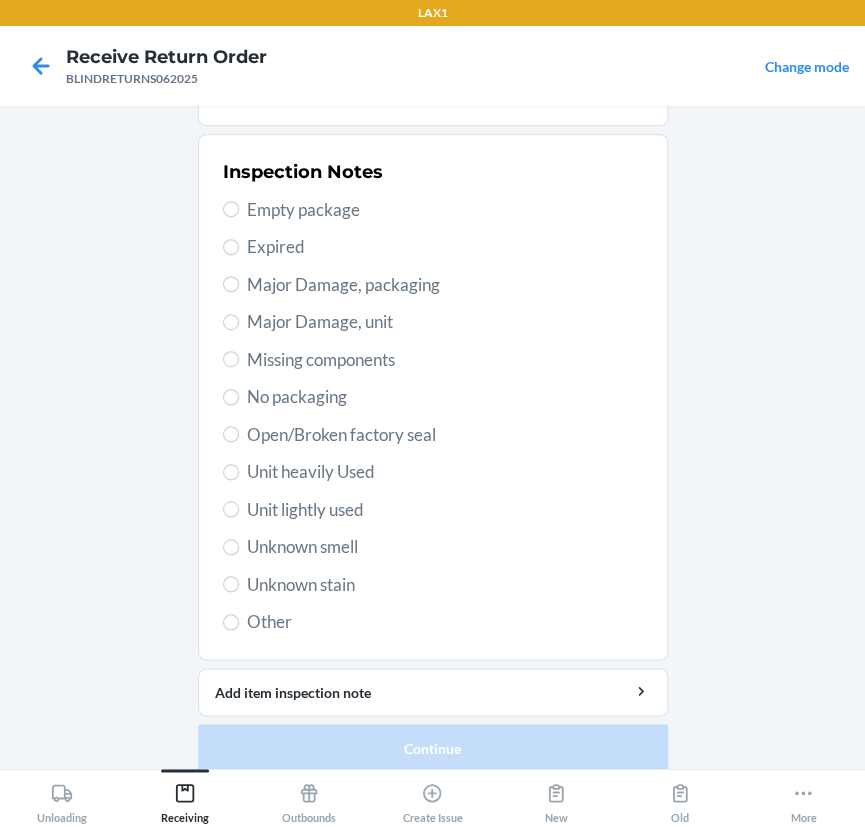 scroll, scrollTop: 377, scrollLeft: 0, axis: vertical 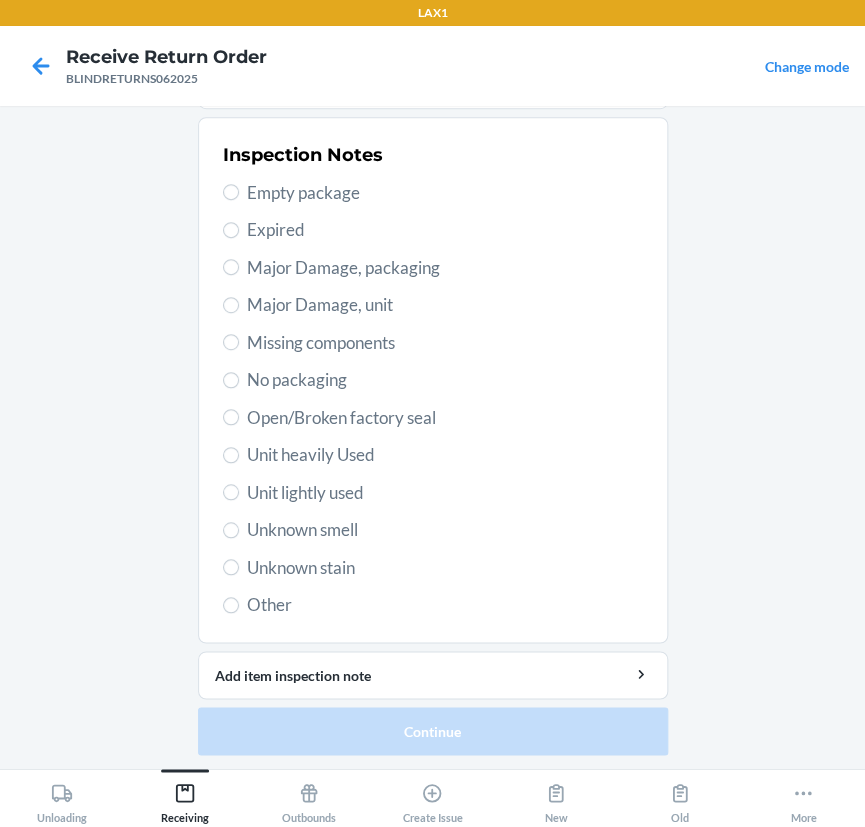 click on "Unit heavily Used" at bounding box center [445, 455] 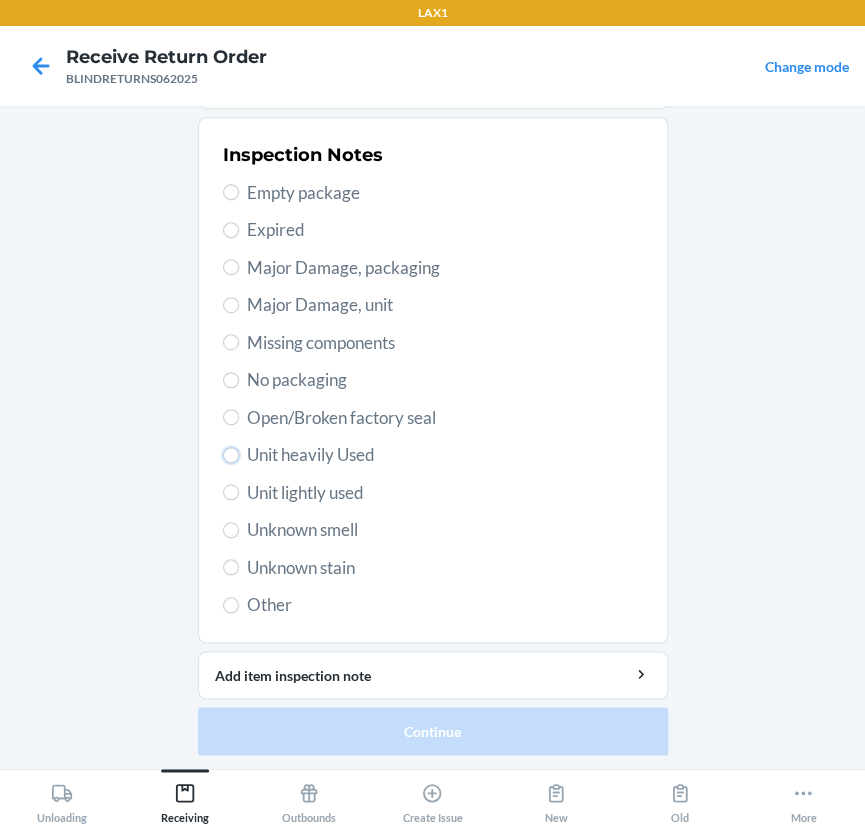 click on "Unit heavily Used" at bounding box center [231, 455] 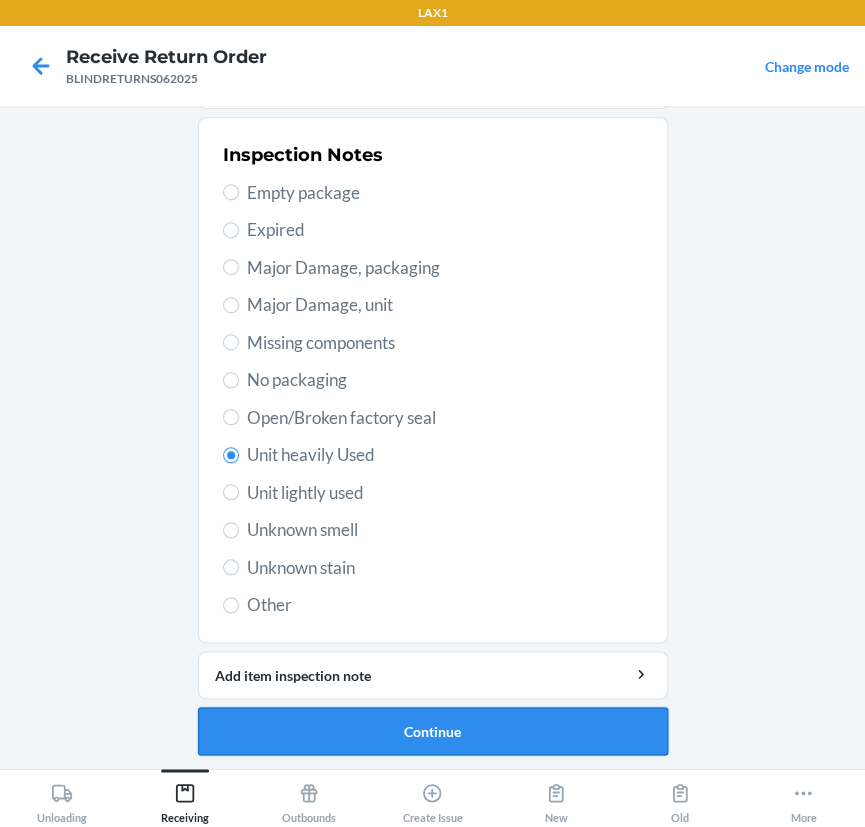 click on "Continue" at bounding box center [433, 731] 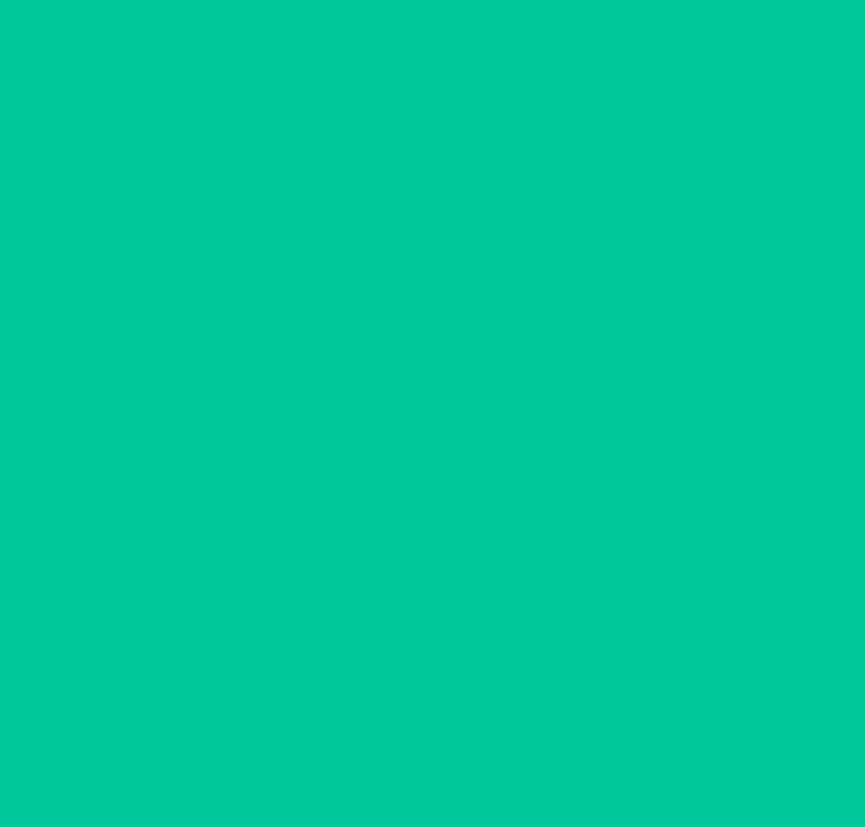 scroll, scrollTop: 18, scrollLeft: 0, axis: vertical 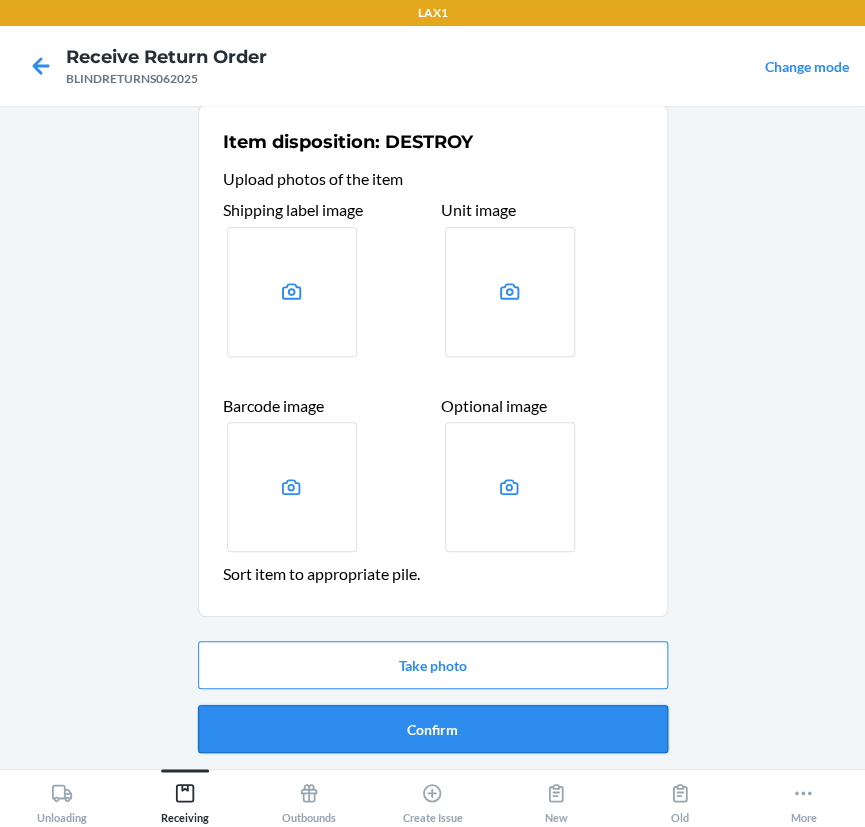 click on "Confirm" at bounding box center [433, 729] 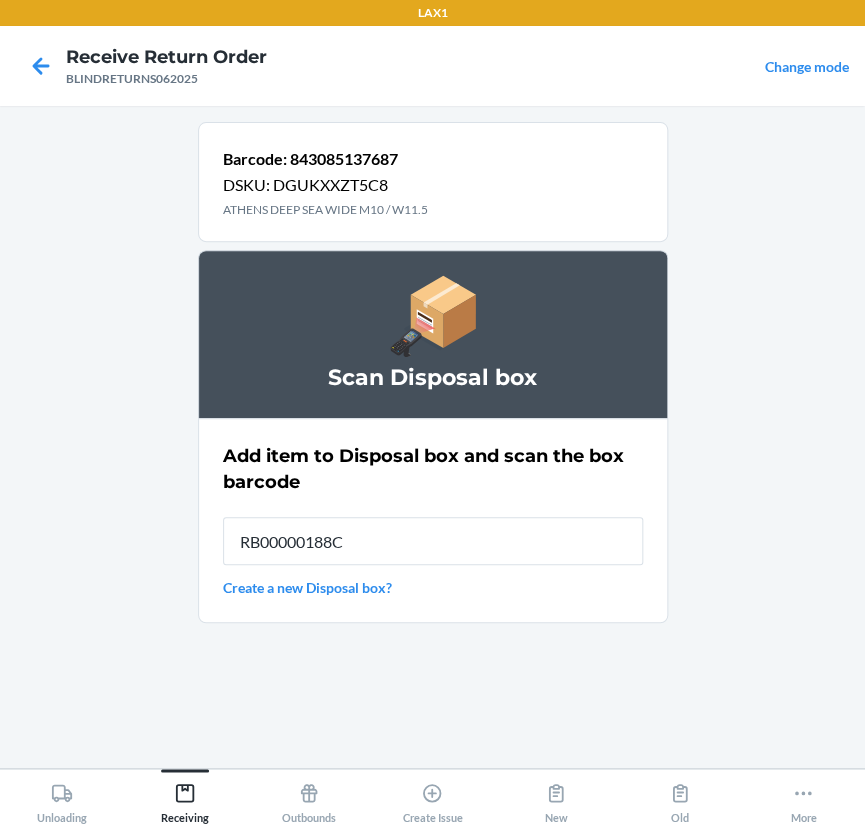 type on "RB00000188C" 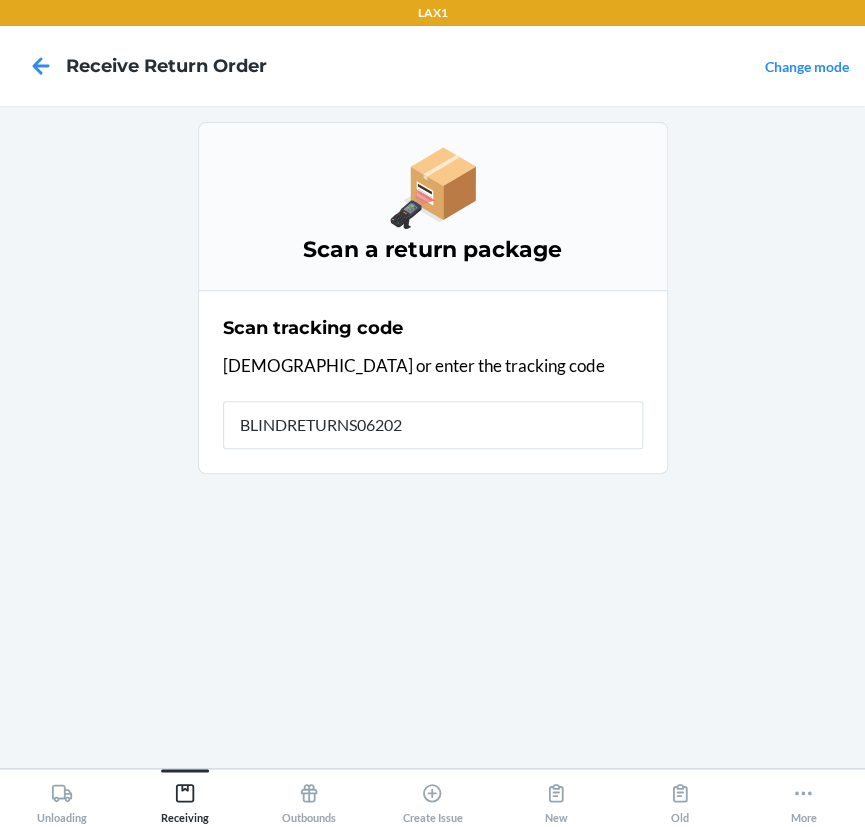 type on "BLINDRETURNS062025" 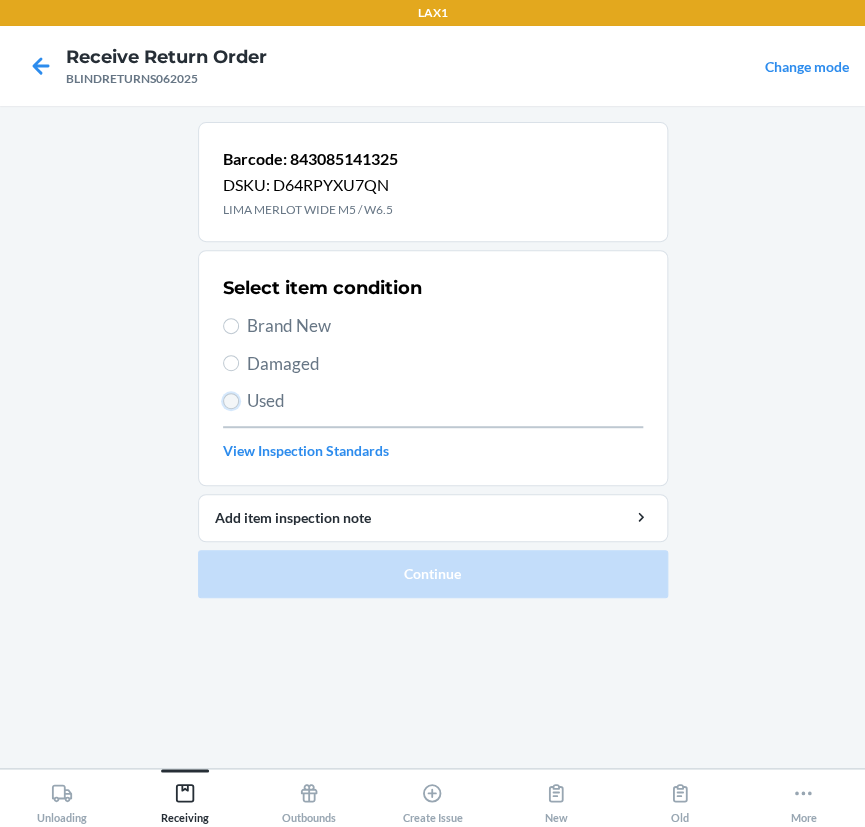 click on "Used" at bounding box center (231, 401) 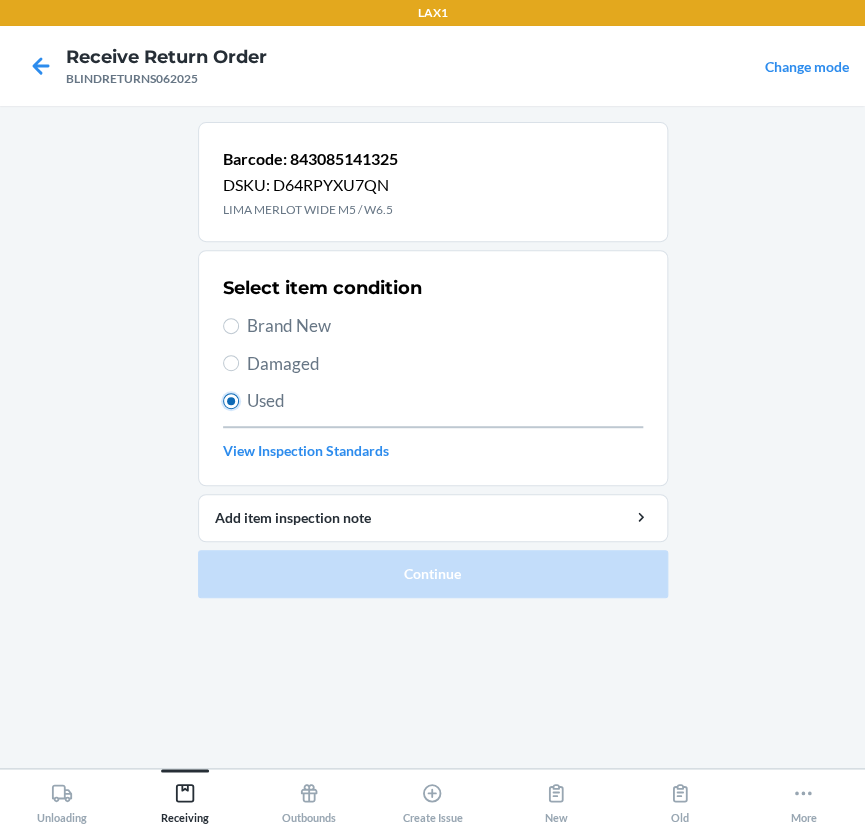 radio on "true" 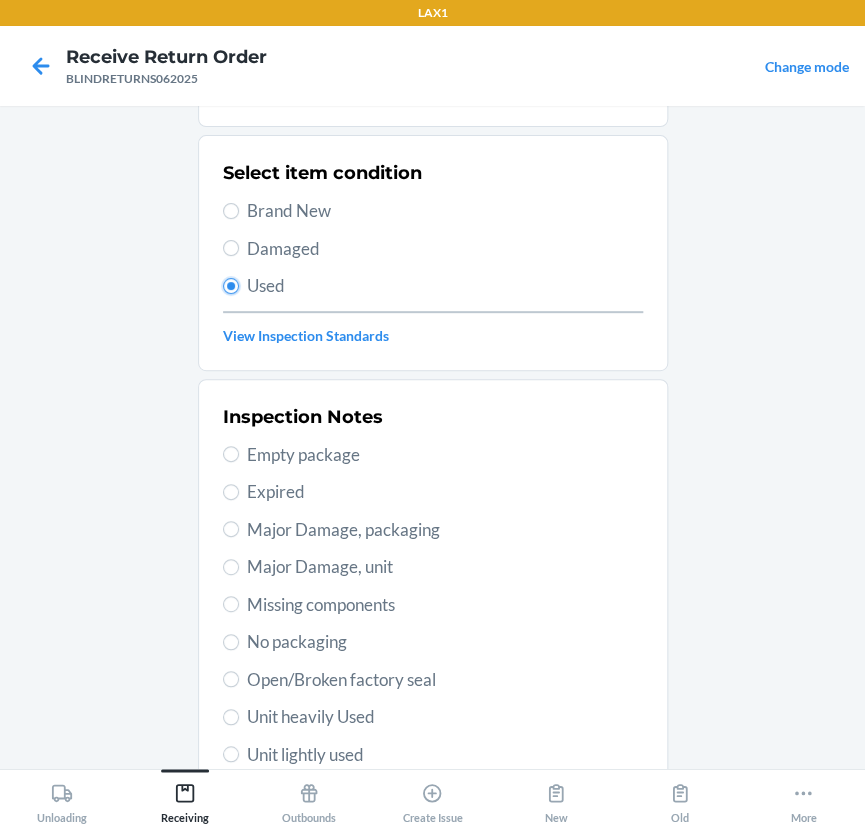 scroll, scrollTop: 363, scrollLeft: 0, axis: vertical 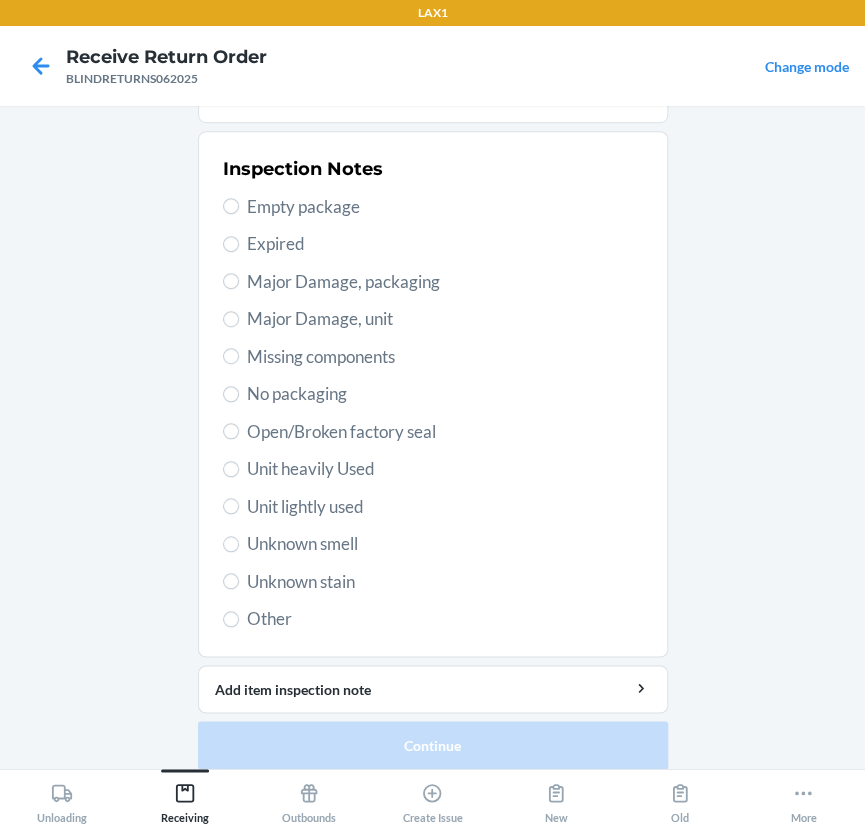 drag, startPoint x: 242, startPoint y: 471, endPoint x: 269, endPoint y: 489, distance: 32.449963 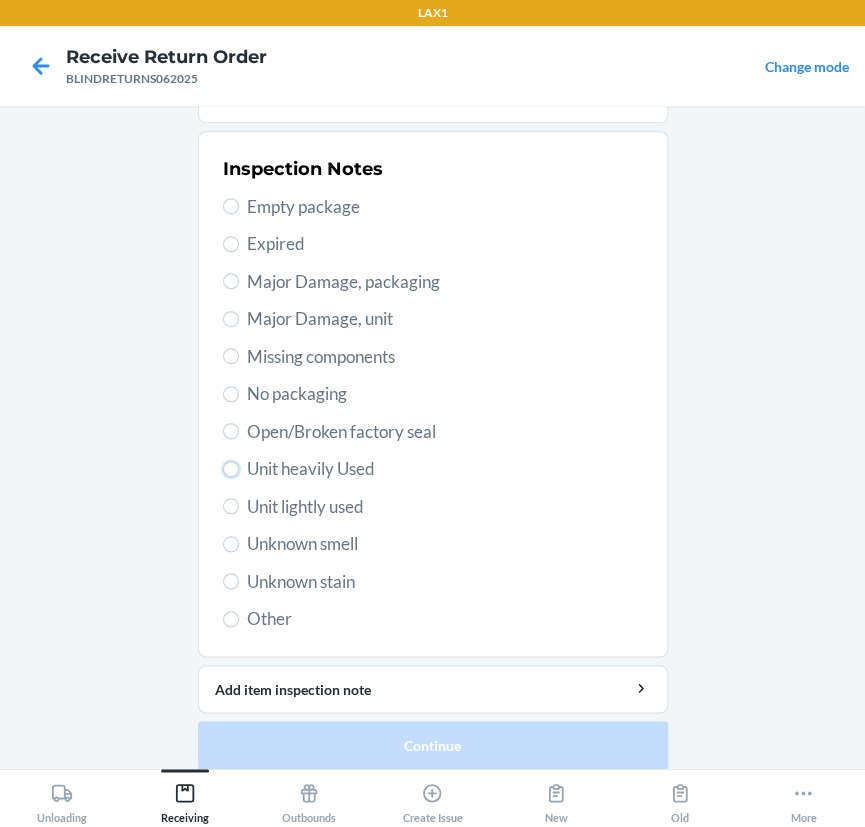 click on "Unit heavily Used" at bounding box center [231, 469] 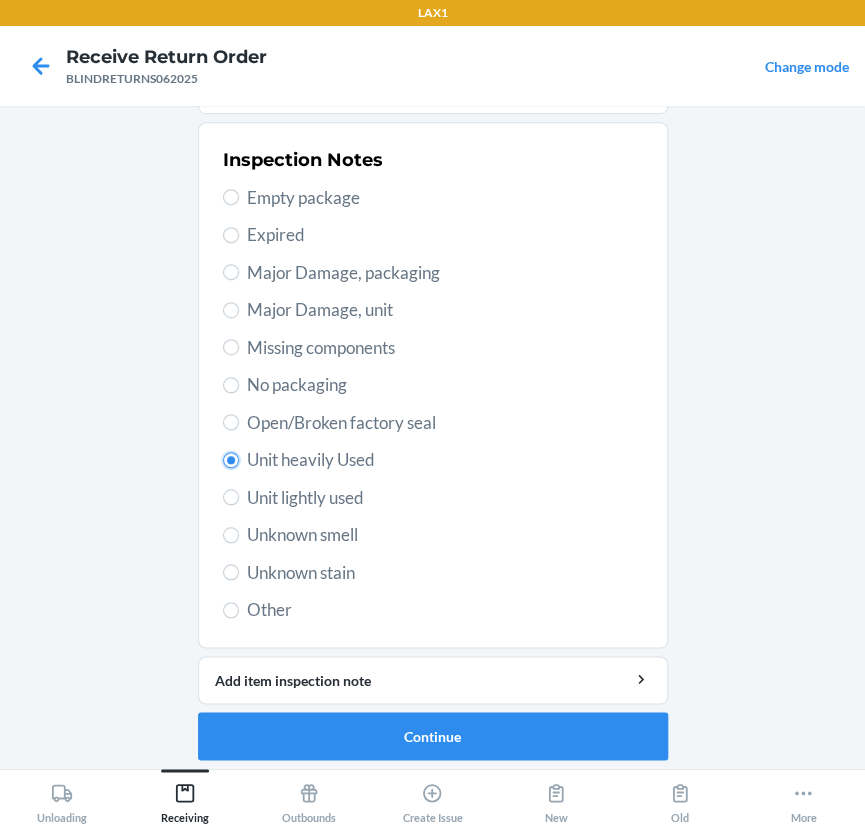 scroll, scrollTop: 377, scrollLeft: 0, axis: vertical 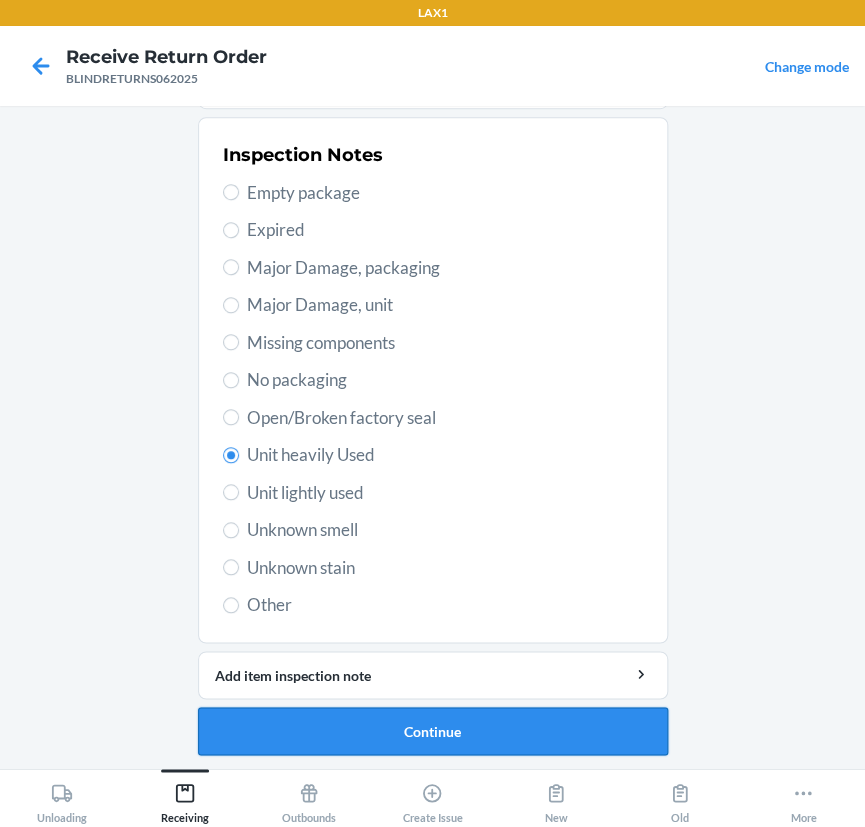 click on "Continue" at bounding box center [433, 731] 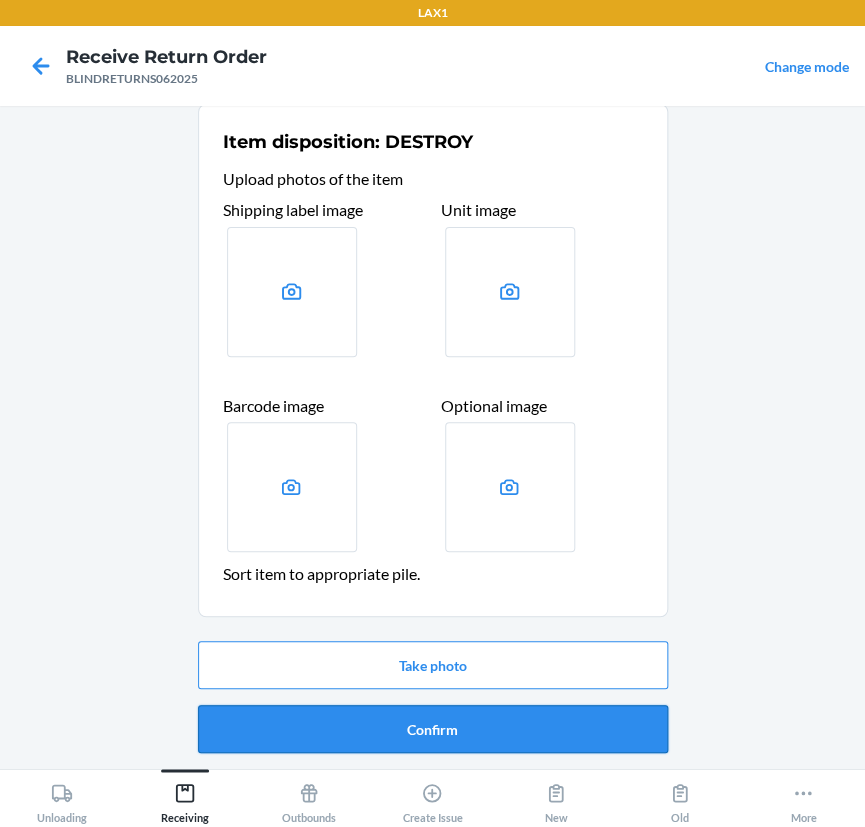 click on "Confirm" at bounding box center (433, 729) 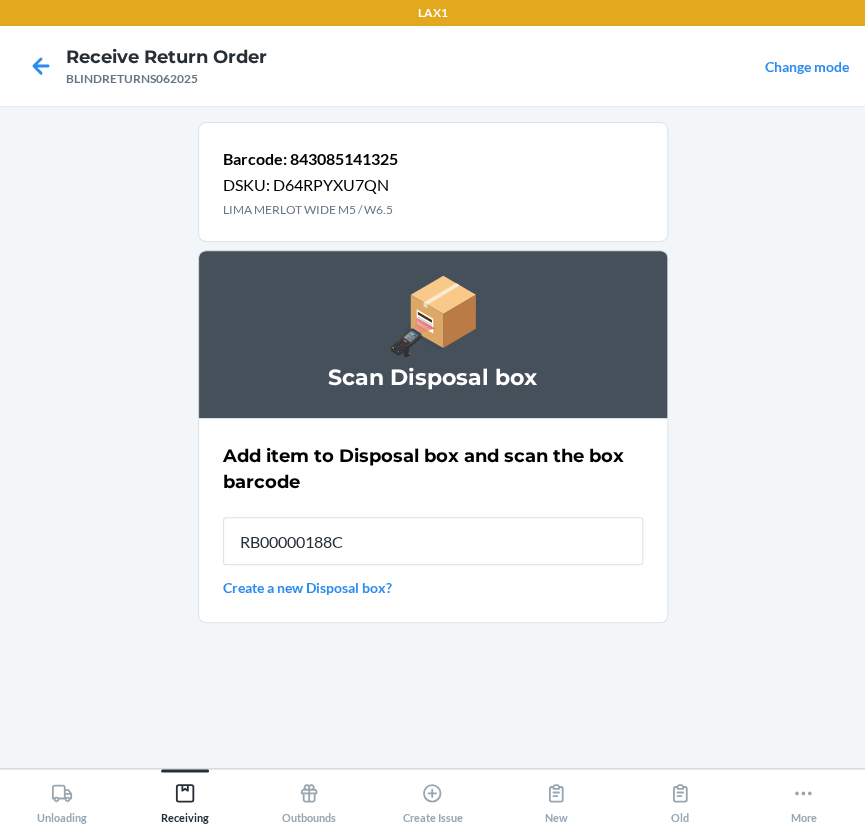 type on "RB00000188C" 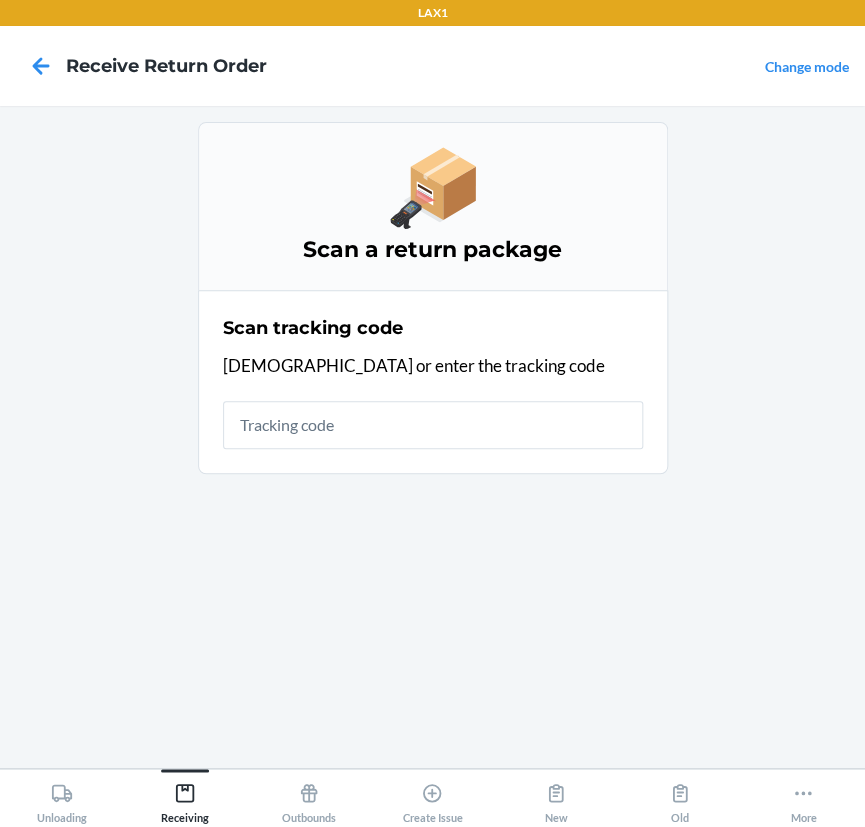click at bounding box center (433, 425) 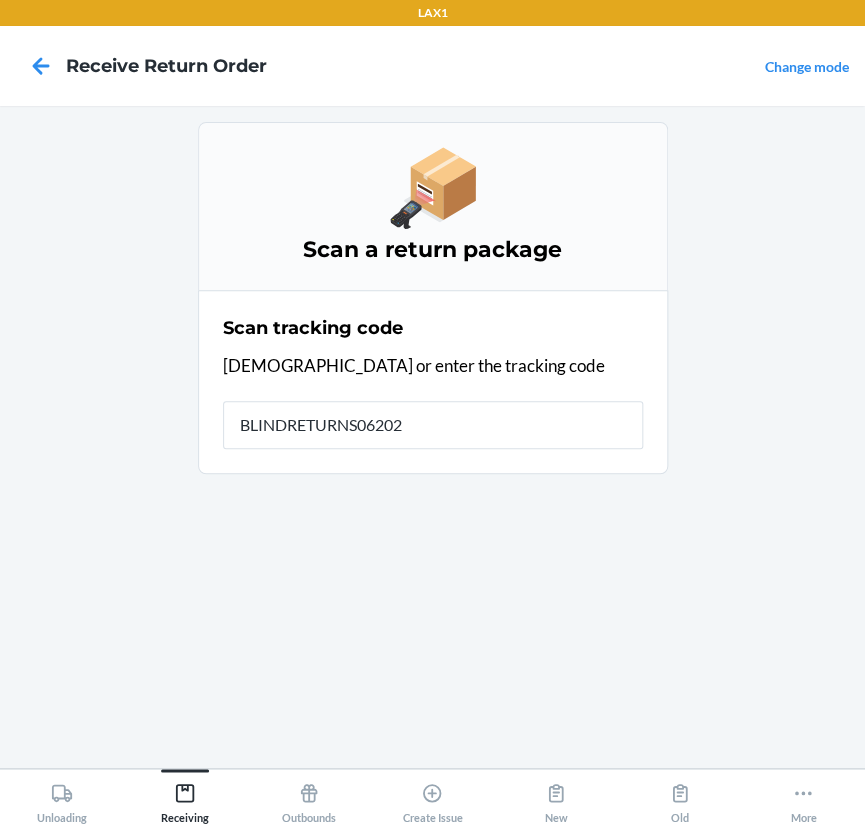 type on "BLINDRETURNS062025" 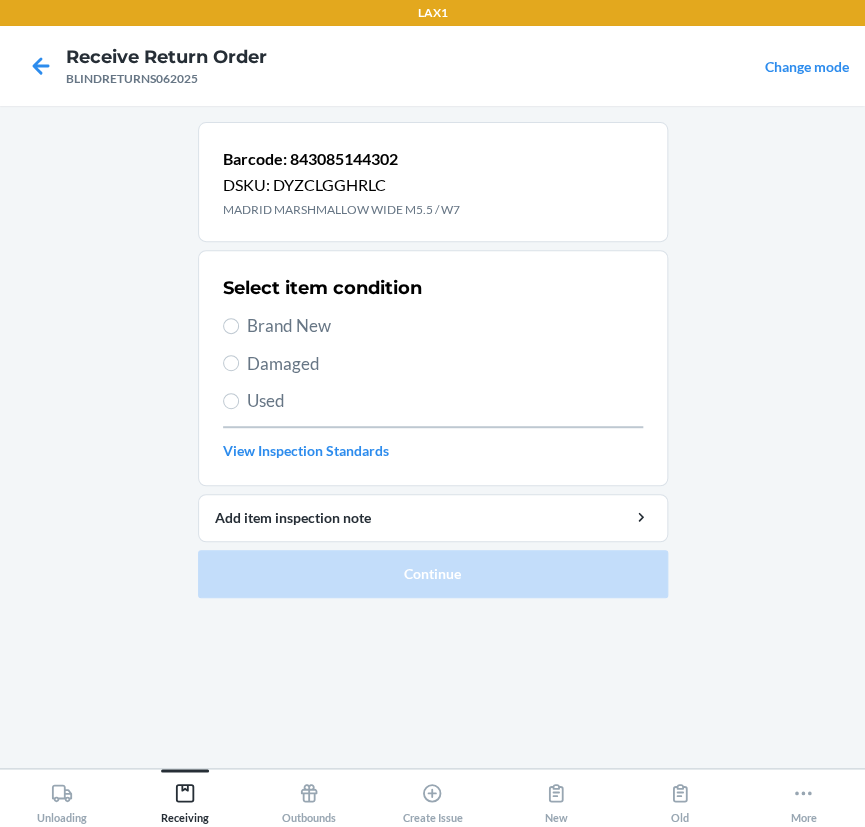 click on "Used" at bounding box center [445, 401] 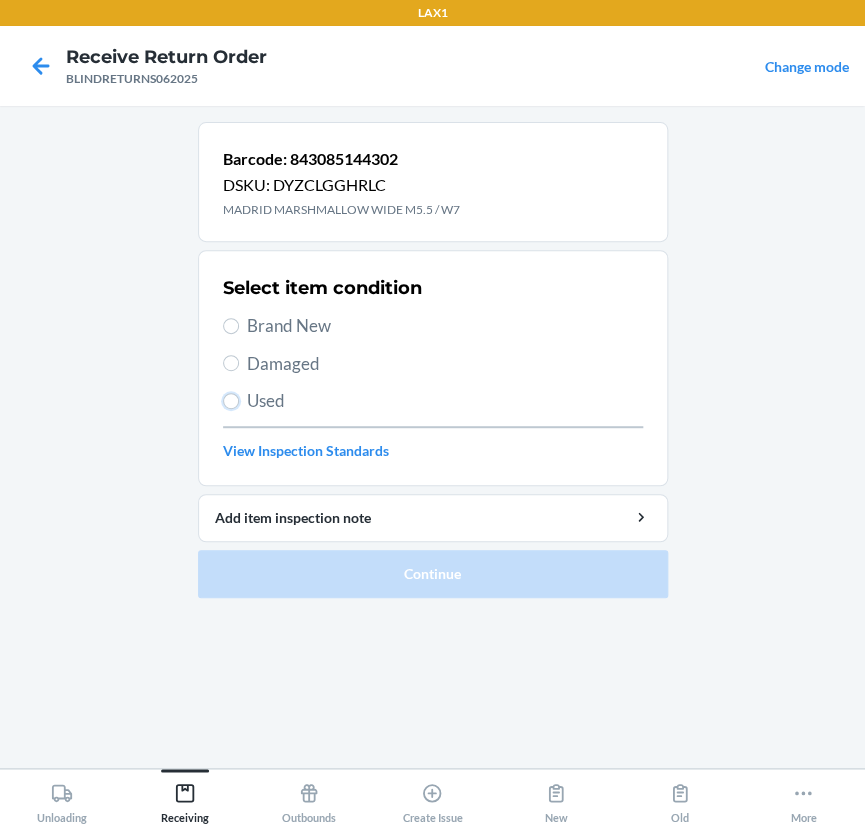 click on "Used" at bounding box center (231, 401) 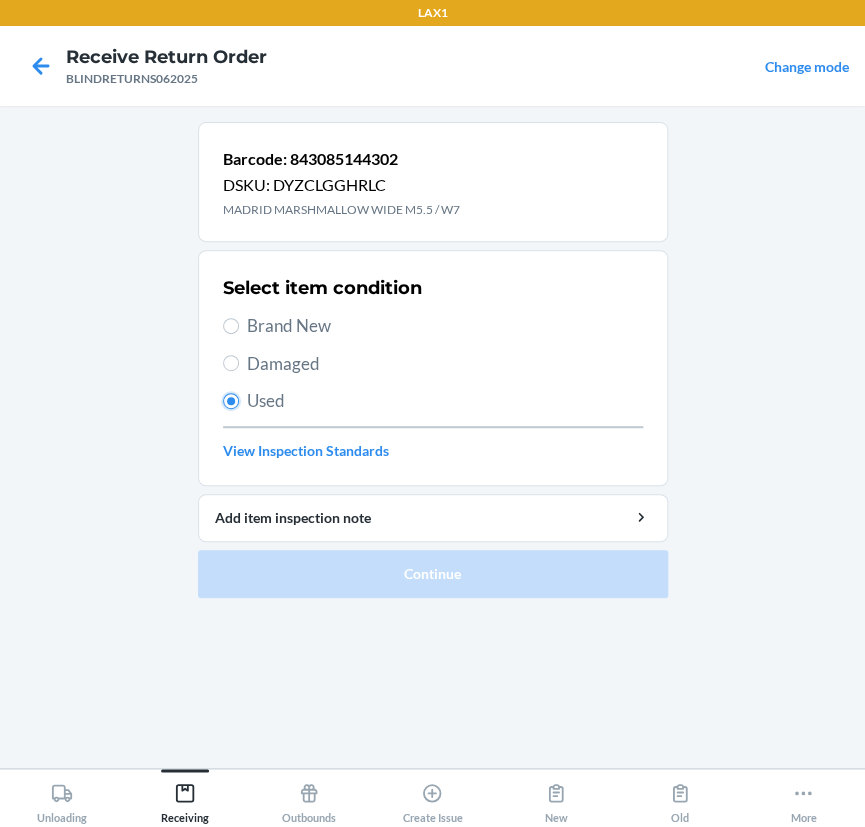 radio on "true" 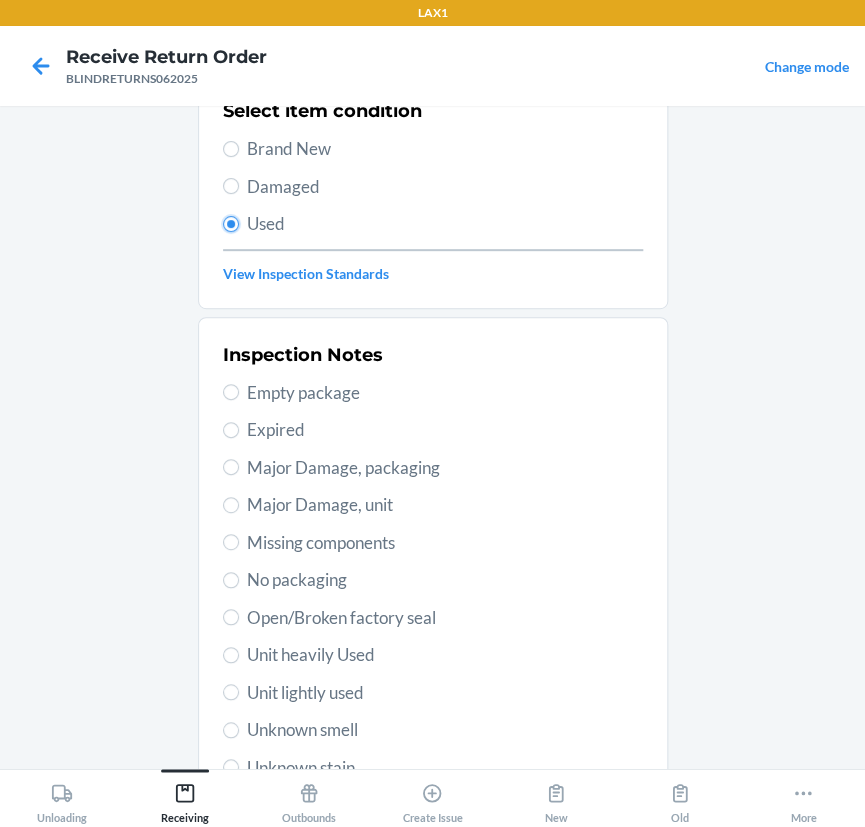 scroll, scrollTop: 181, scrollLeft: 0, axis: vertical 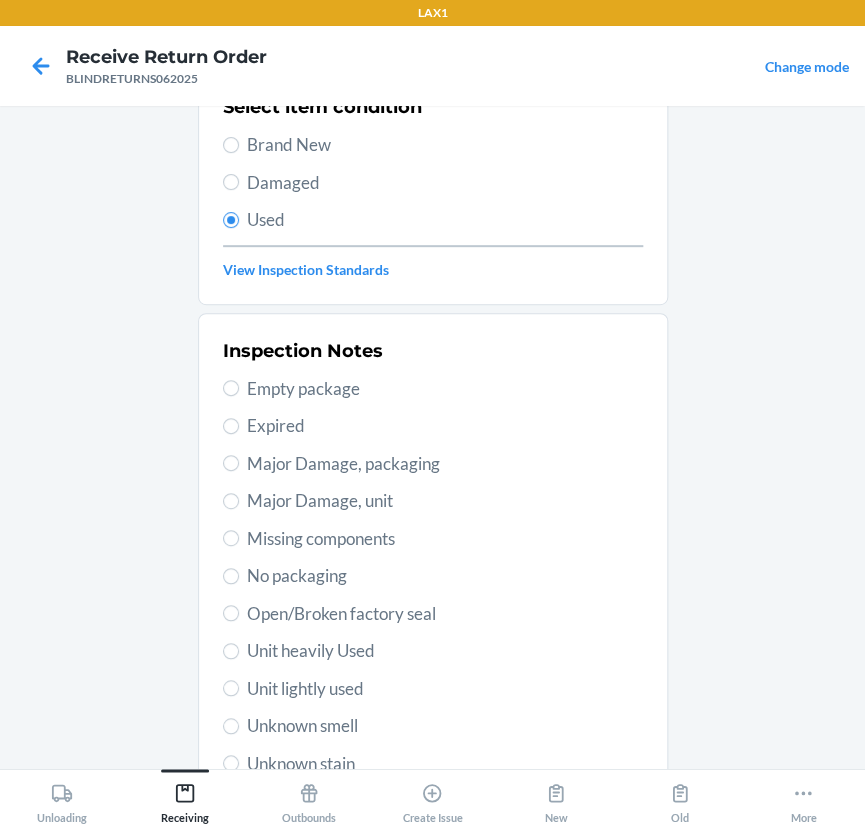 click on "Unit heavily Used" at bounding box center (445, 651) 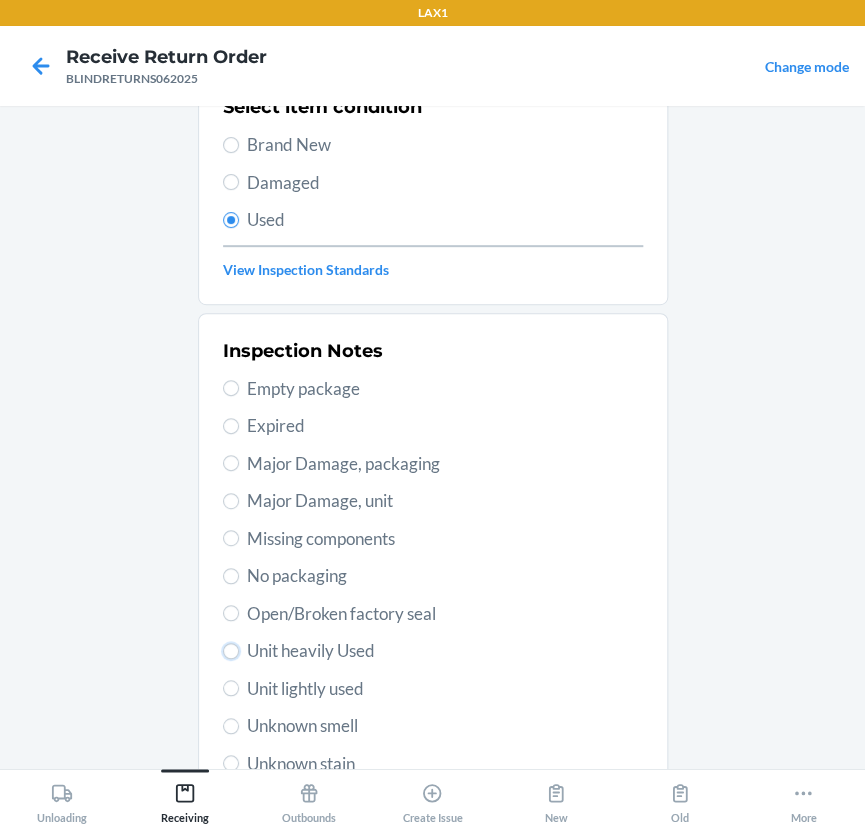 click on "Unit heavily Used" at bounding box center [231, 651] 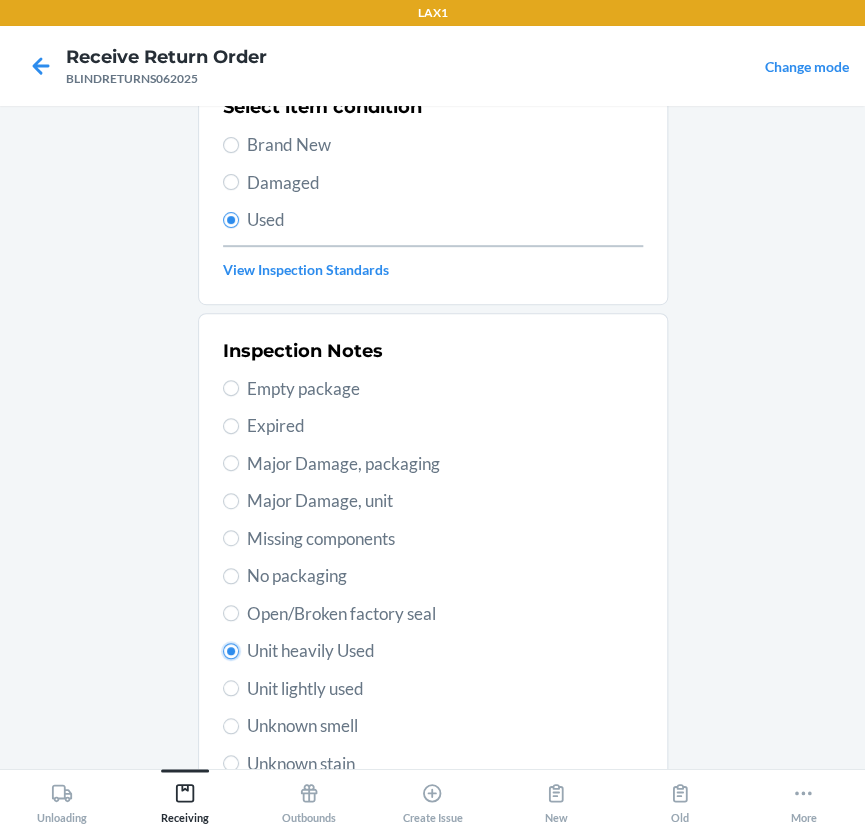 radio on "true" 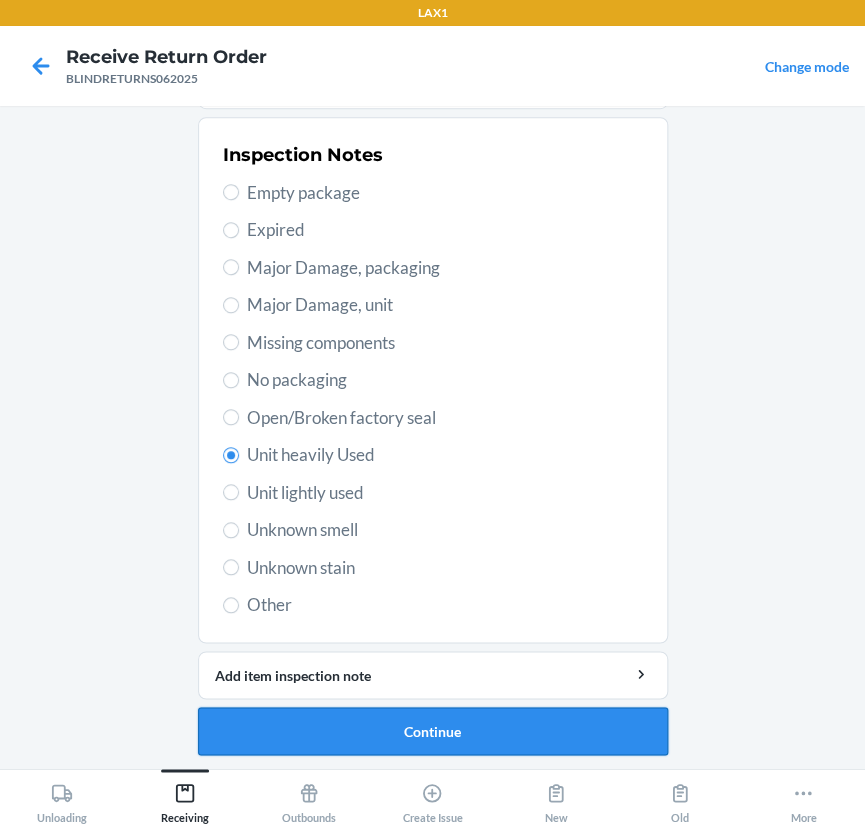 click on "Continue" at bounding box center [433, 731] 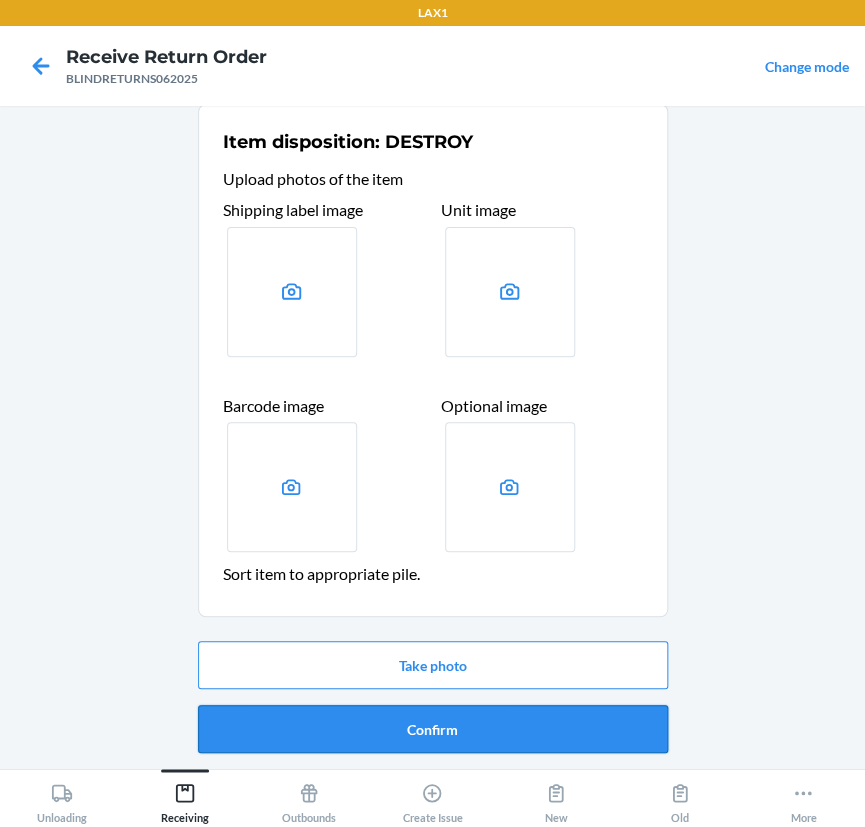 click on "Confirm" at bounding box center (433, 729) 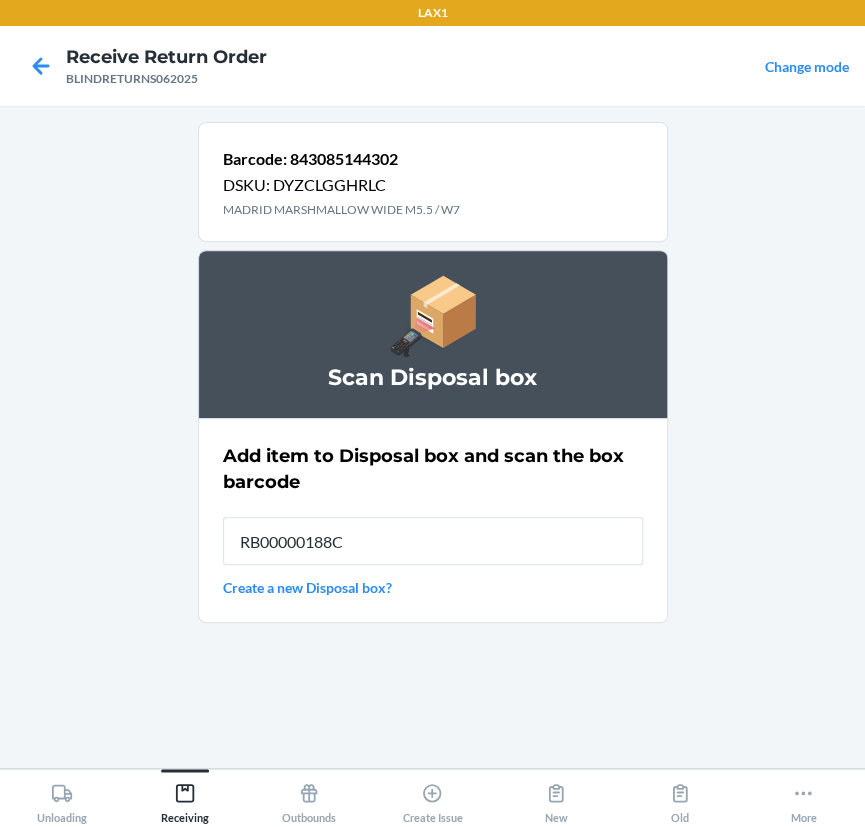 type on "RB00000188C" 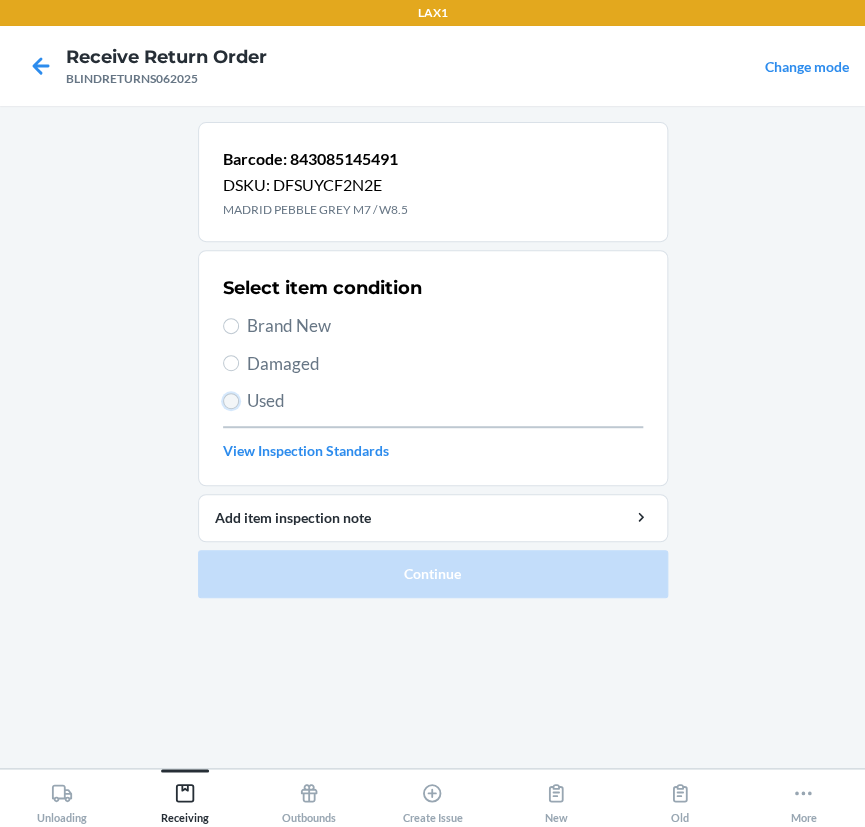 click on "Used" at bounding box center (231, 401) 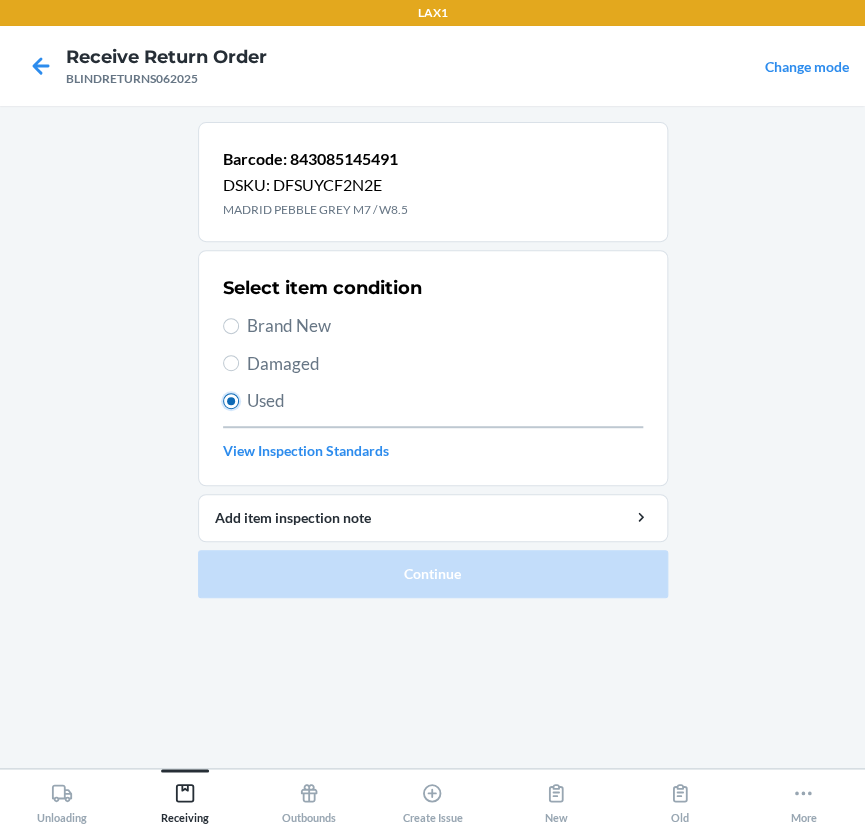 radio on "true" 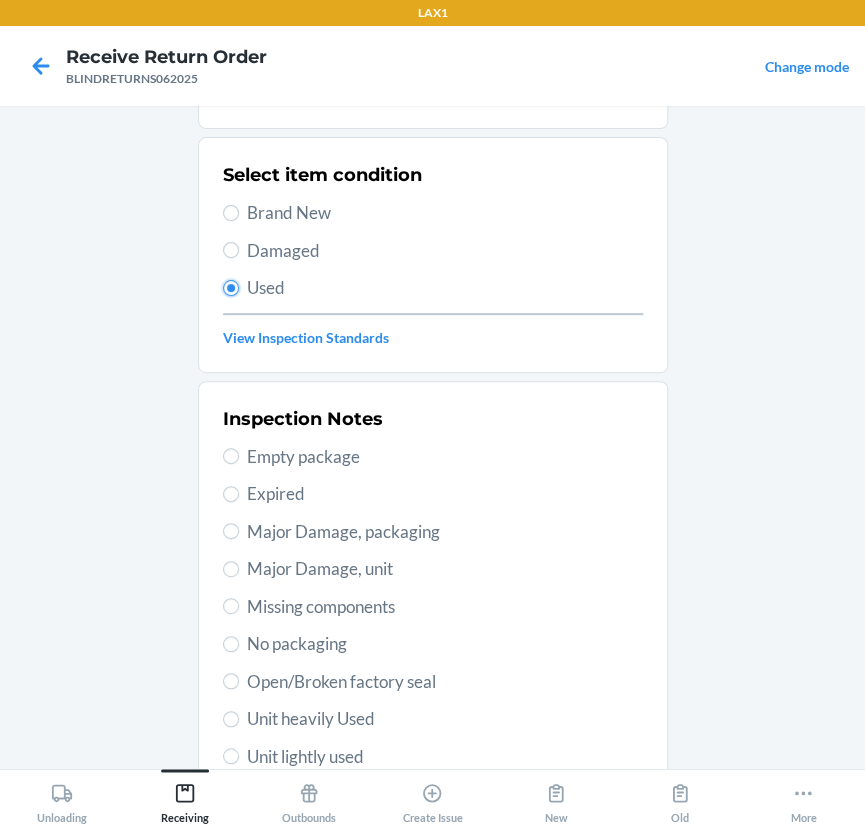 scroll, scrollTop: 181, scrollLeft: 0, axis: vertical 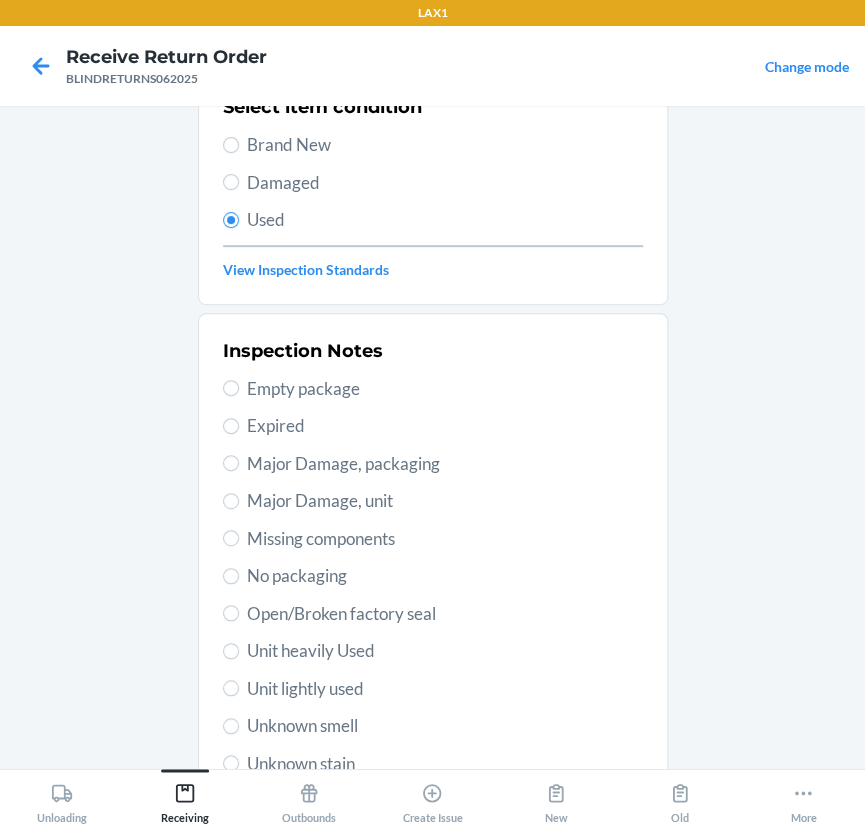 click on "Unit heavily Used" at bounding box center (445, 651) 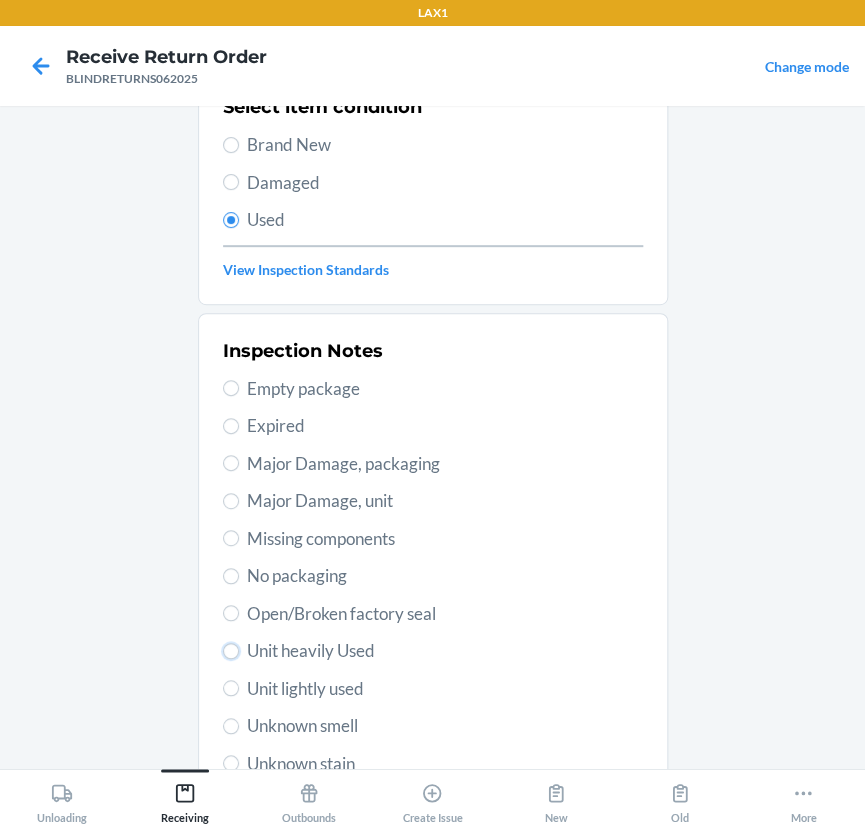 click on "Unit heavily Used" at bounding box center [231, 651] 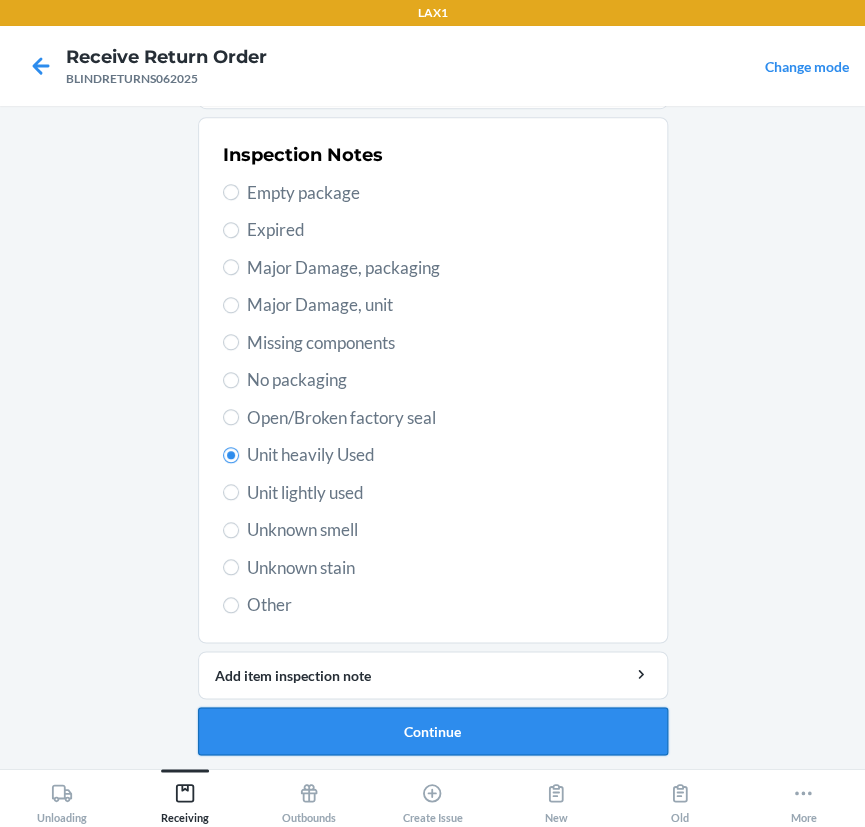 click on "Continue" at bounding box center [433, 731] 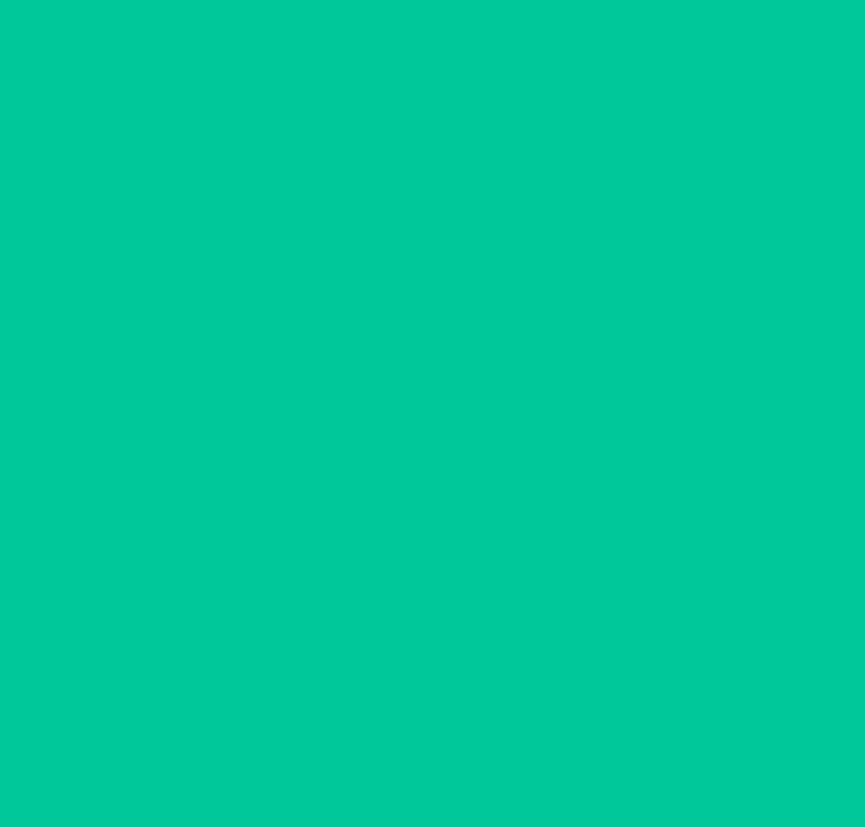 scroll, scrollTop: 18, scrollLeft: 0, axis: vertical 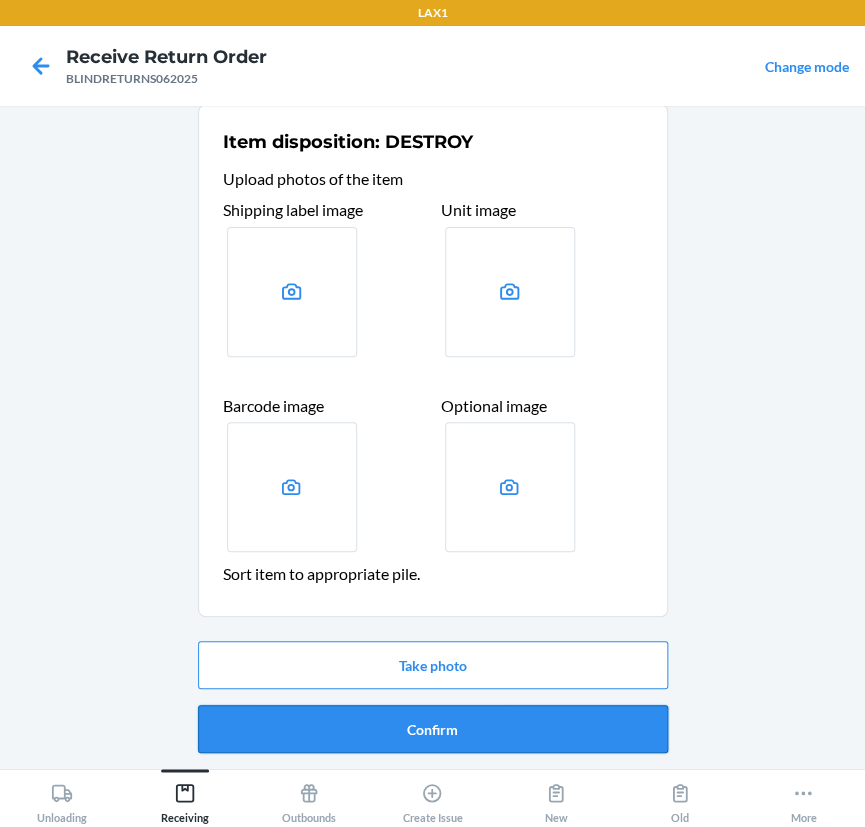 click on "Confirm" at bounding box center (433, 729) 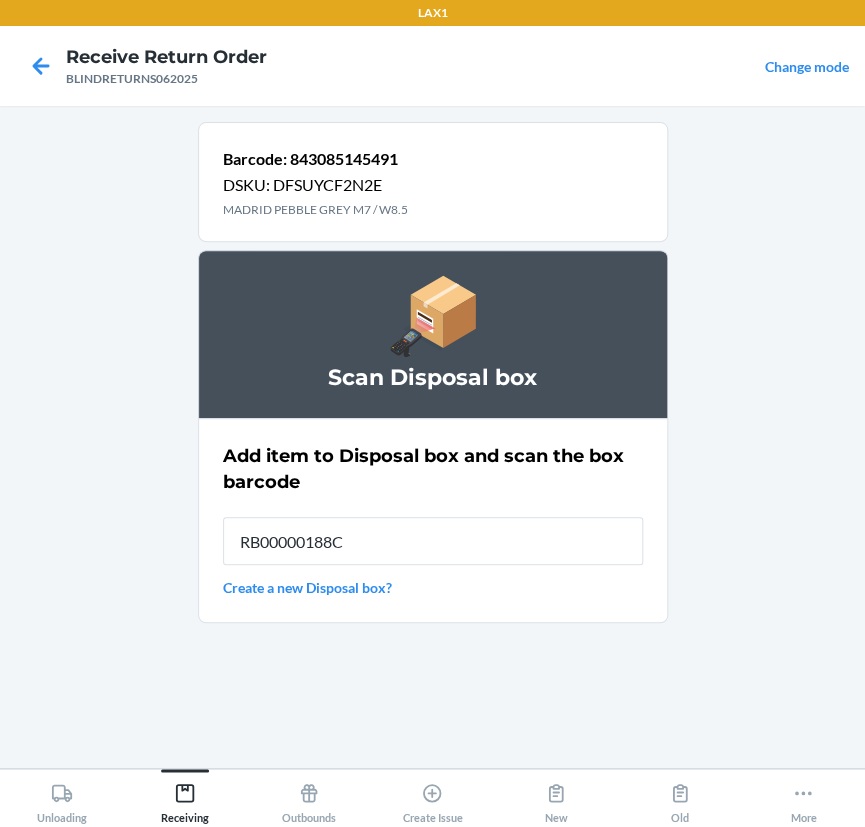 type on "RB00000188C" 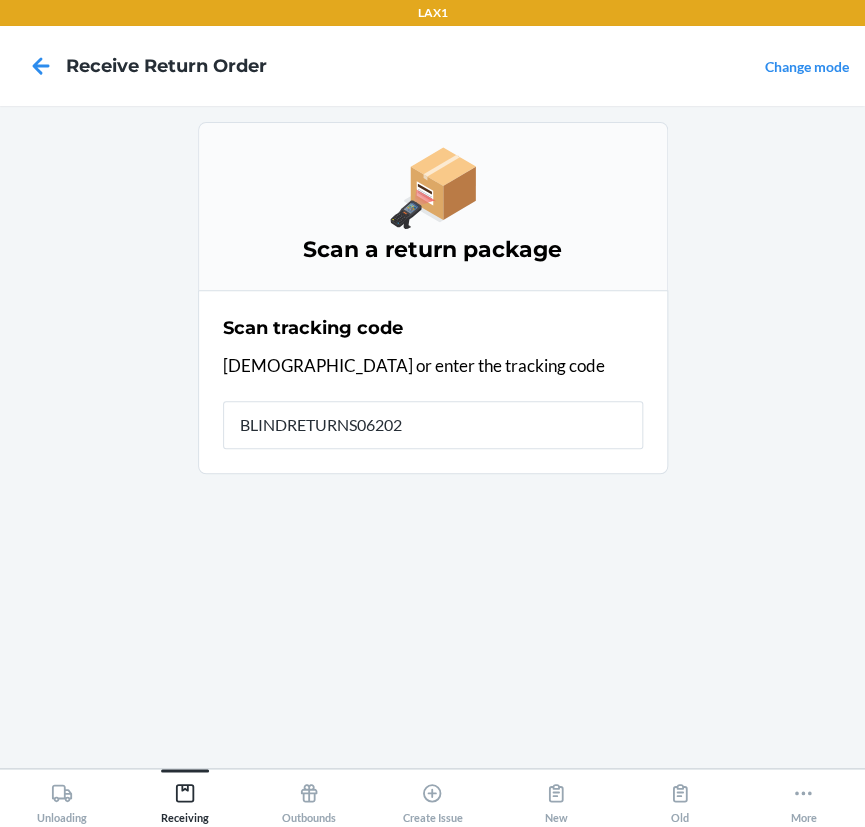 type on "BLINDRETURNS062025" 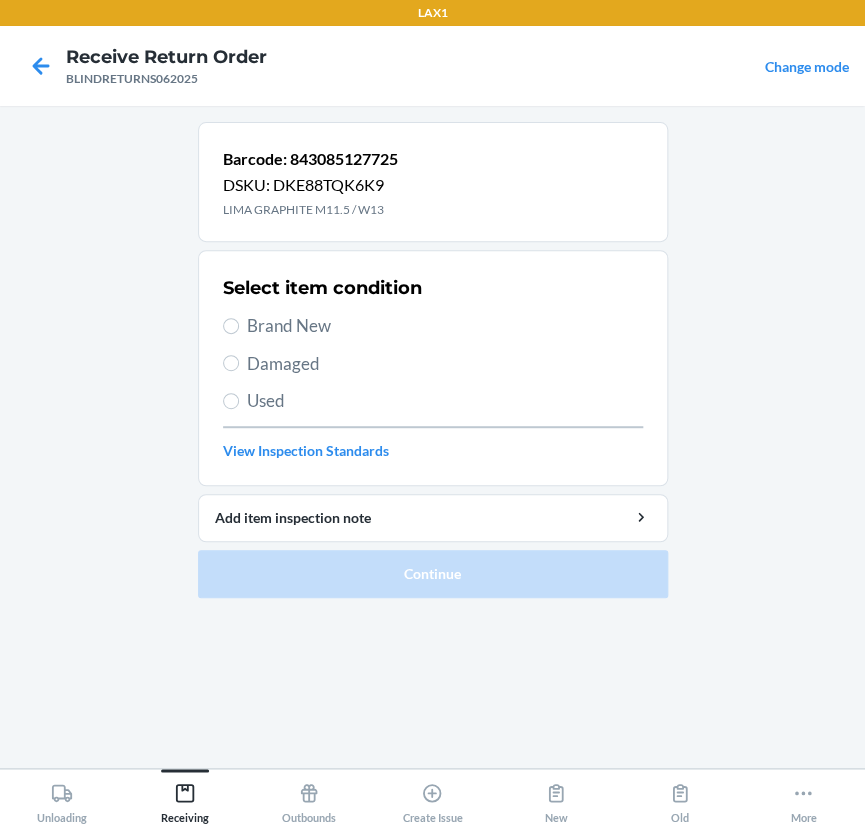 click on "Used" at bounding box center (433, 401) 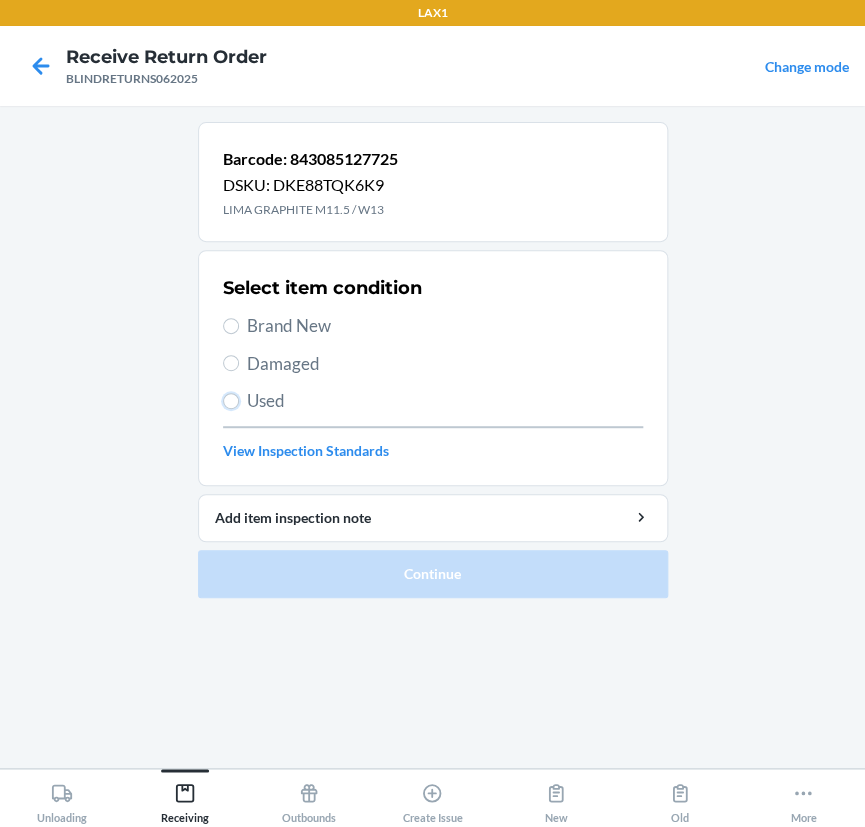 click on "Used" at bounding box center (231, 401) 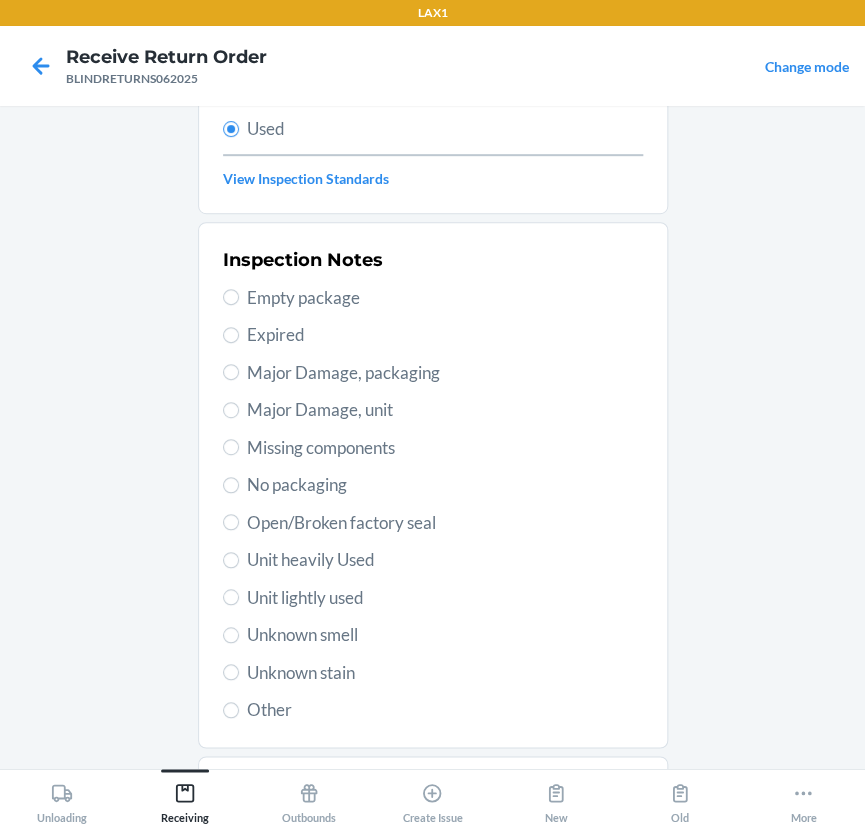 click on "Unit heavily Used" at bounding box center (445, 560) 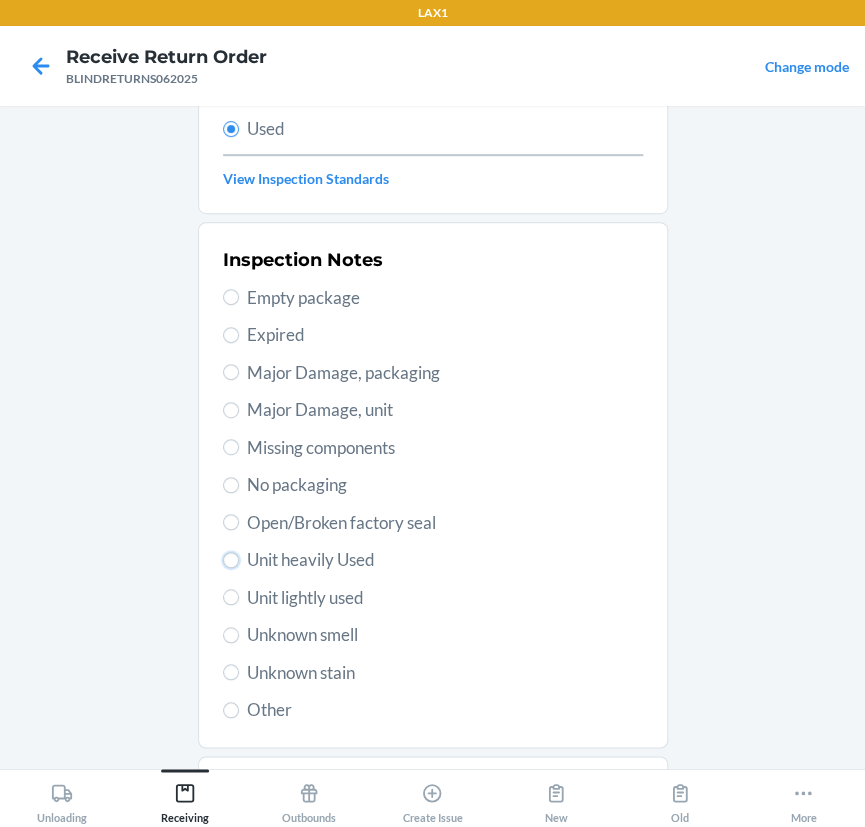 click on "Unit heavily Used" at bounding box center [231, 560] 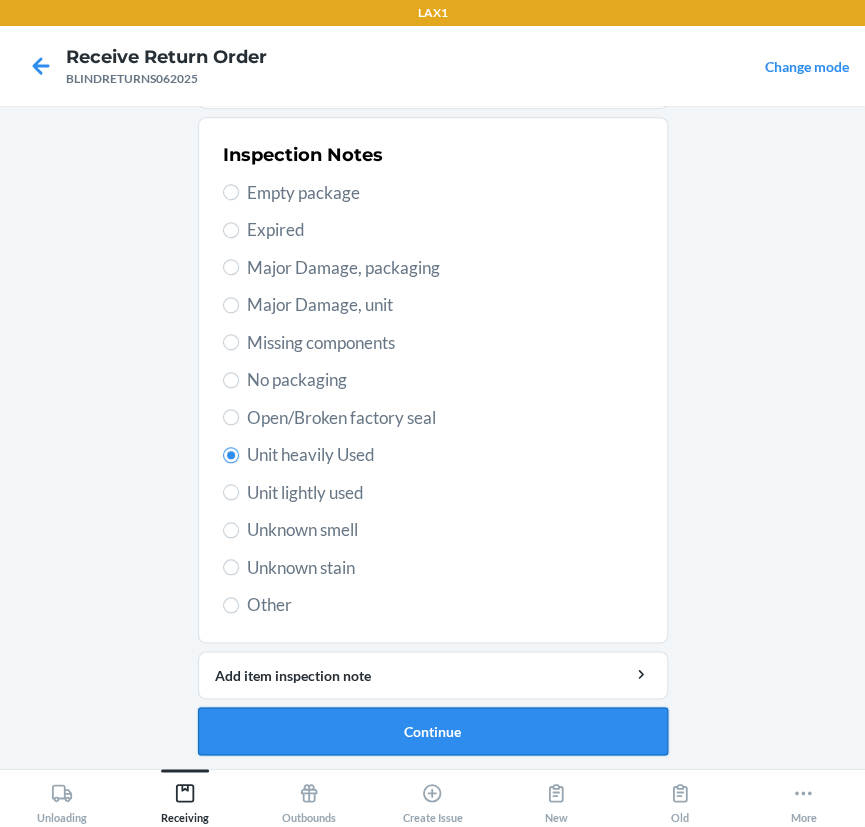 click on "Continue" at bounding box center [433, 731] 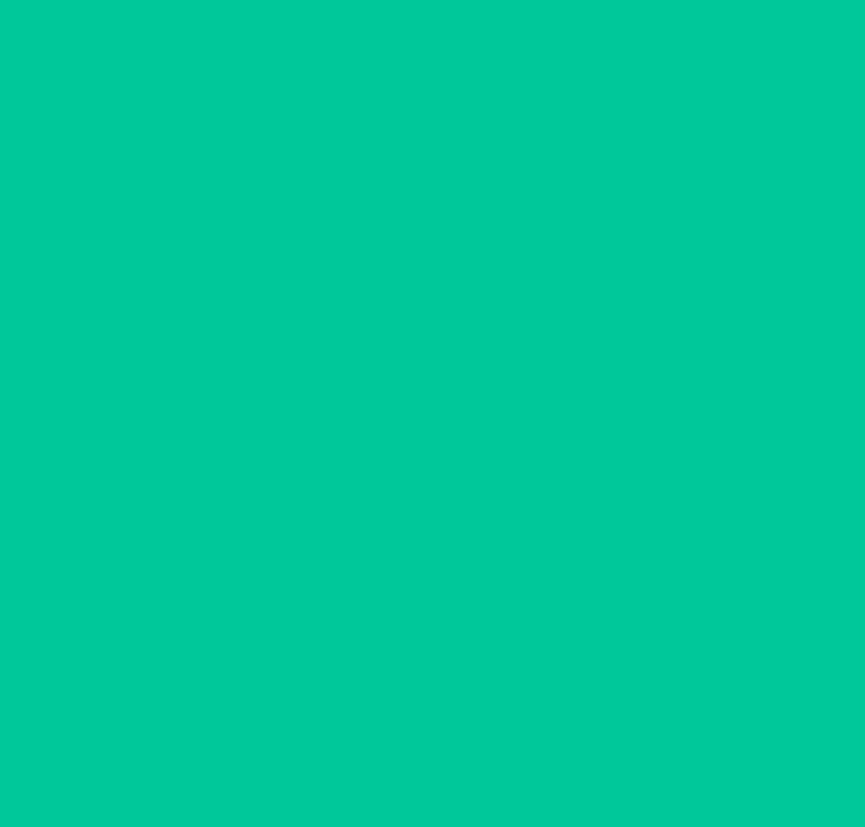 scroll, scrollTop: 18, scrollLeft: 0, axis: vertical 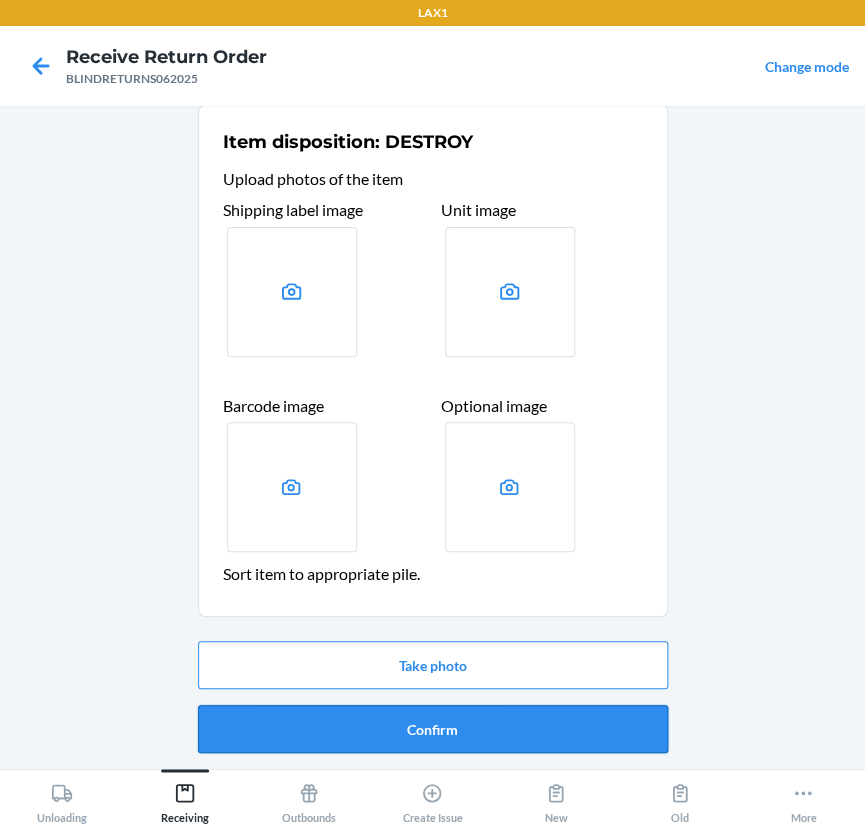 click on "Confirm" at bounding box center [433, 729] 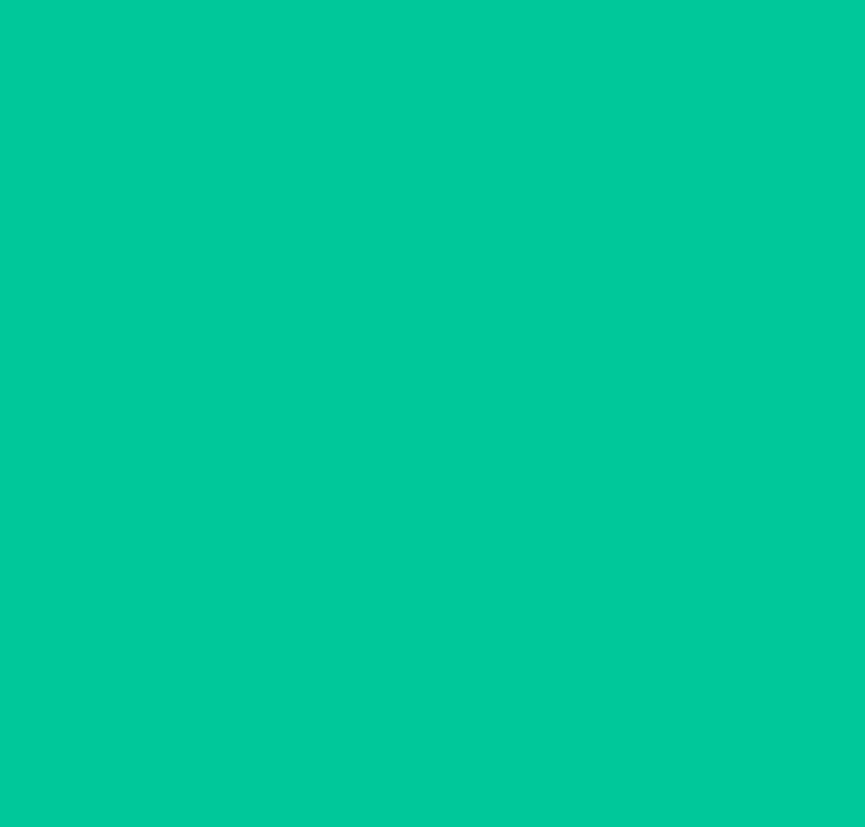 scroll, scrollTop: 0, scrollLeft: 0, axis: both 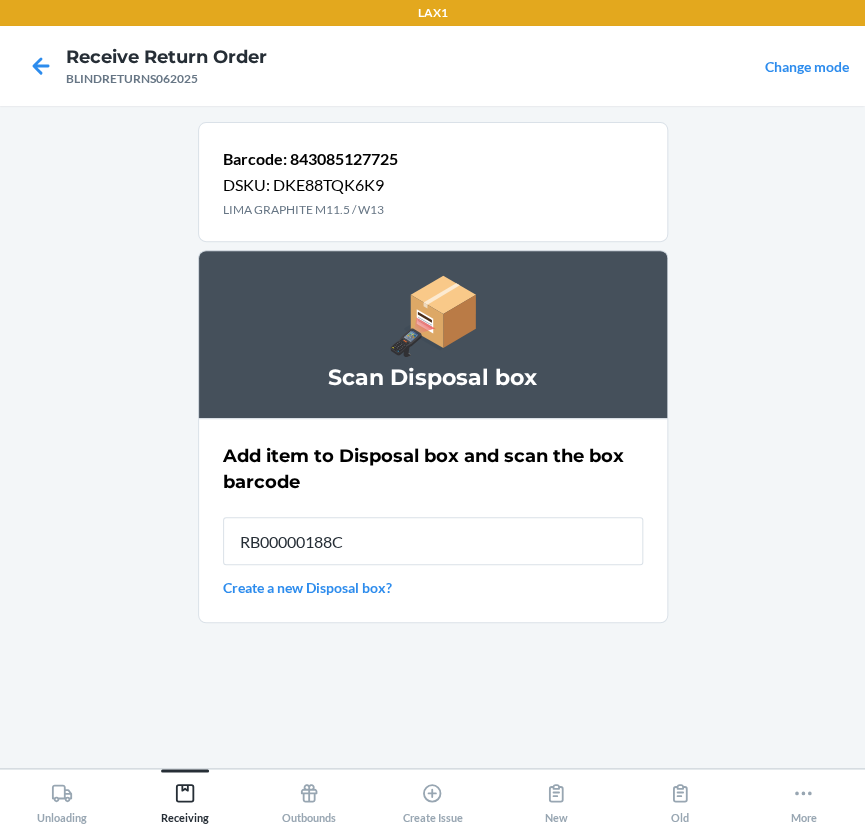 type on "RB00000188C" 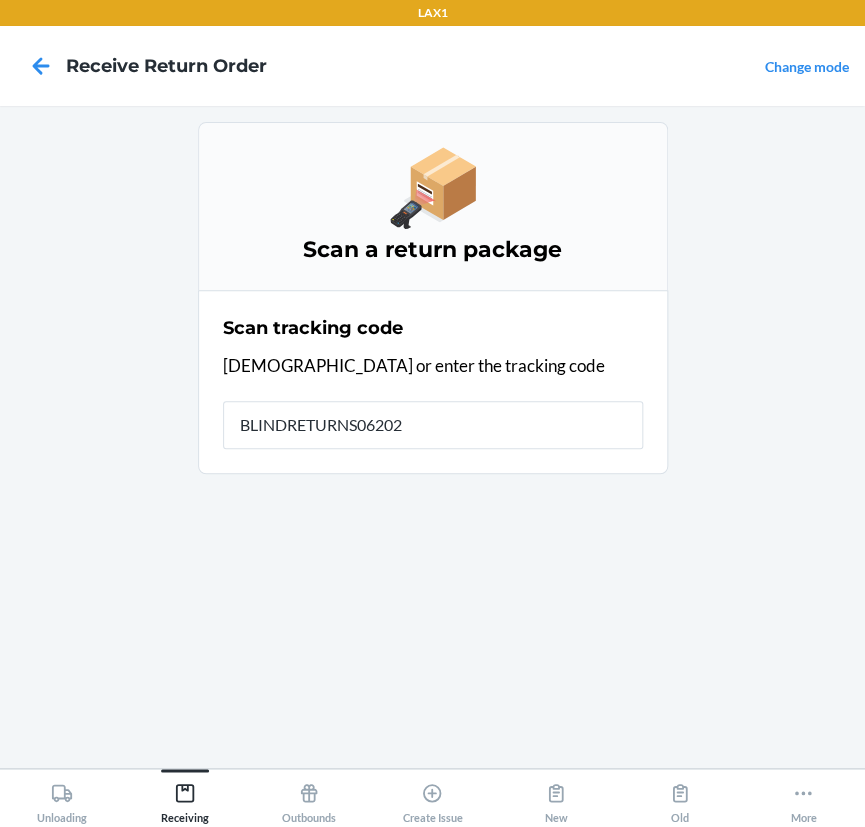 type on "BLINDRETURNS062025" 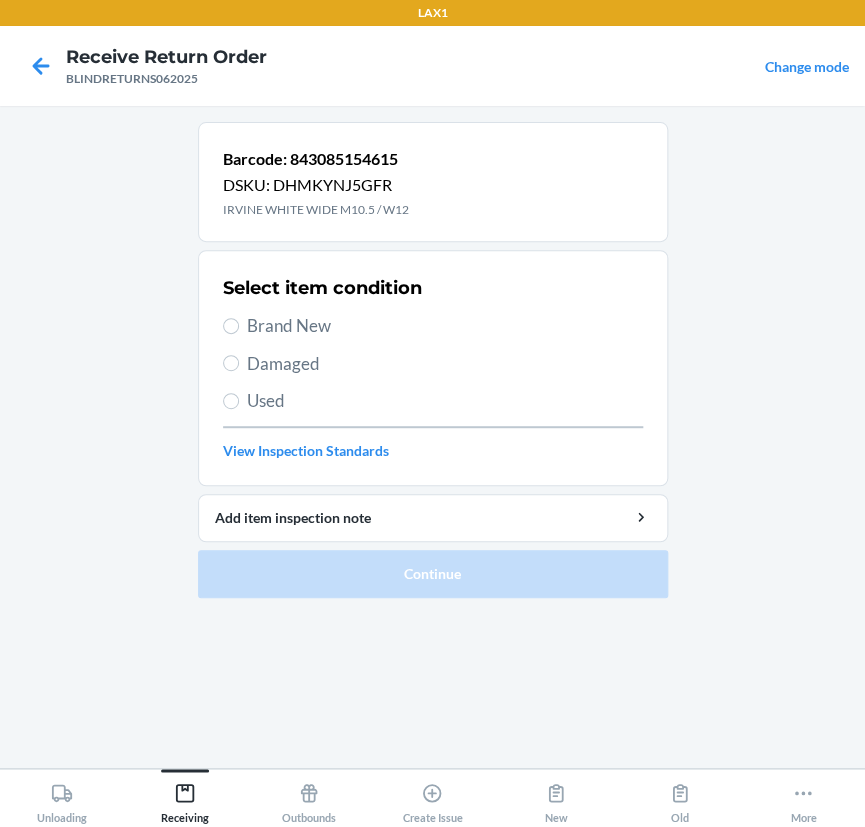 click on "Brand New" at bounding box center (445, 326) 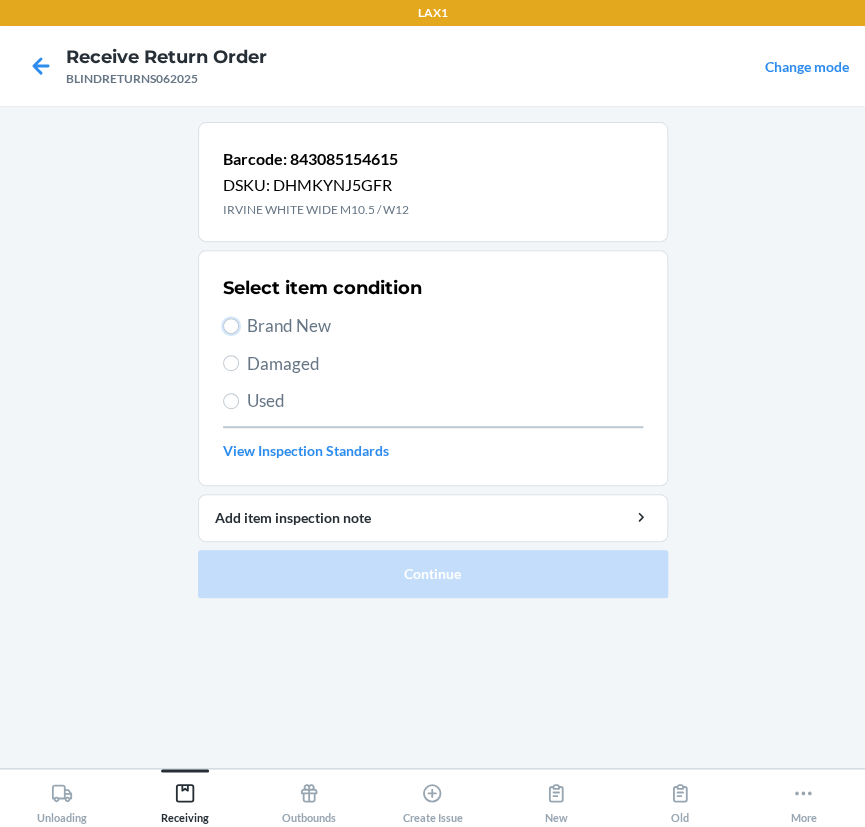 click on "Brand New" at bounding box center (231, 326) 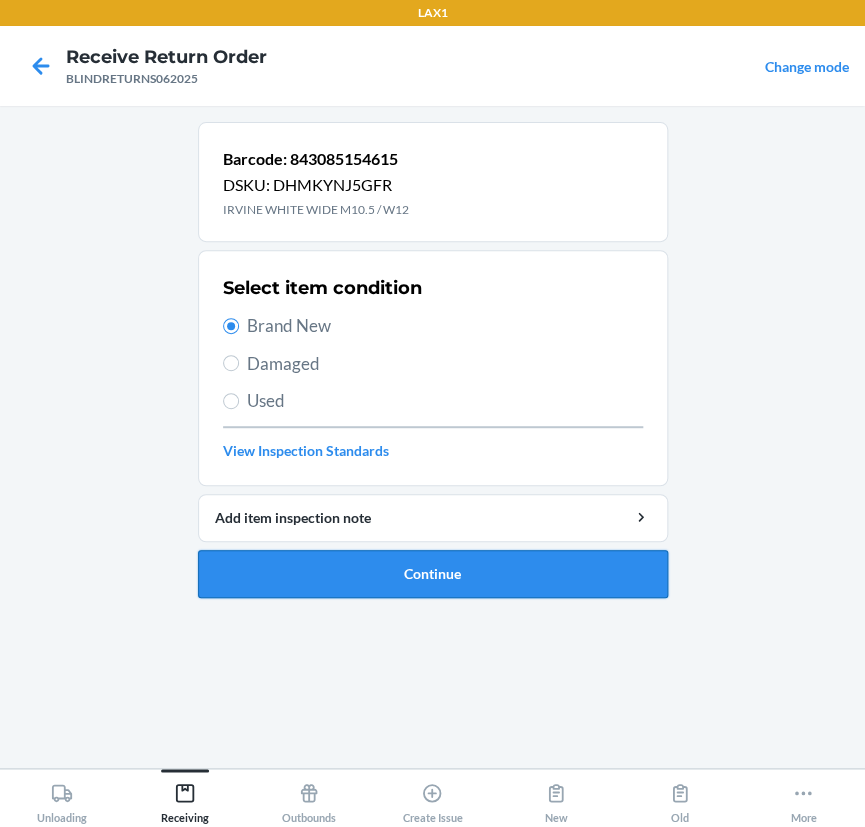 click on "Continue" at bounding box center (433, 574) 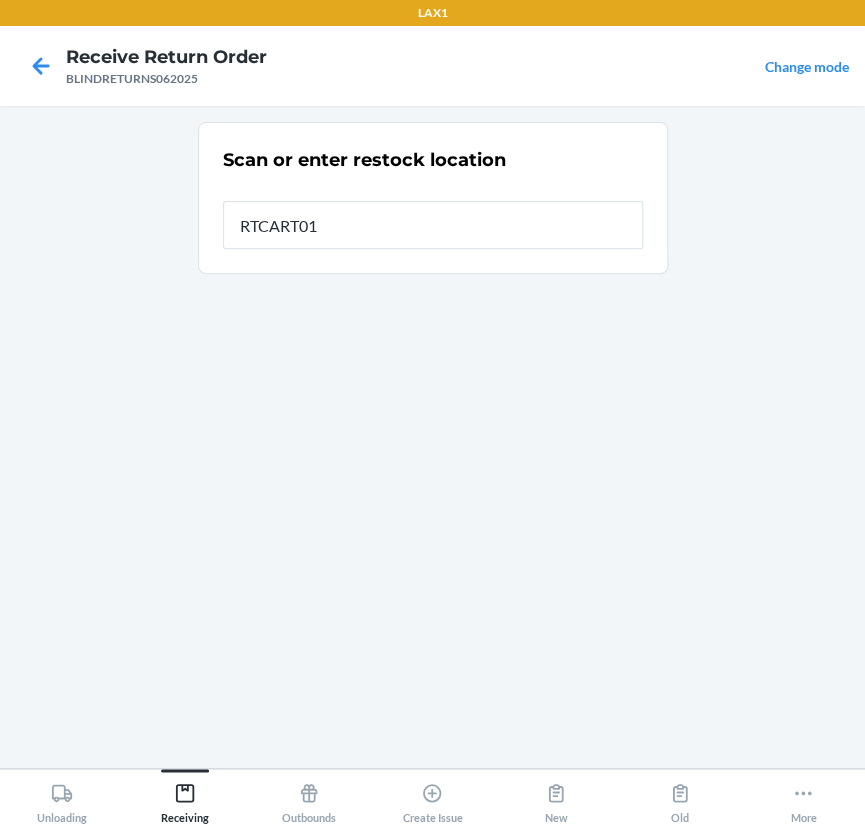 type on "RTCART019" 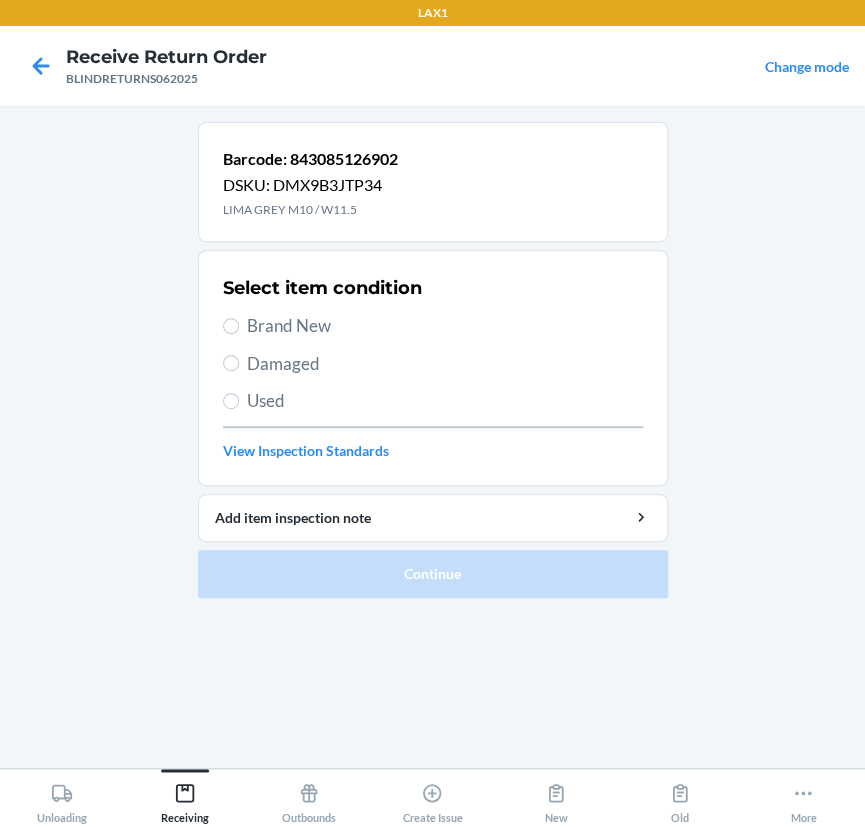 click on "Brand New" at bounding box center [445, 326] 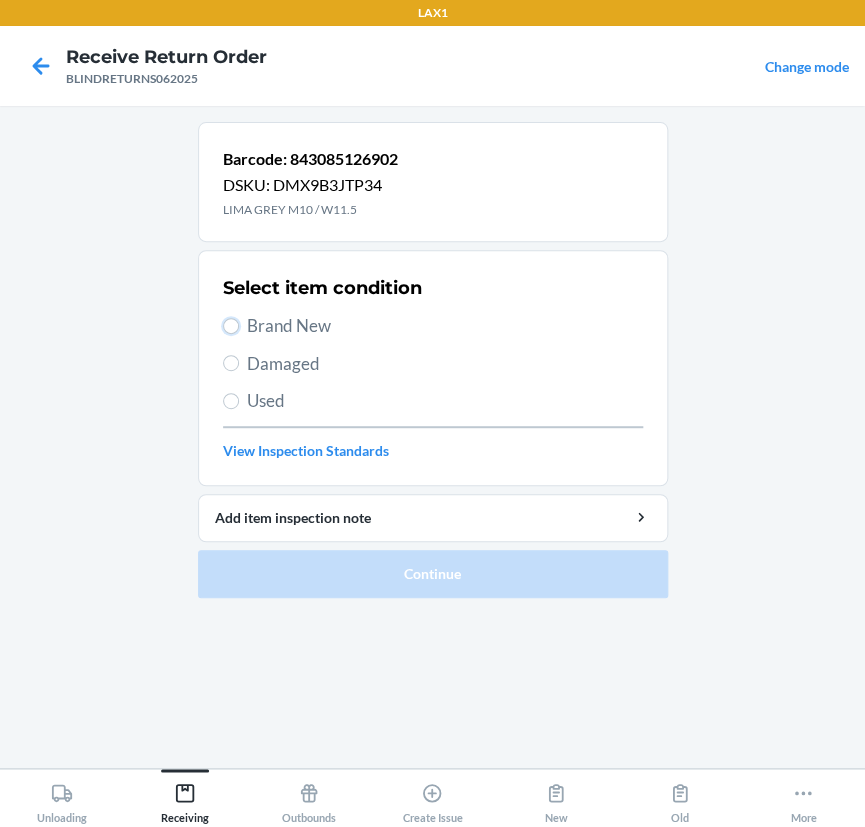 click on "Brand New" at bounding box center (231, 326) 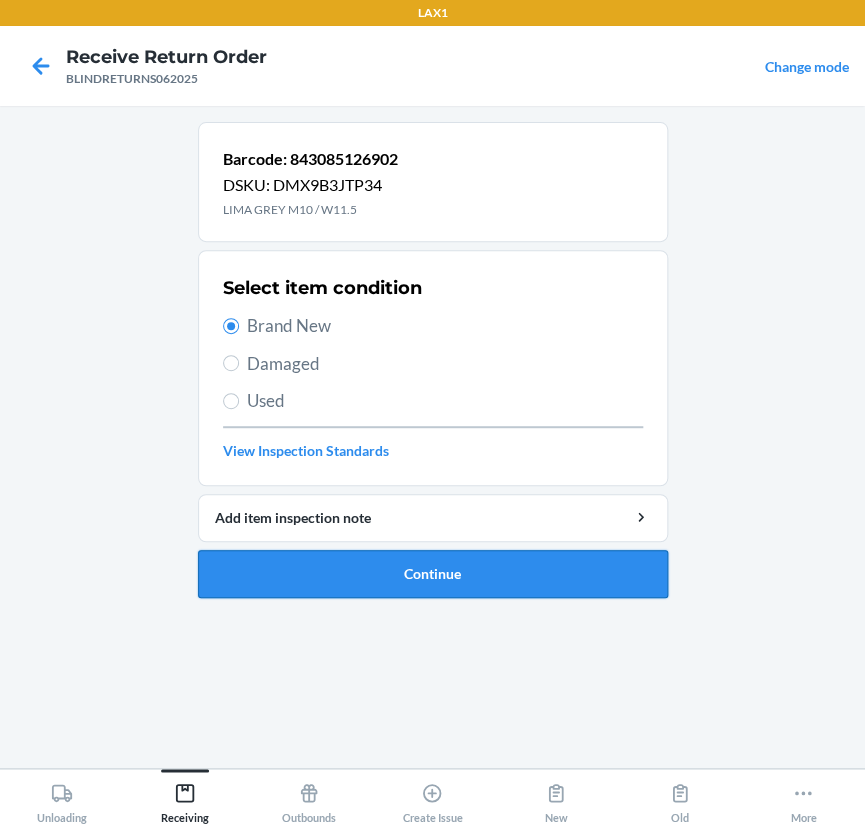 click on "Continue" at bounding box center [433, 574] 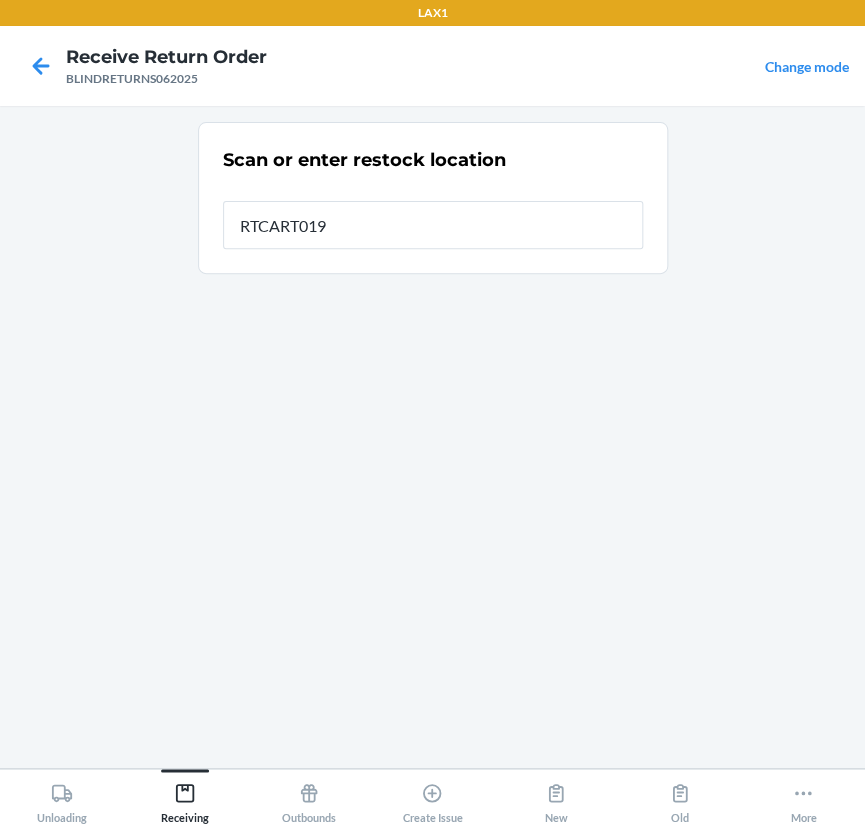 type on "RTCART019" 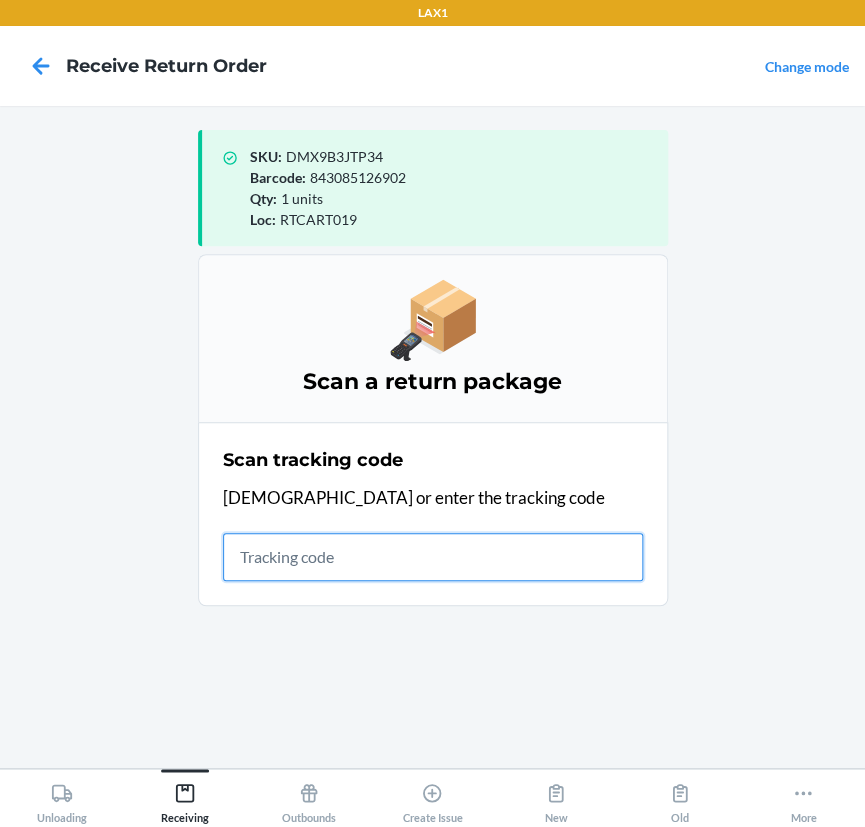 click at bounding box center [433, 557] 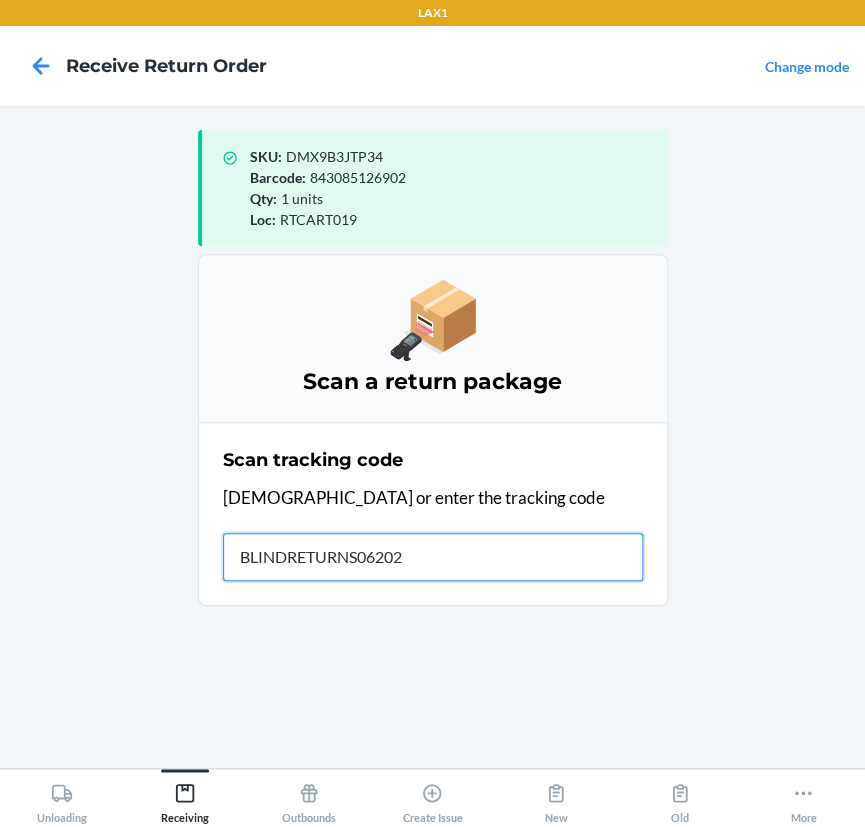 type on "BLINDRETURNS062025" 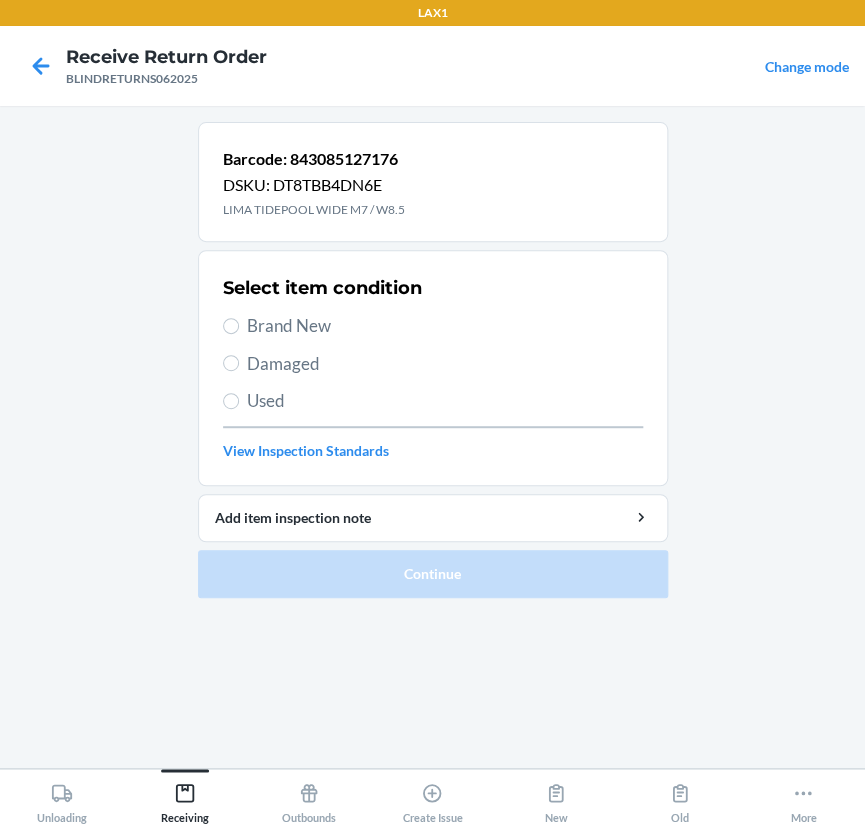 click on "Brand New" at bounding box center (445, 326) 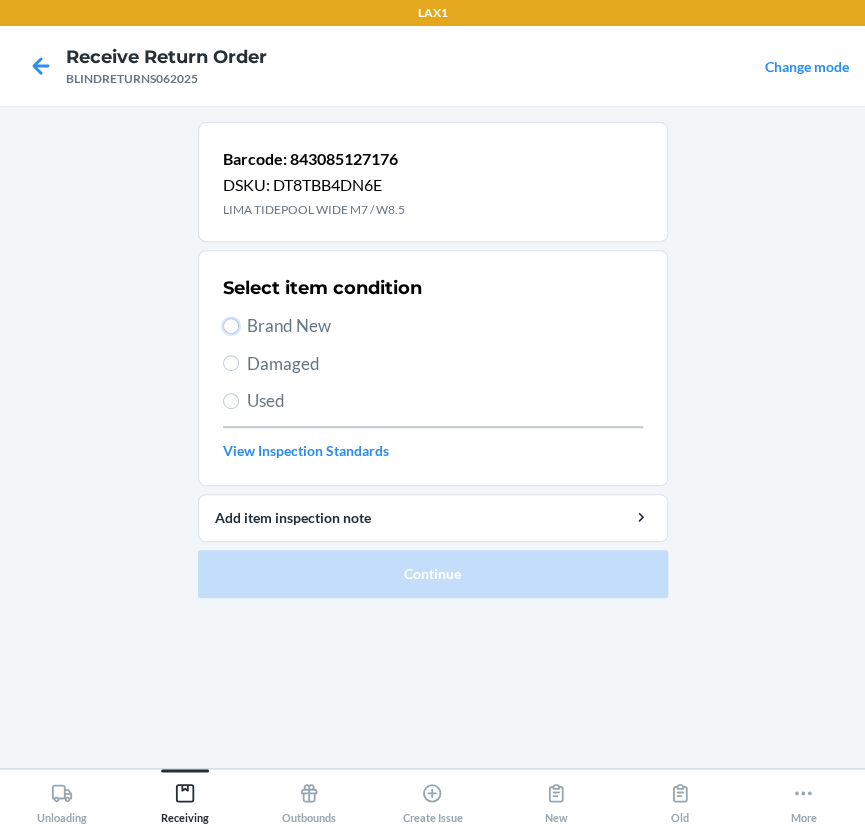 click on "Brand New" at bounding box center (231, 326) 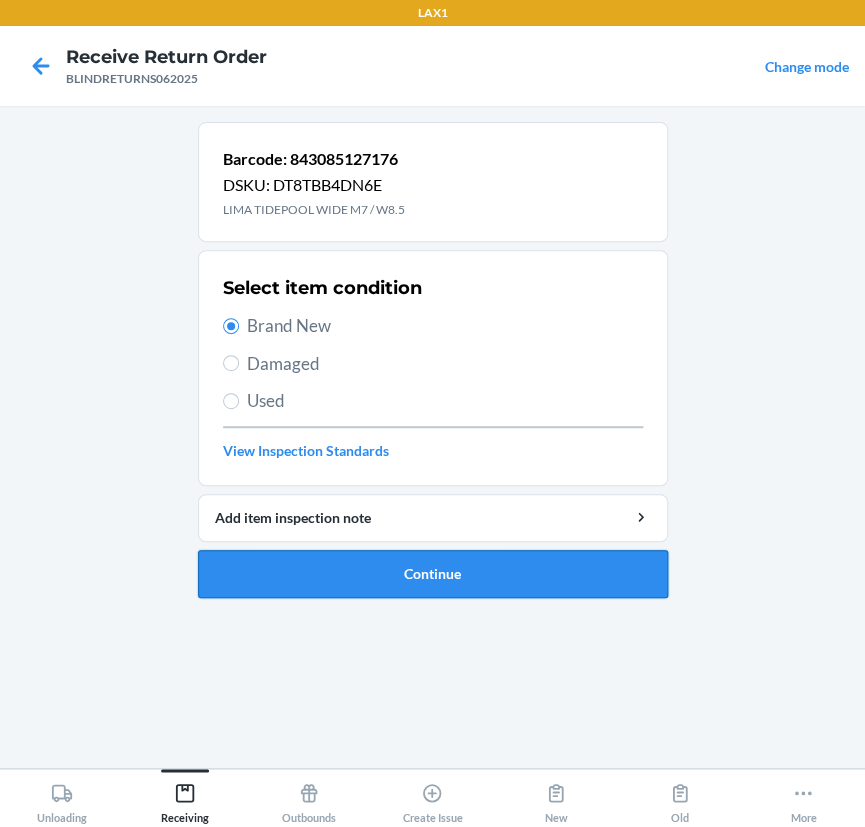 click on "Continue" at bounding box center (433, 574) 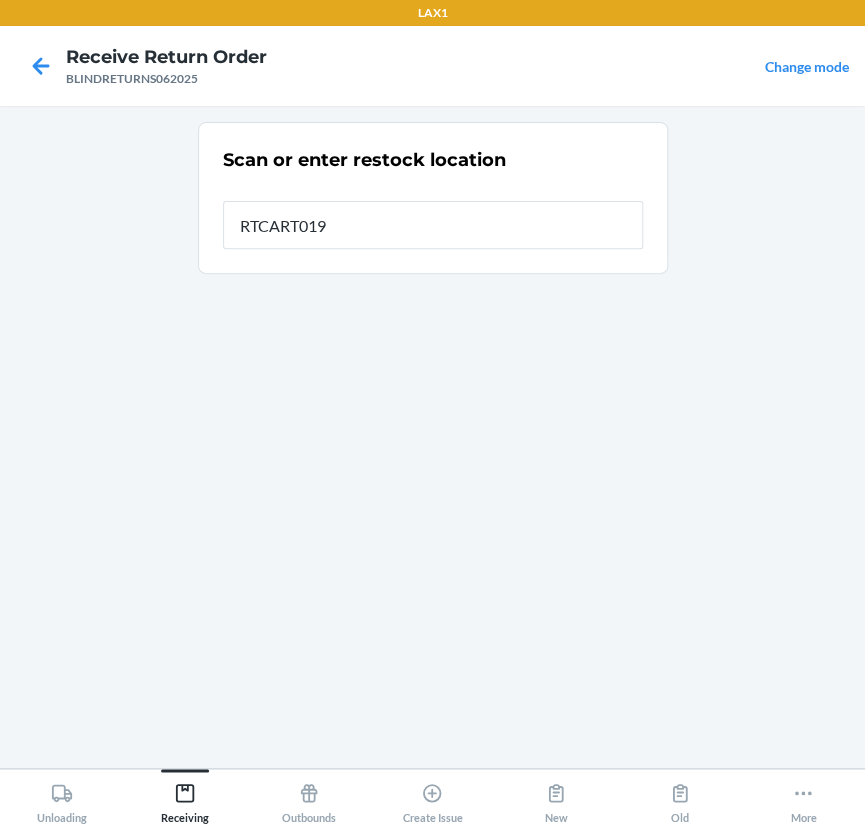 type on "RTCART019" 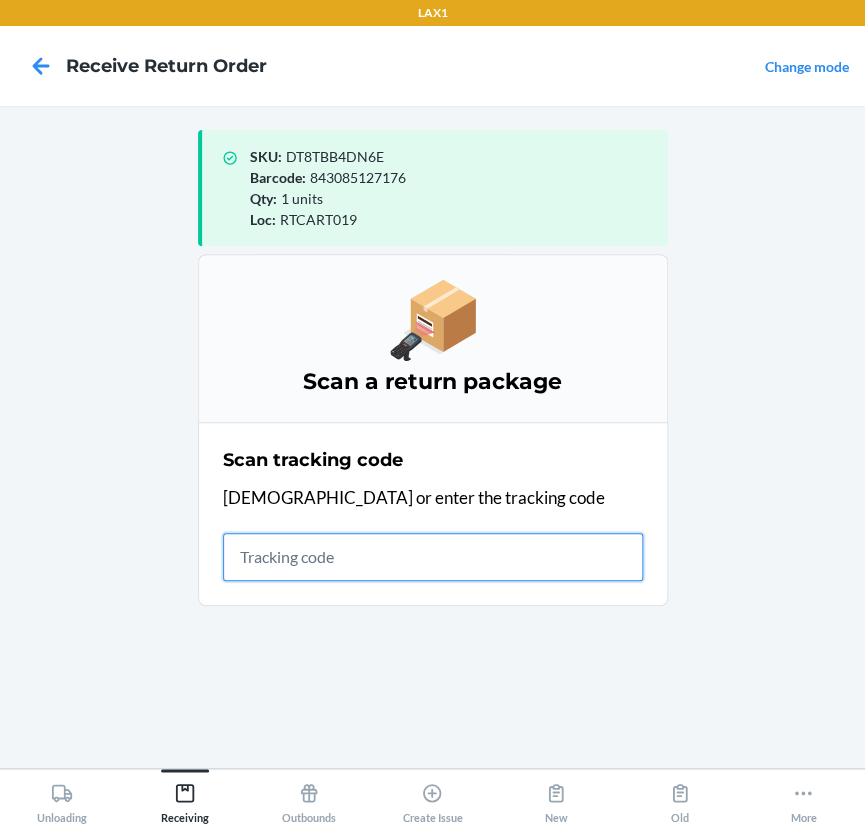 click at bounding box center [433, 557] 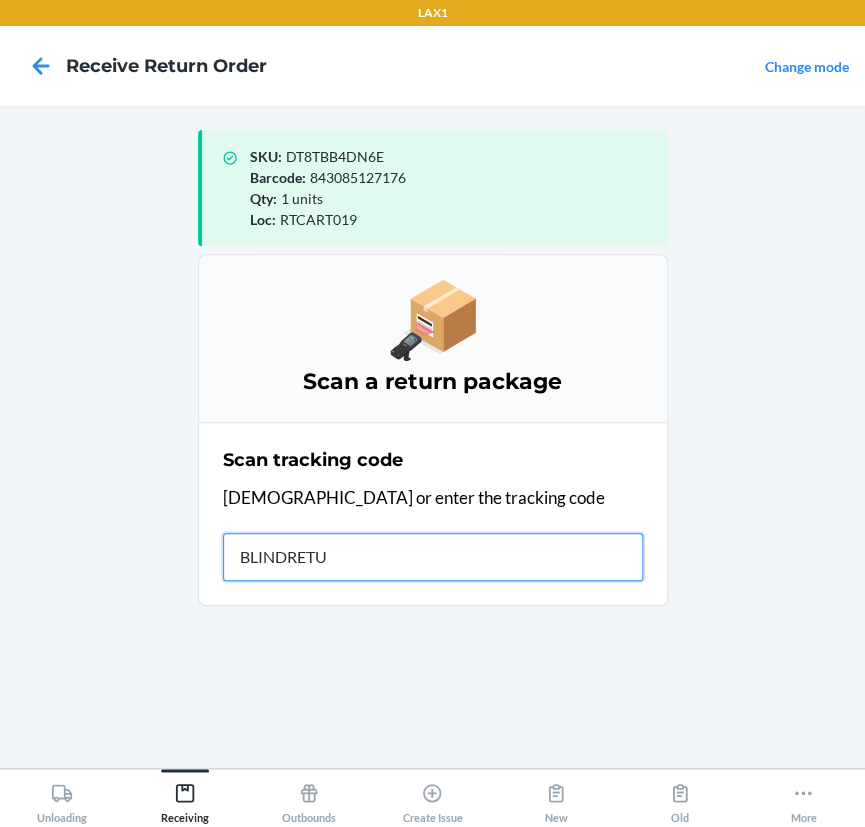type on "BLINDRETUR" 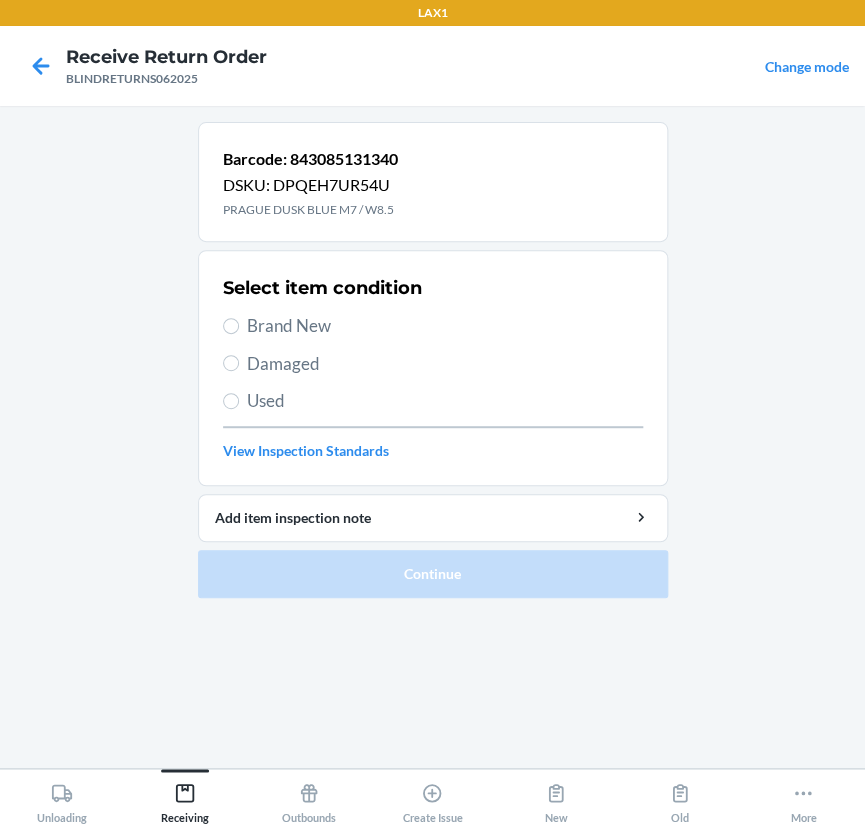 click on "Used" at bounding box center [433, 401] 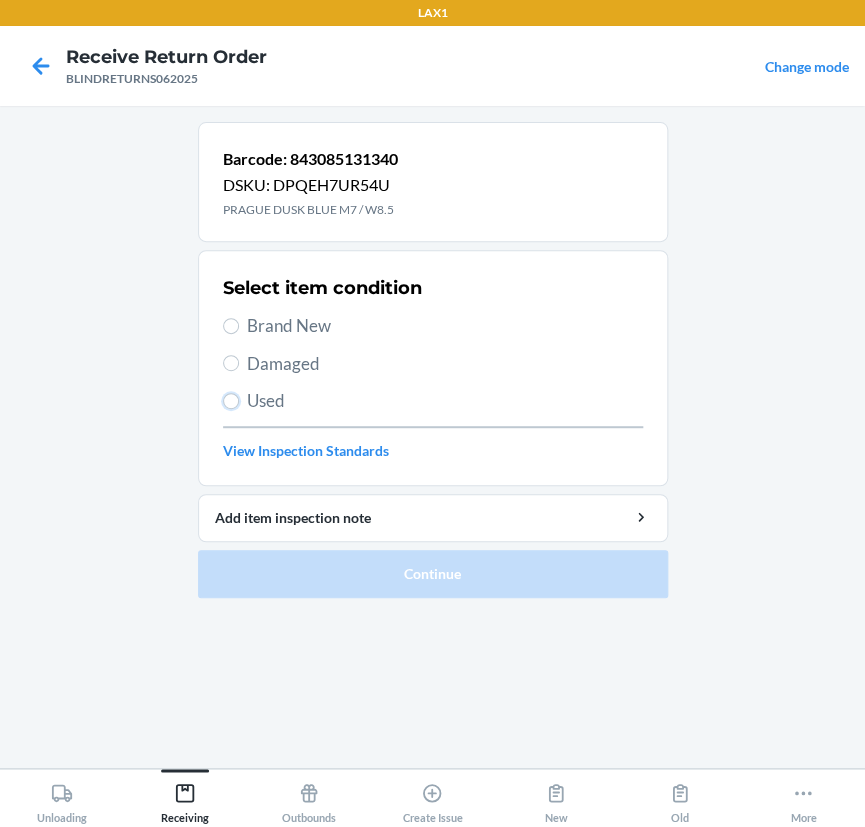 click on "Used" at bounding box center (231, 401) 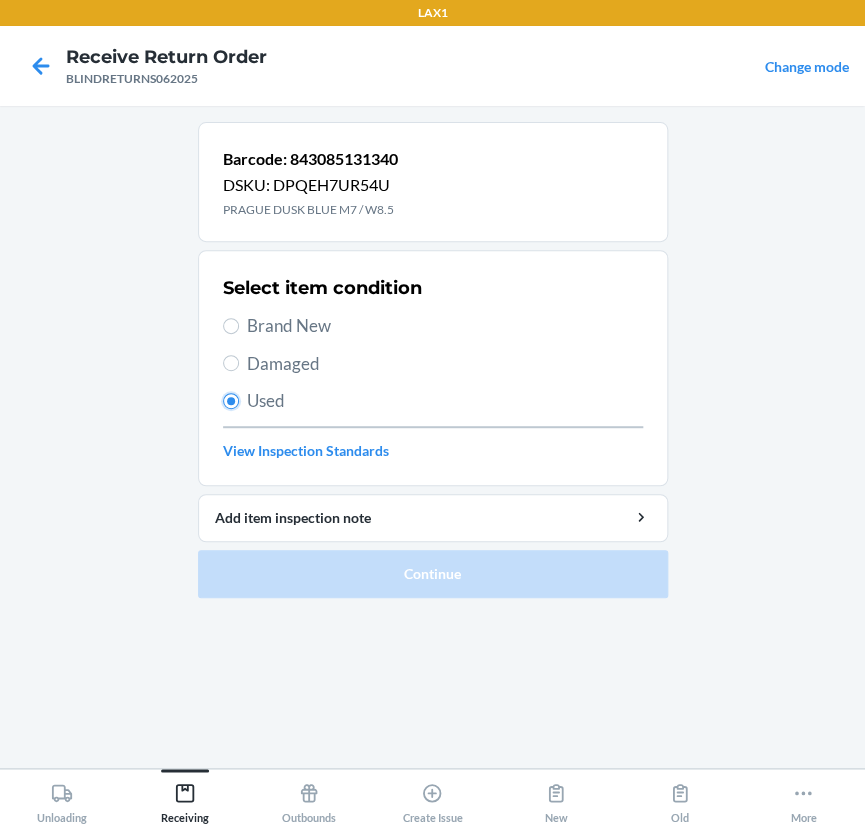 radio on "true" 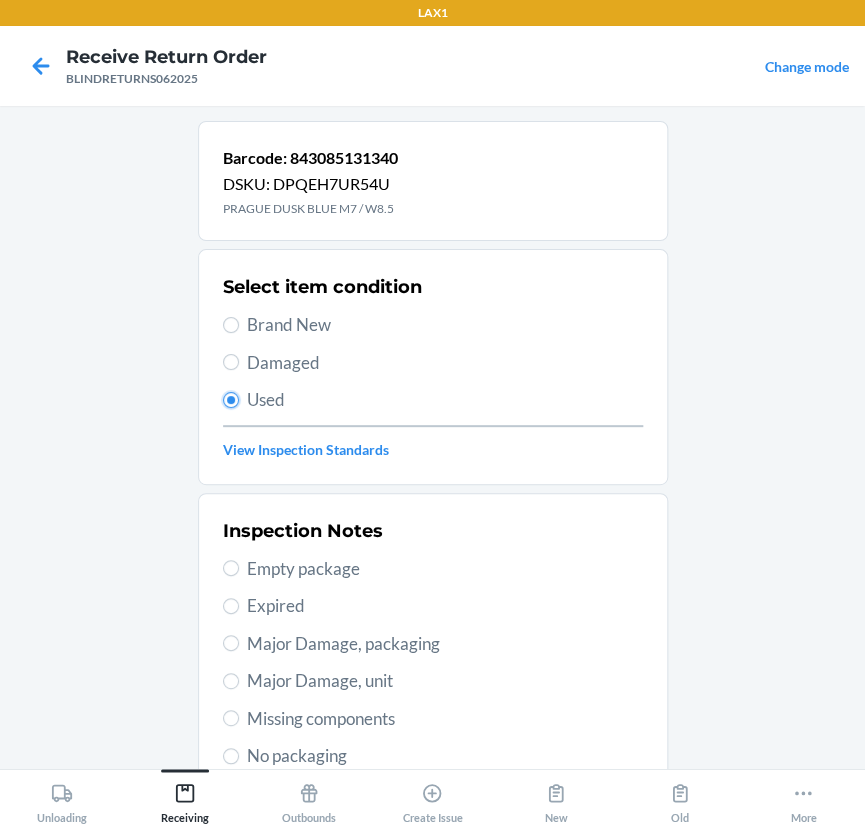 scroll, scrollTop: 377, scrollLeft: 0, axis: vertical 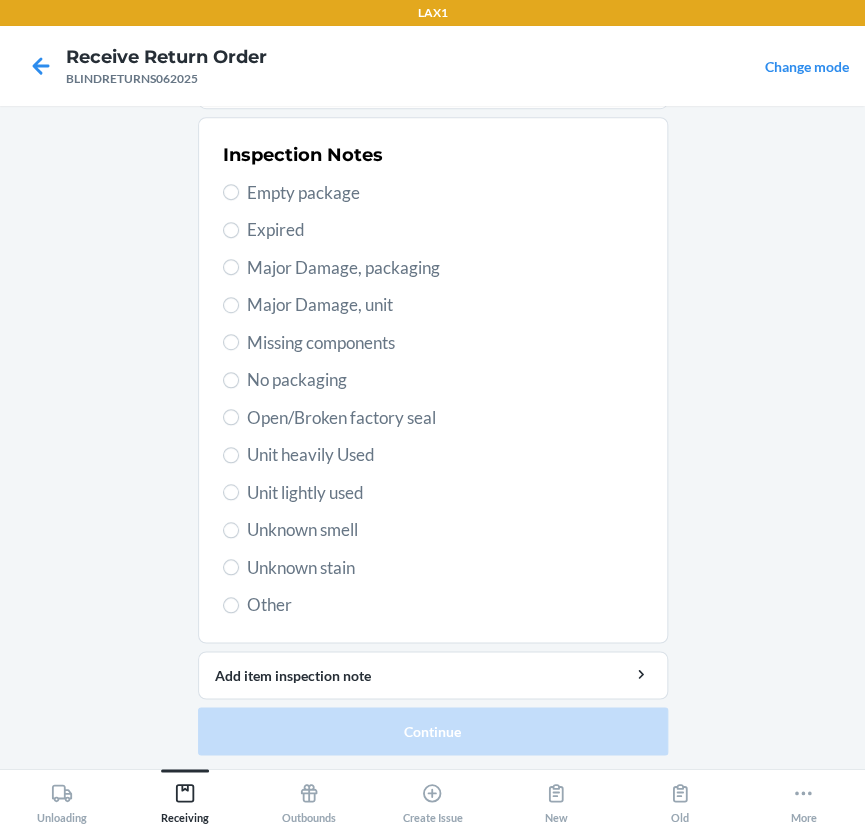click on "Unit heavily Used" at bounding box center (445, 455) 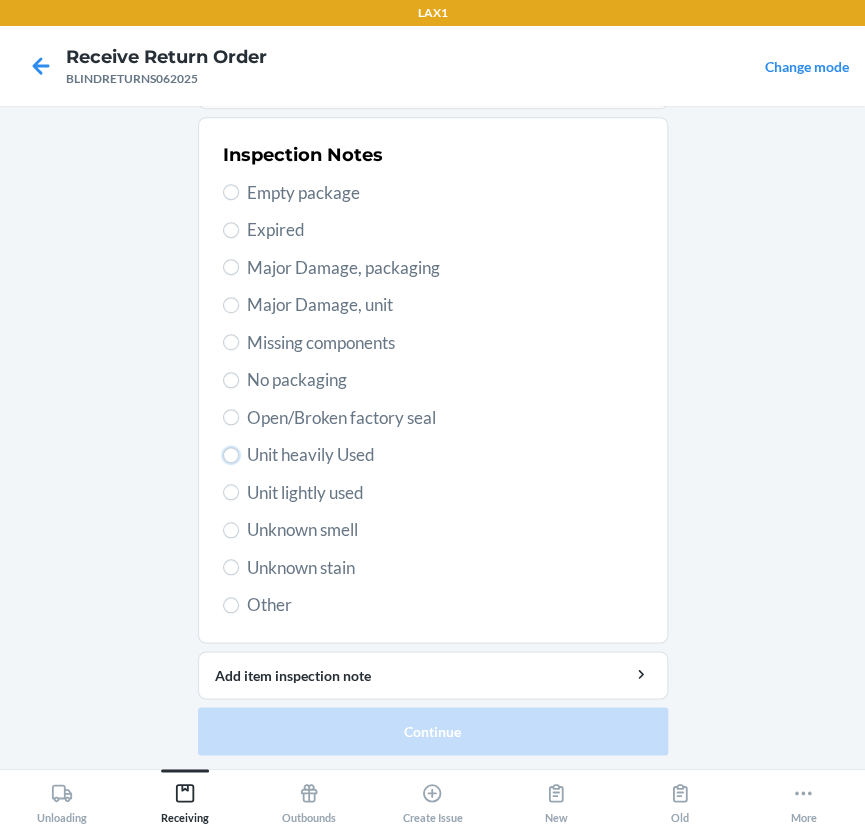 click on "Unit heavily Used" at bounding box center (231, 455) 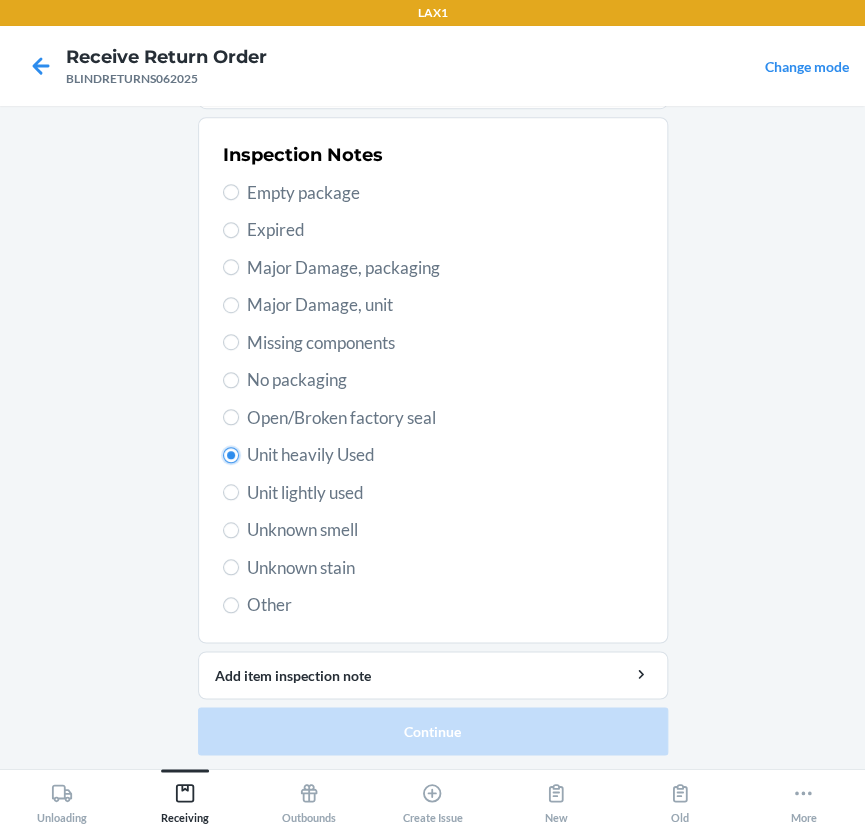 radio on "true" 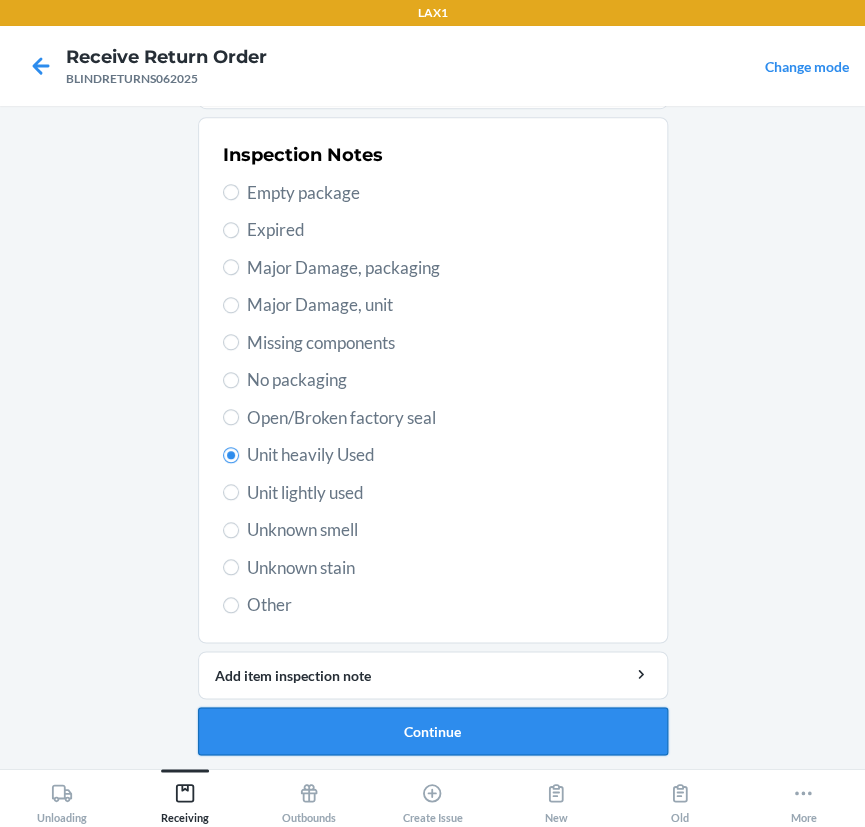 click on "Continue" at bounding box center (433, 731) 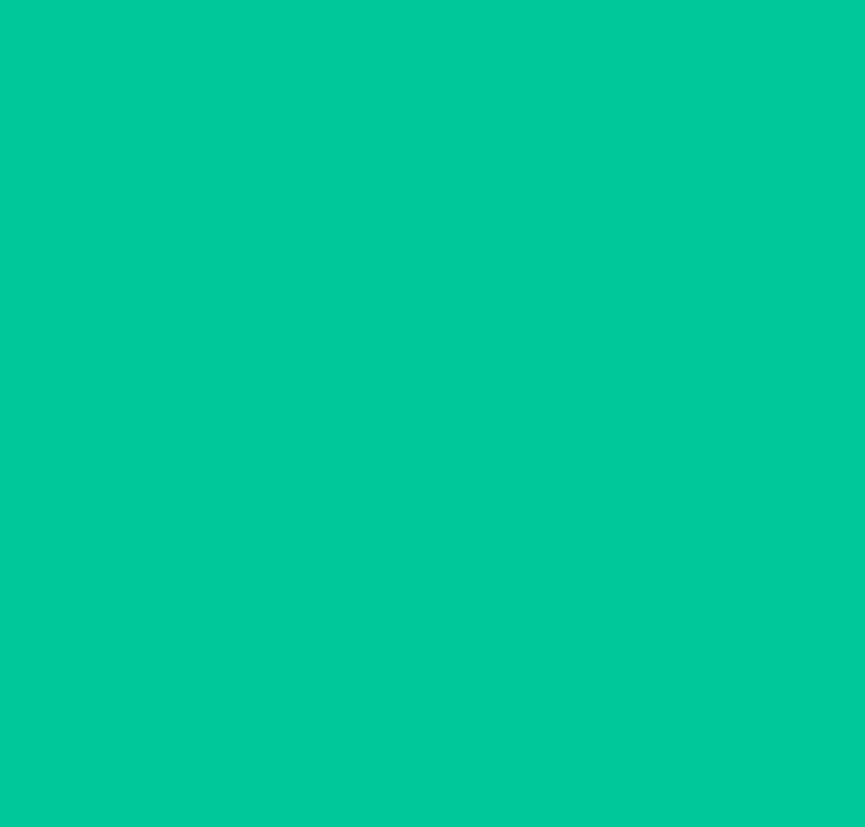 scroll, scrollTop: 18, scrollLeft: 0, axis: vertical 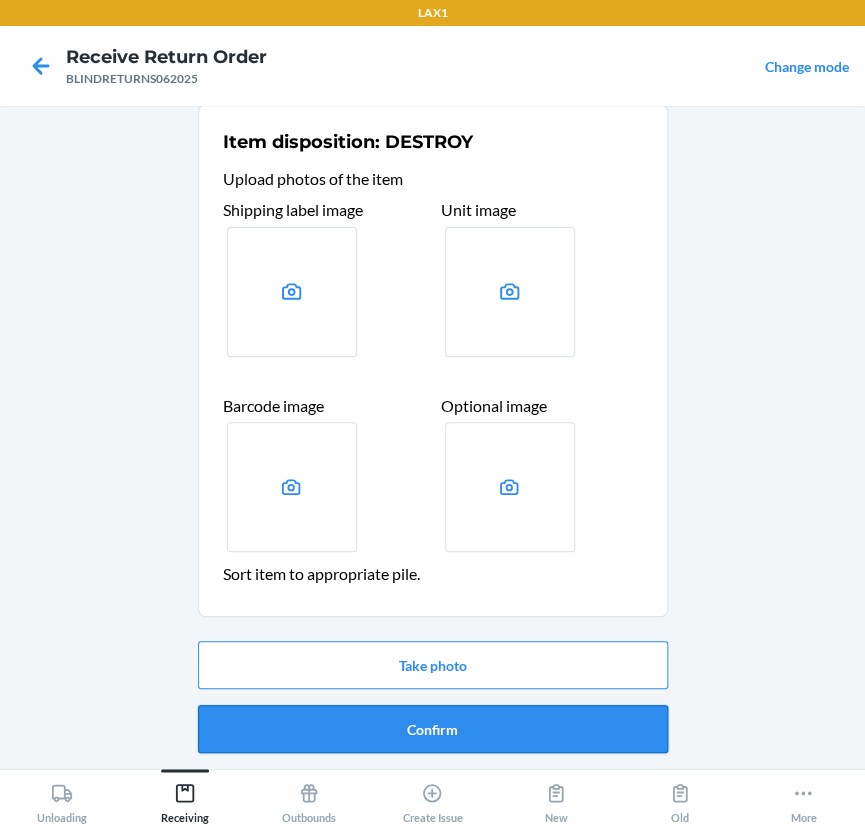 click on "Confirm" at bounding box center (433, 729) 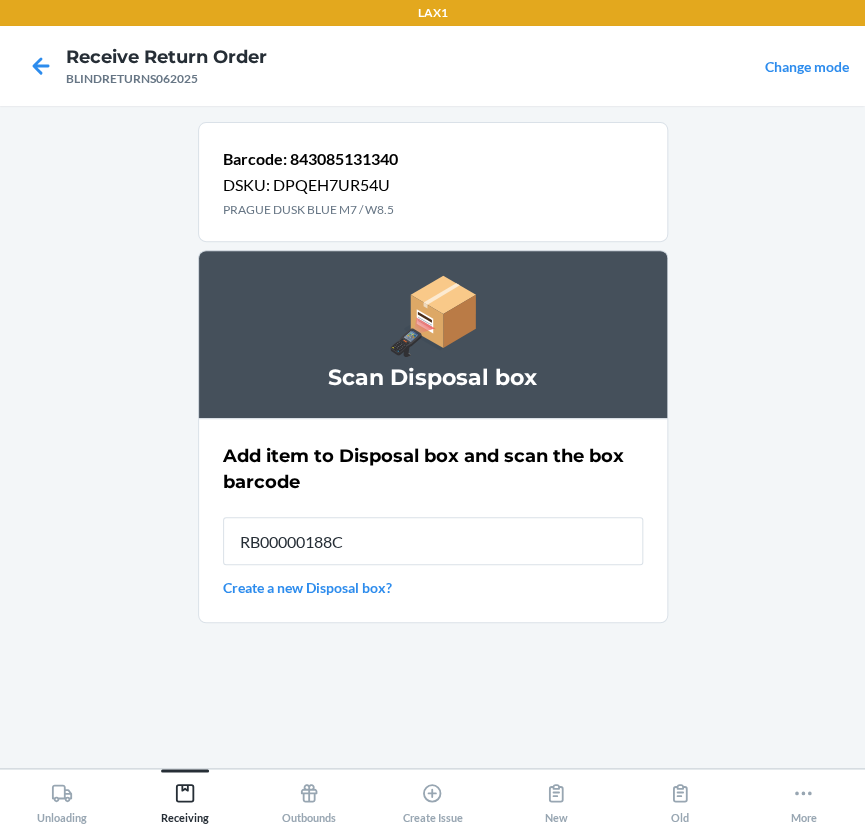 type on "RB00000188C" 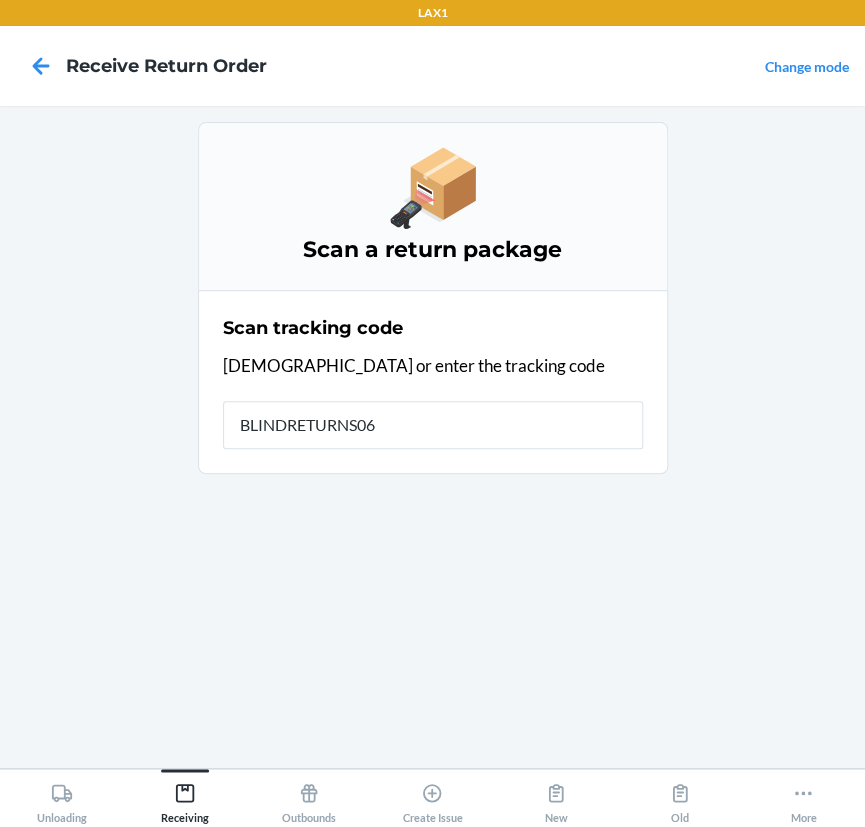 type on "BLINDRETURNS062" 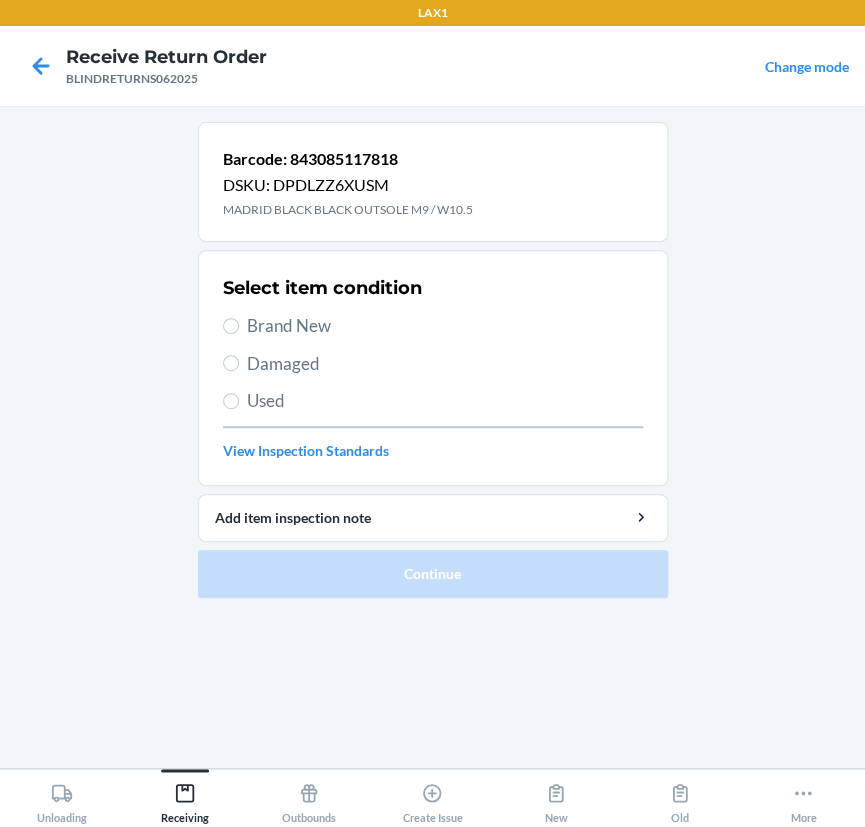 click on "Select item condition Brand New Damaged Used View Inspection Standards" at bounding box center [433, 368] 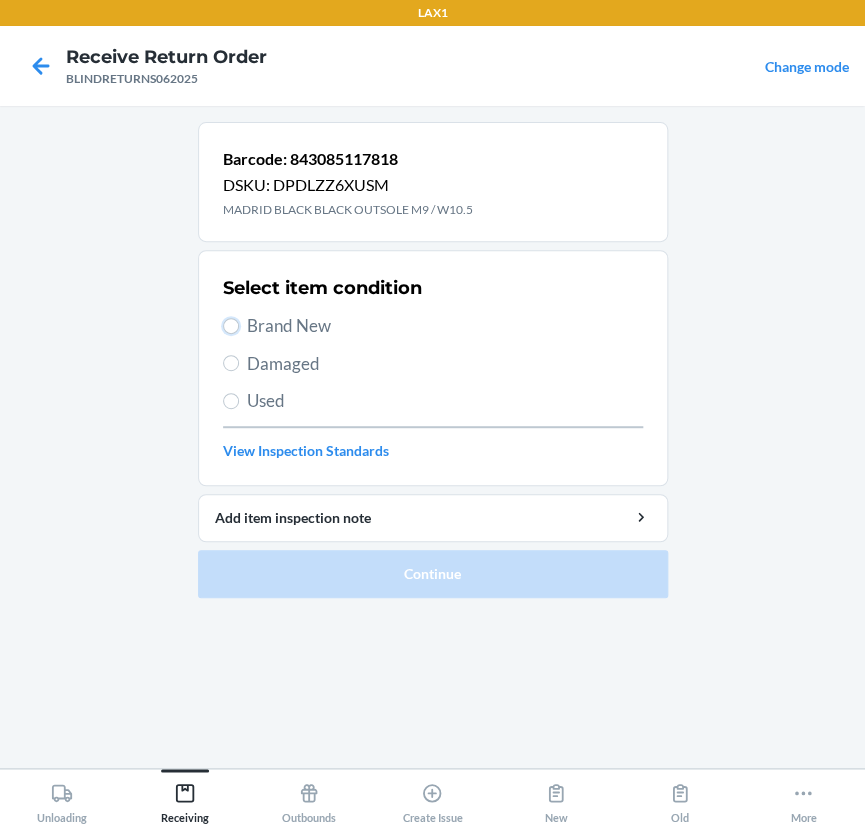 click on "Brand New" at bounding box center [231, 326] 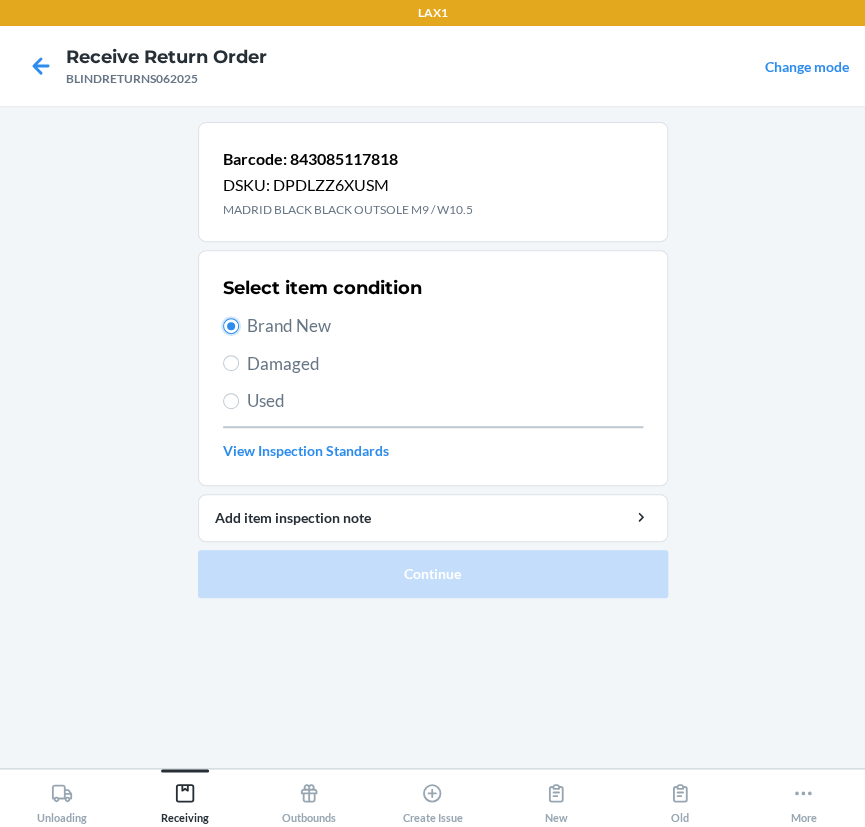 radio on "true" 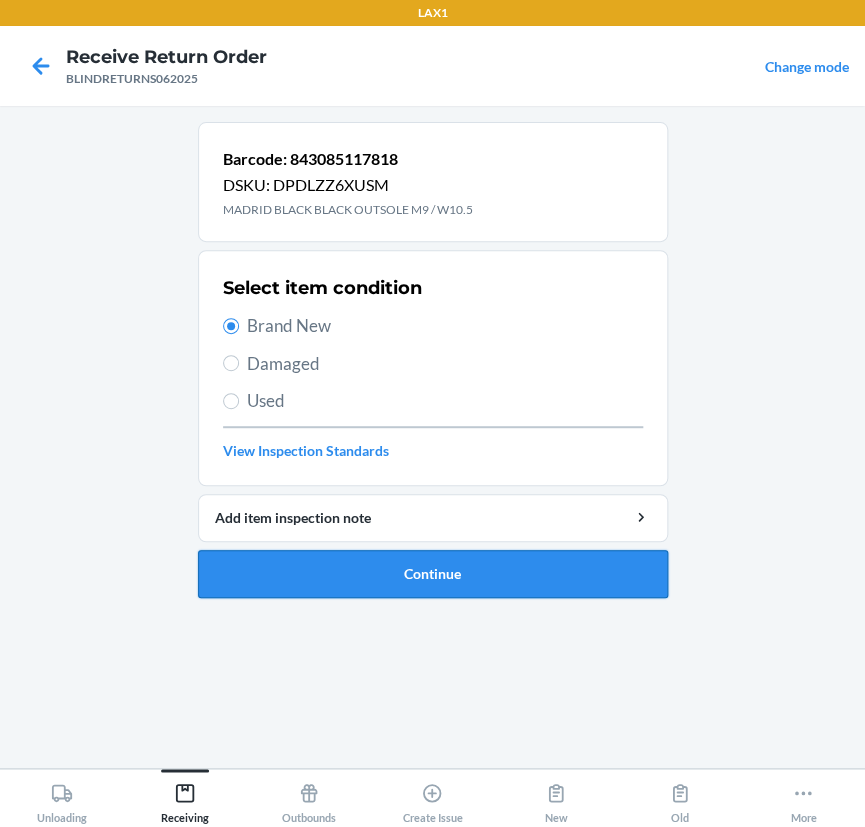 click on "Continue" at bounding box center [433, 574] 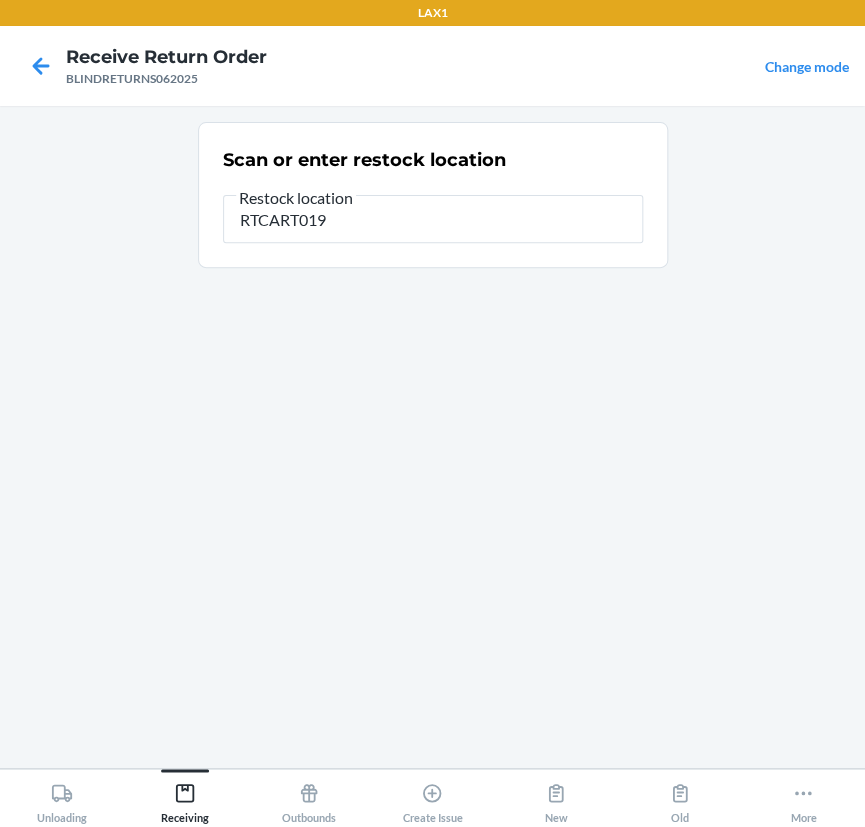 type on "RTCART019" 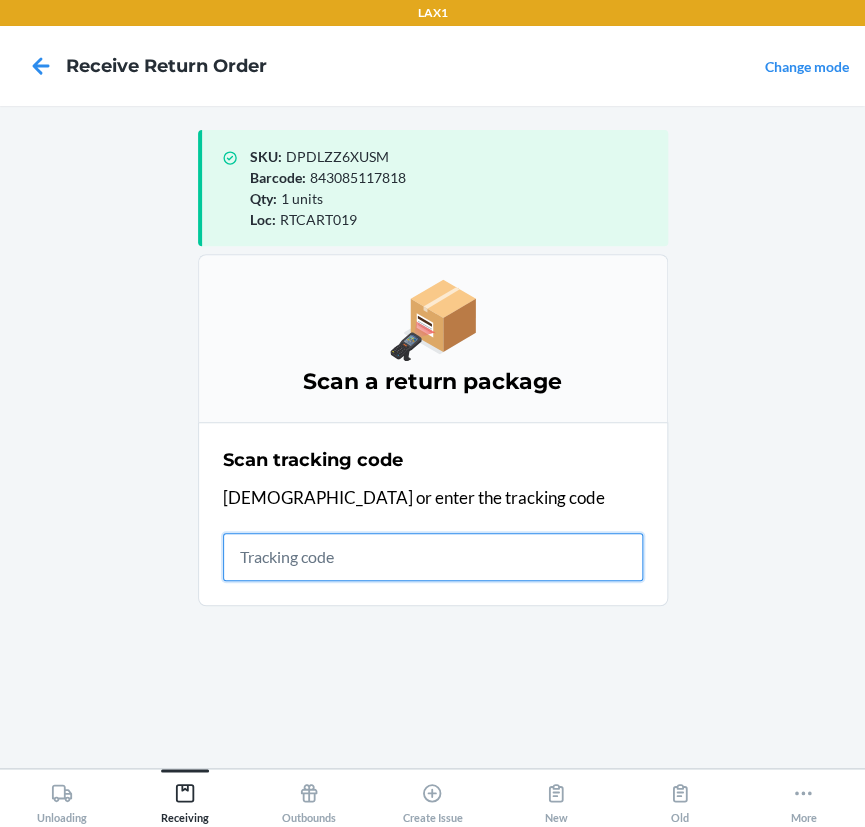click at bounding box center [433, 557] 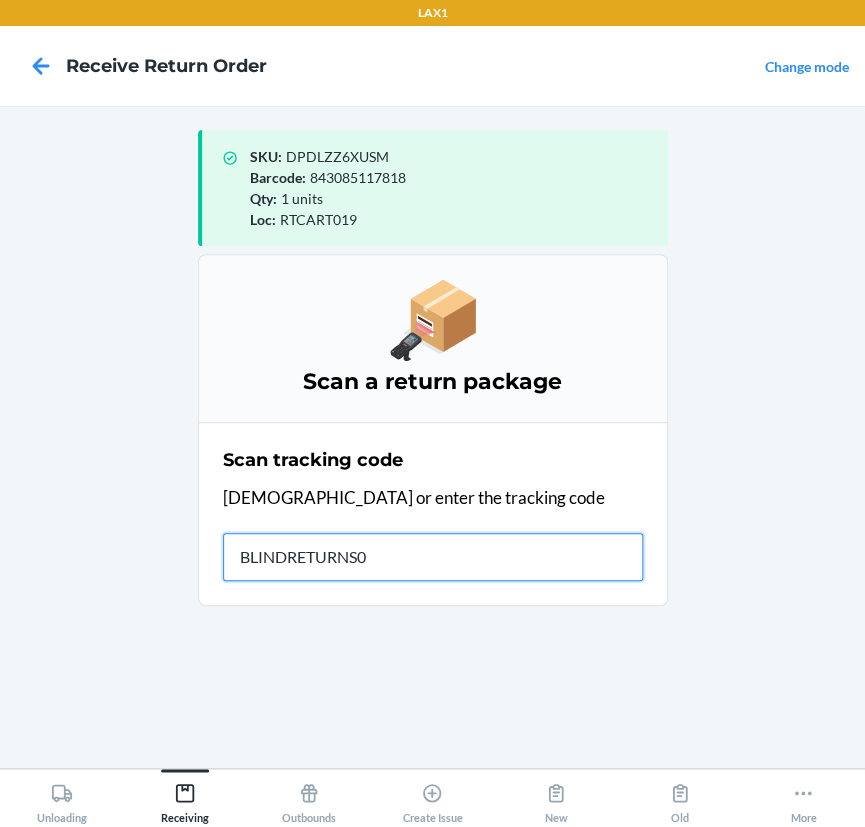 type on "BLINDRETURNS06" 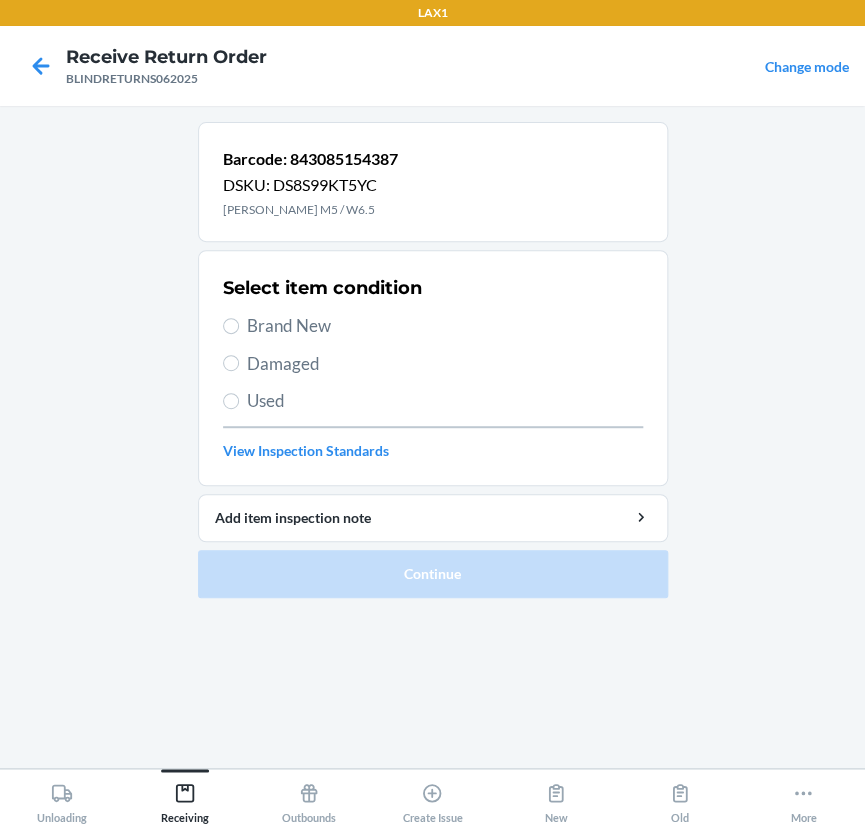 click on "Used" at bounding box center [445, 401] 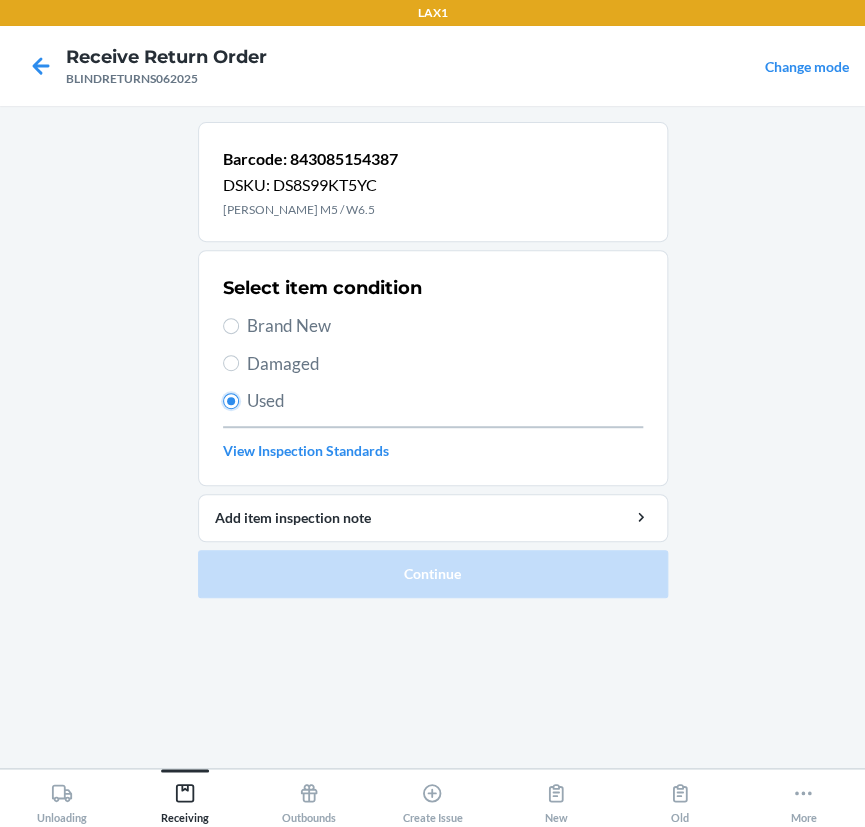 radio on "true" 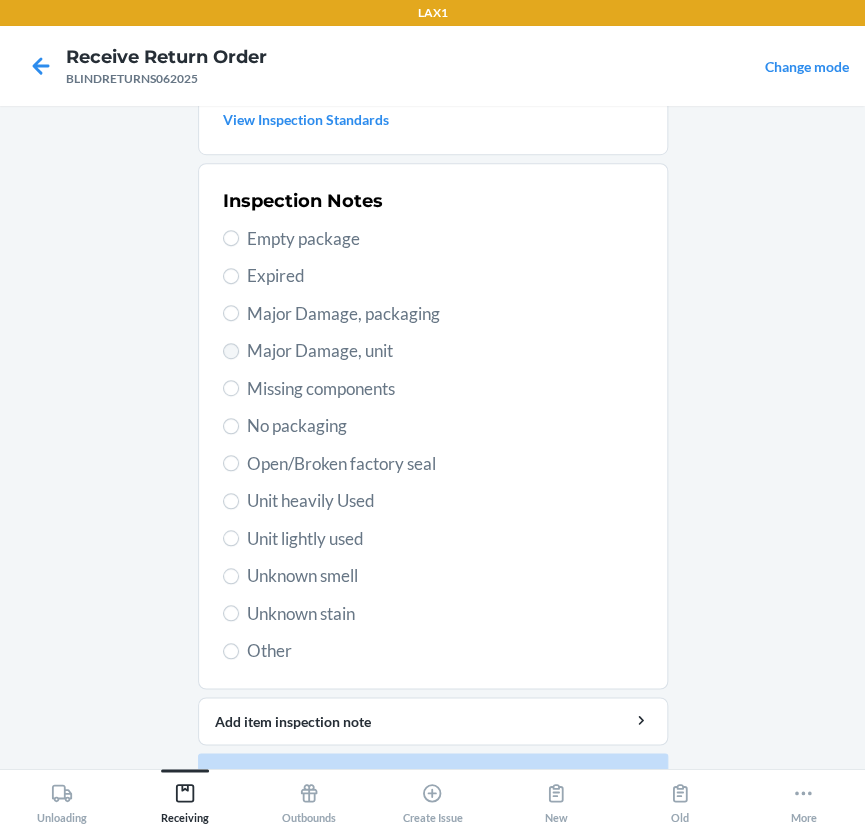 scroll, scrollTop: 363, scrollLeft: 0, axis: vertical 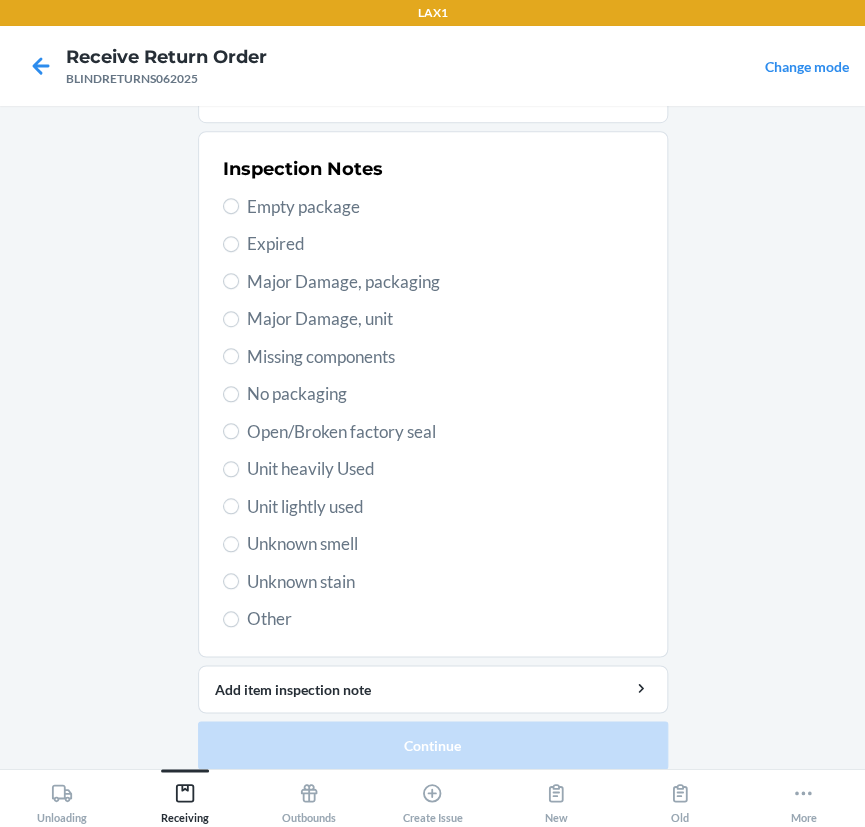 click on "Inspection Notes Empty package Expired Major Damage, packaging Major Damage, unit Missing components No packaging Open/Broken factory seal Unit heavily Used Unit lightly used Unknown smell Unknown stain Other" at bounding box center (433, 394) 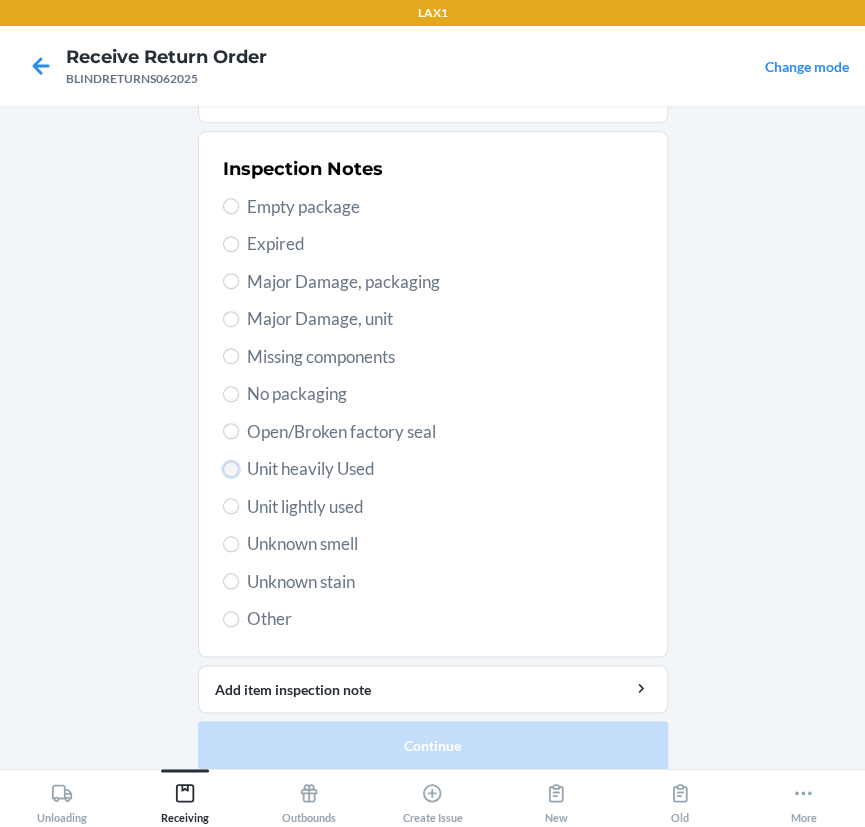 click on "Unit heavily Used" at bounding box center [231, 469] 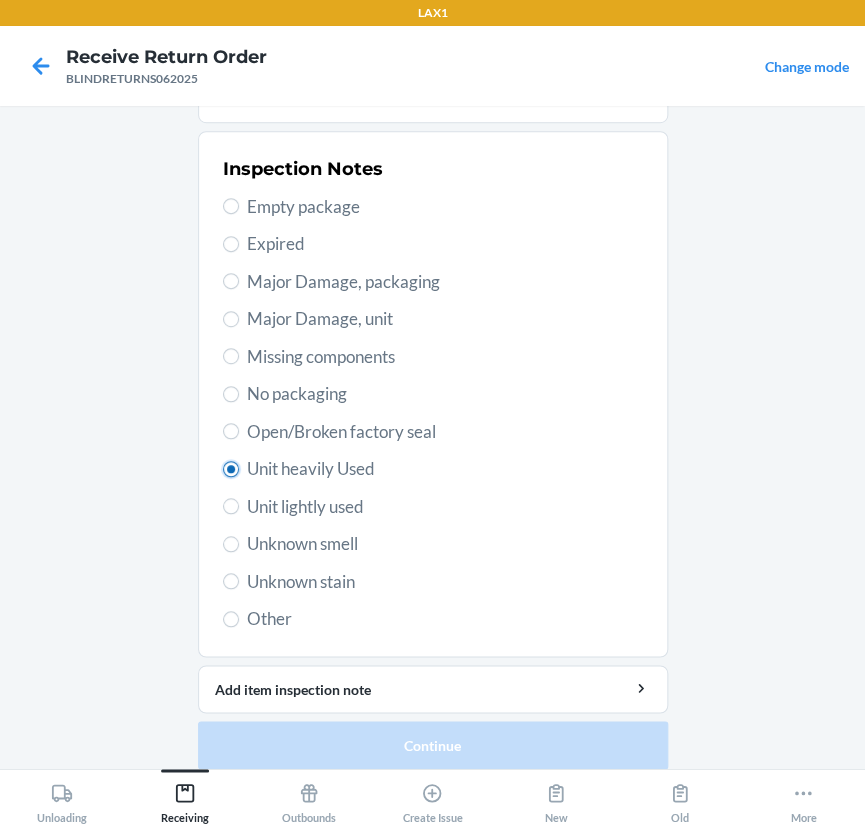 radio on "true" 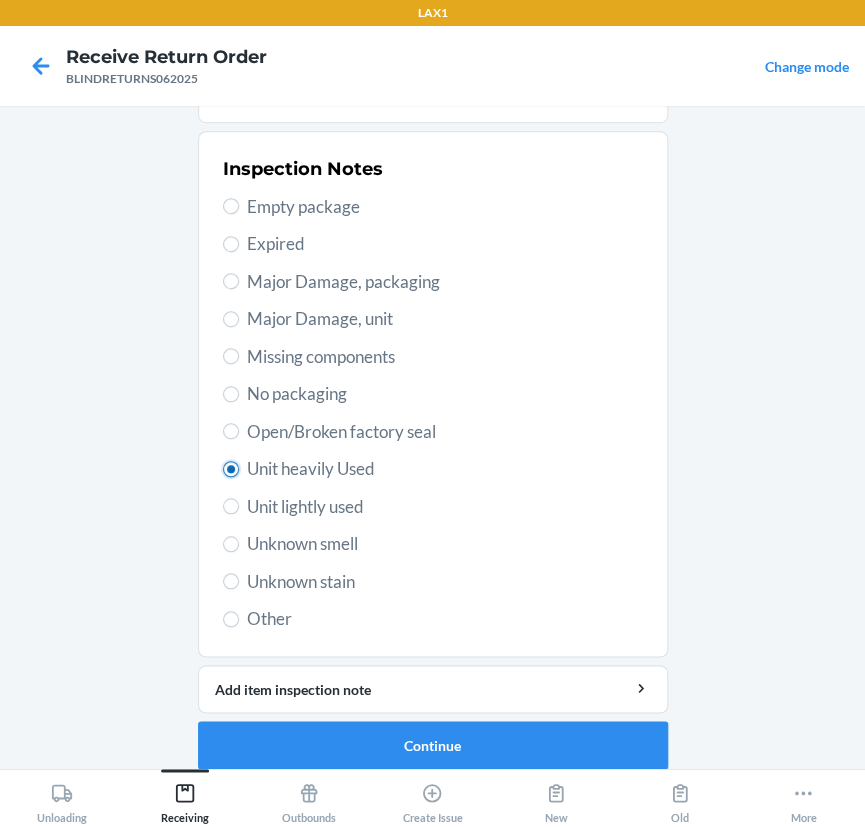 scroll, scrollTop: 377, scrollLeft: 0, axis: vertical 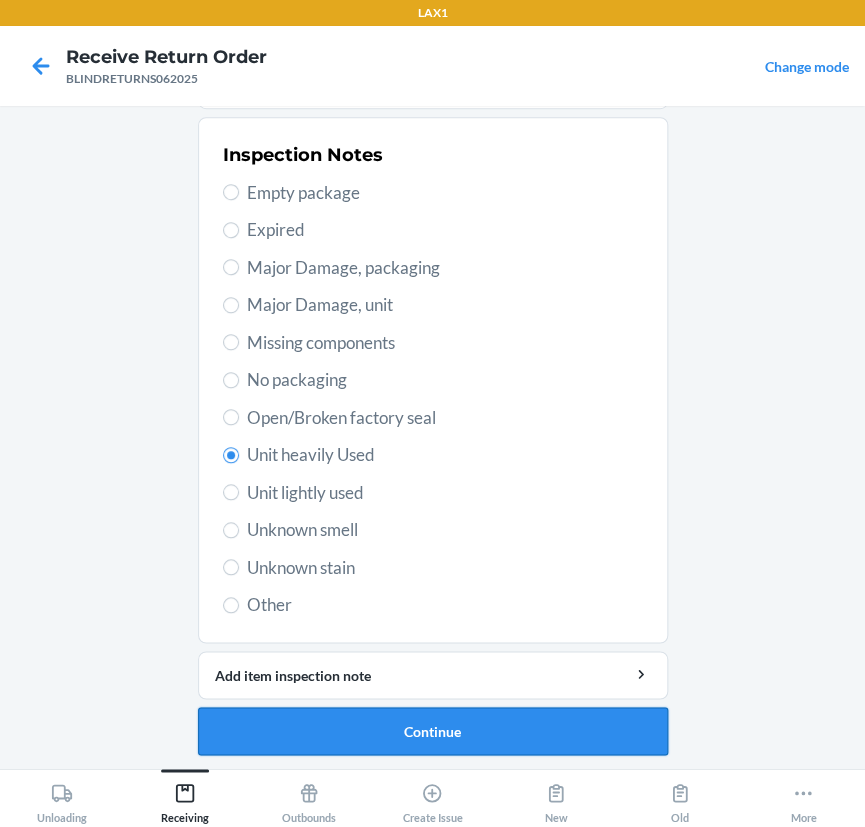 click on "Continue" at bounding box center [433, 731] 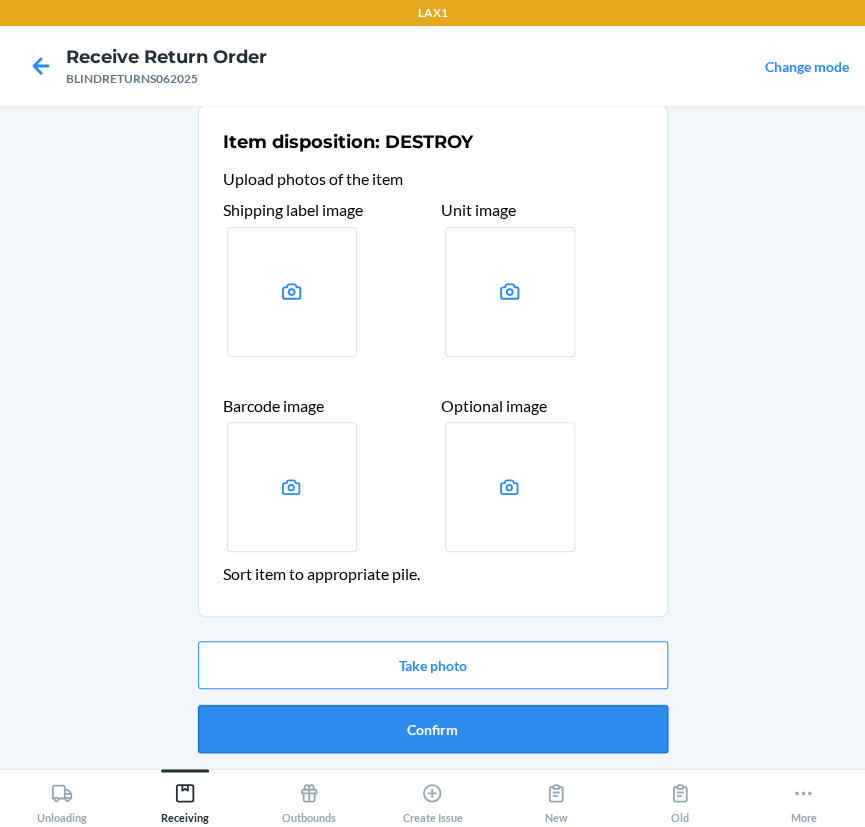 click on "Confirm" at bounding box center [433, 729] 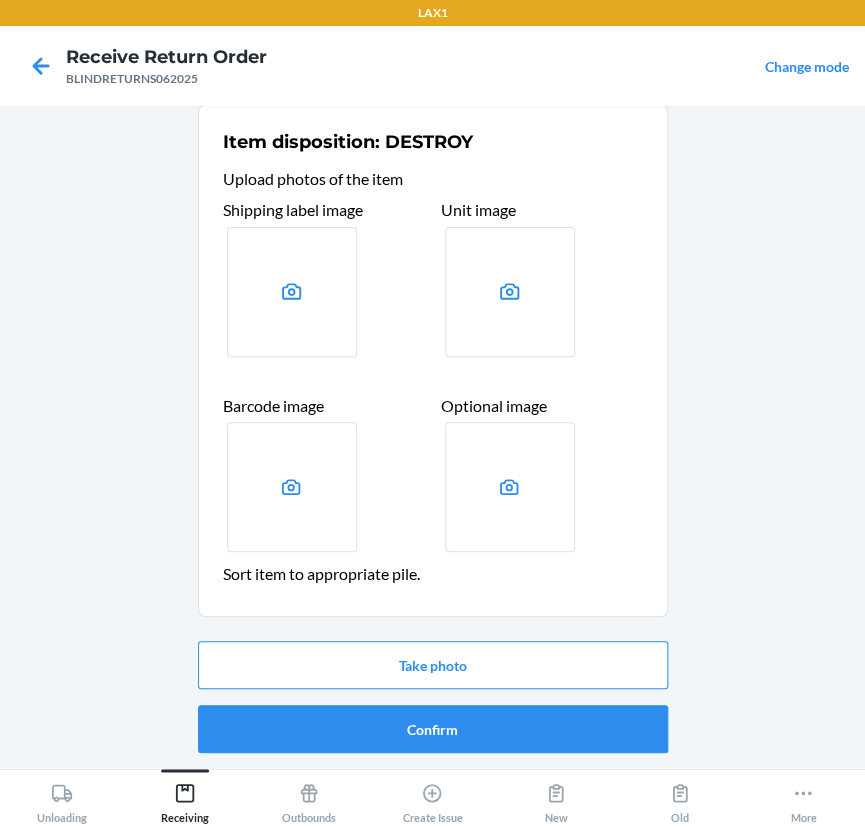 scroll, scrollTop: 0, scrollLeft: 0, axis: both 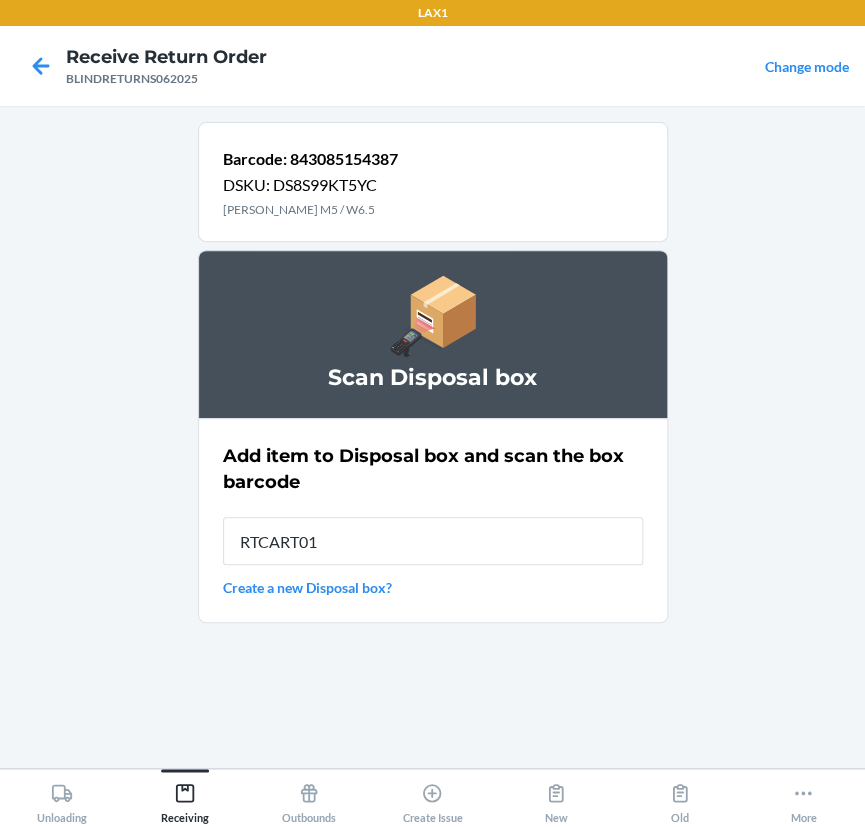 type on "RTCART019" 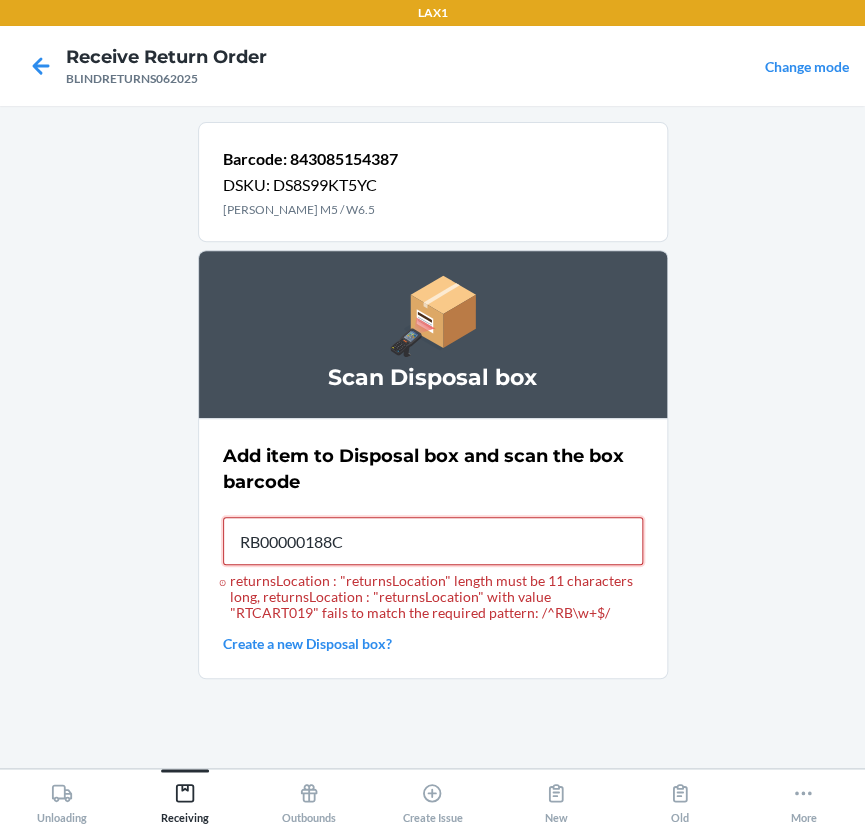 type on "RB00000188C" 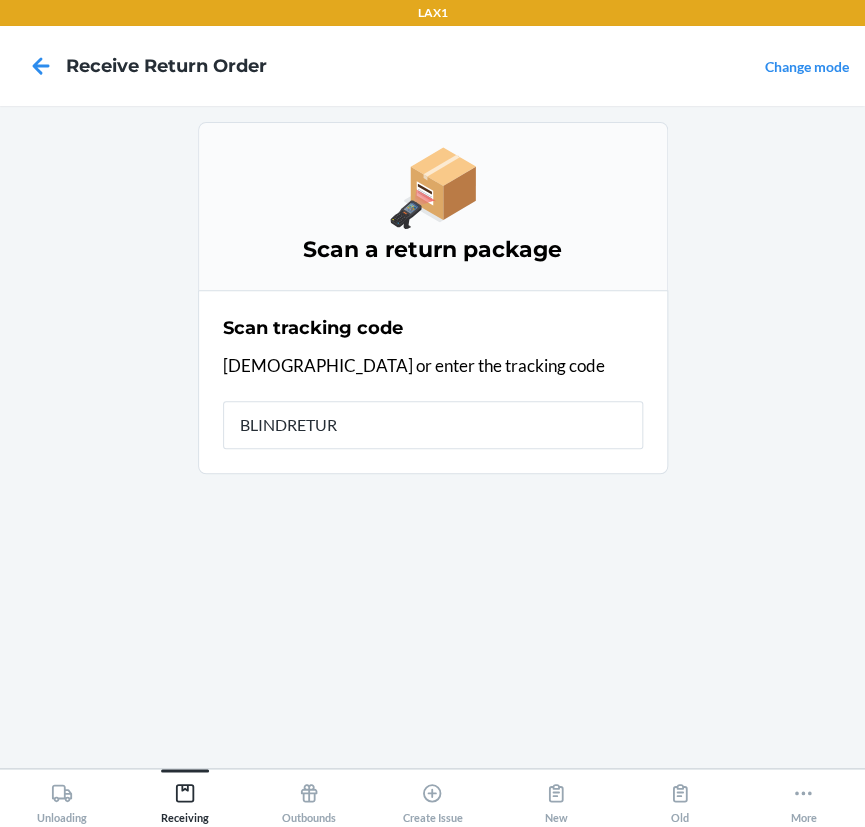 type on "BLINDRETURN" 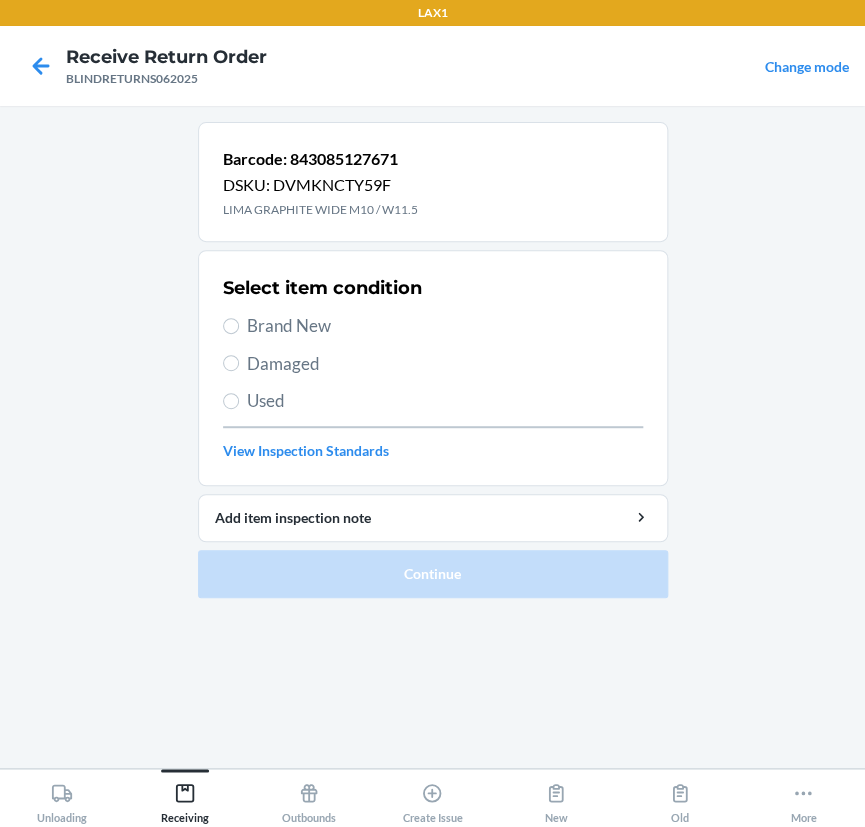 click on "Used" at bounding box center [445, 401] 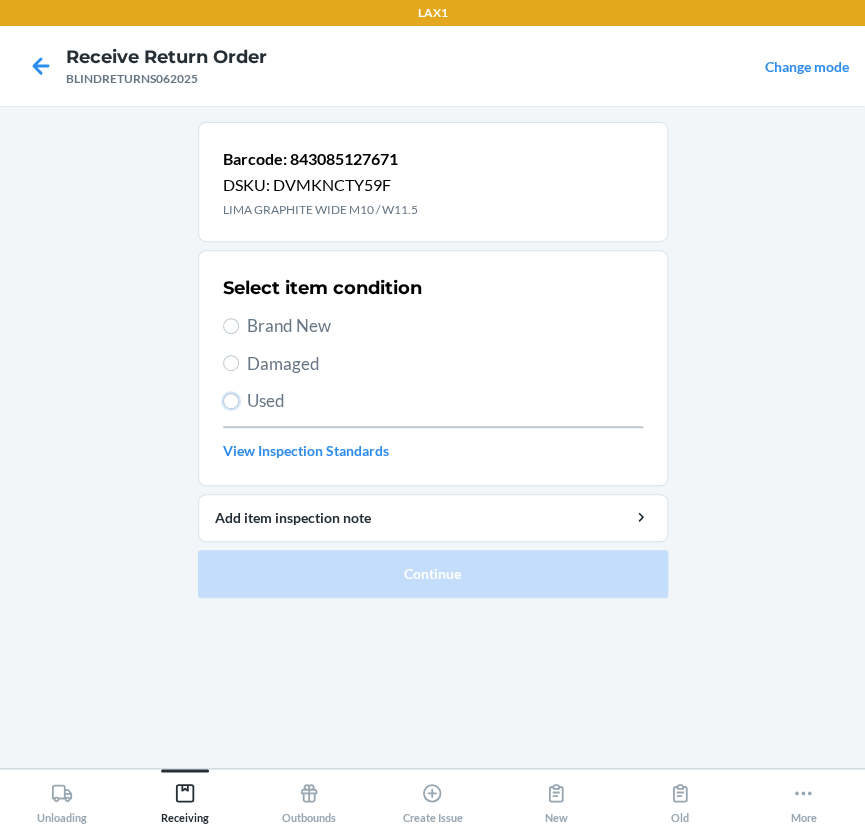 click on "Used" at bounding box center [231, 401] 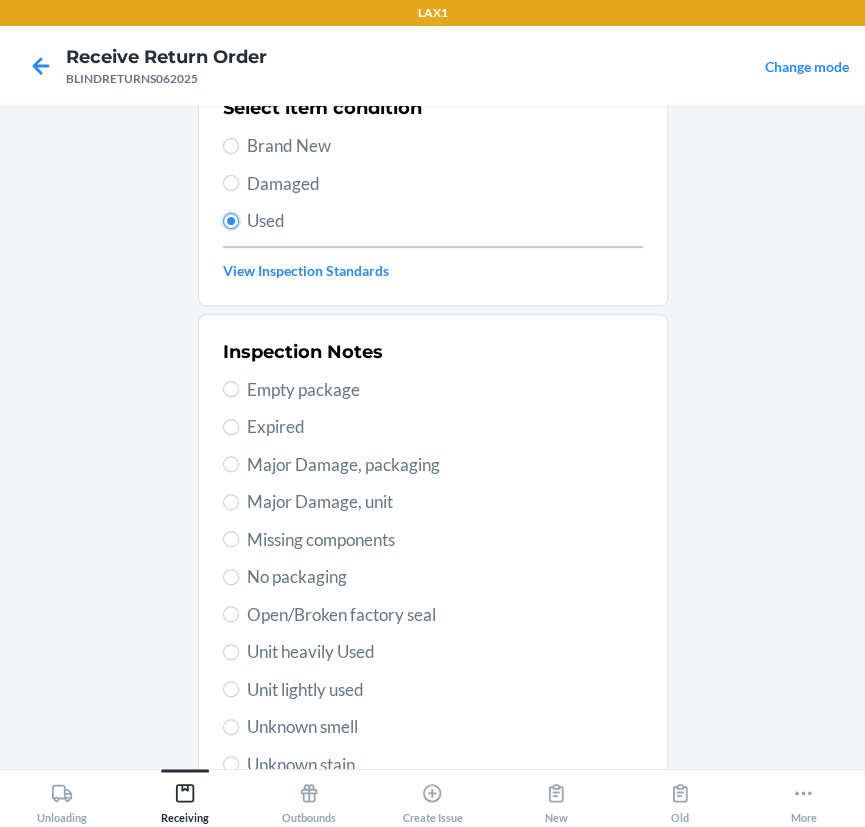 scroll, scrollTop: 181, scrollLeft: 0, axis: vertical 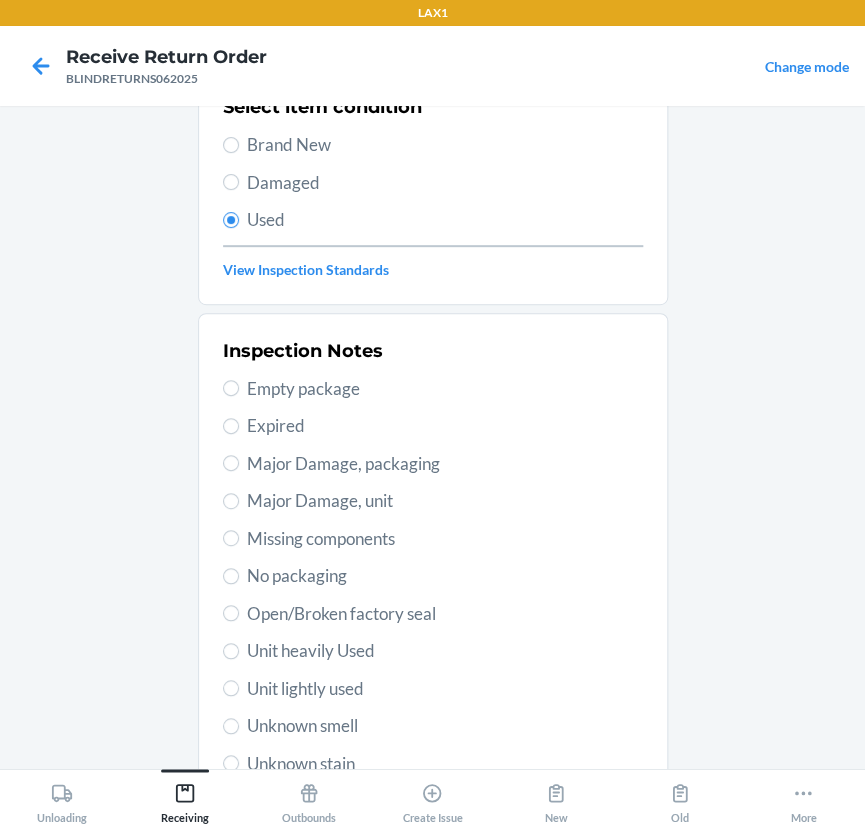 click on "Unit heavily Used" at bounding box center [445, 651] 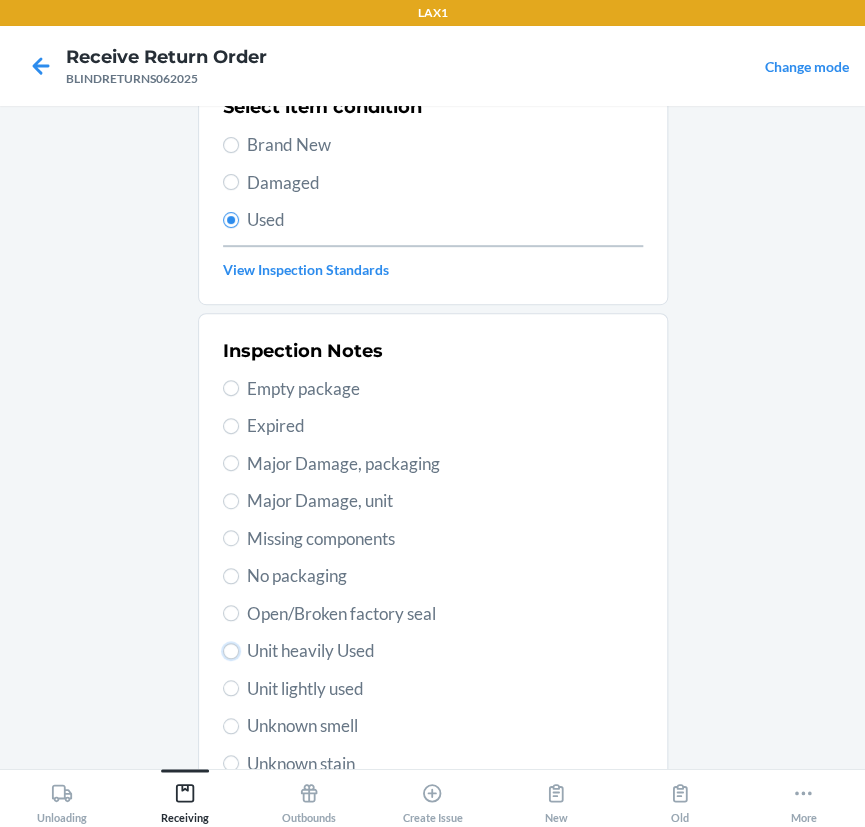 click on "Unit heavily Used" at bounding box center (231, 651) 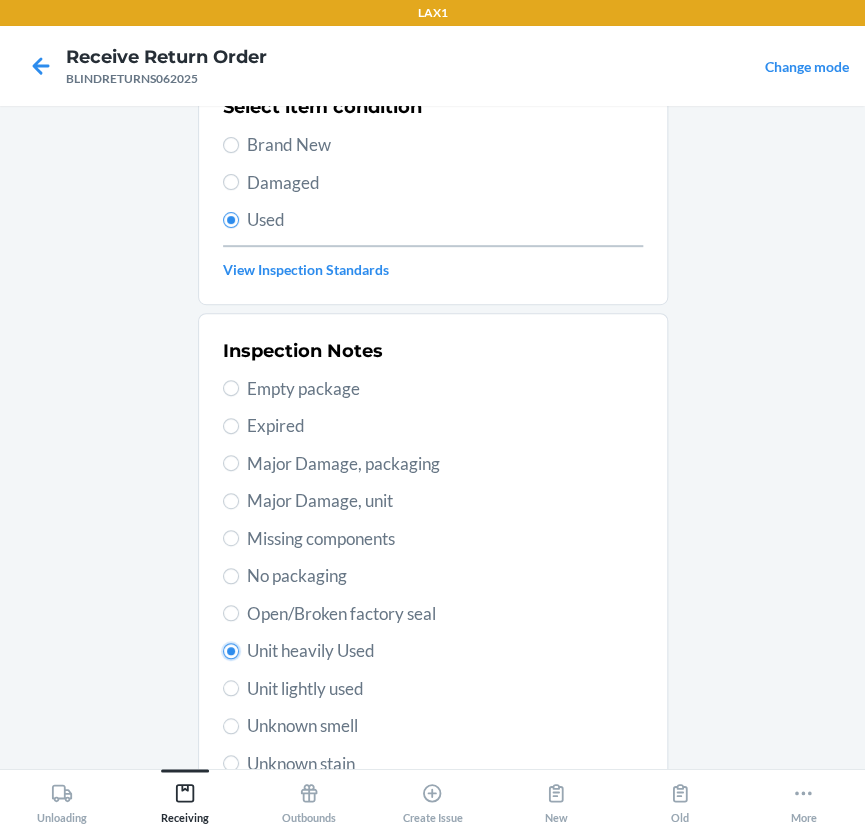 radio on "true" 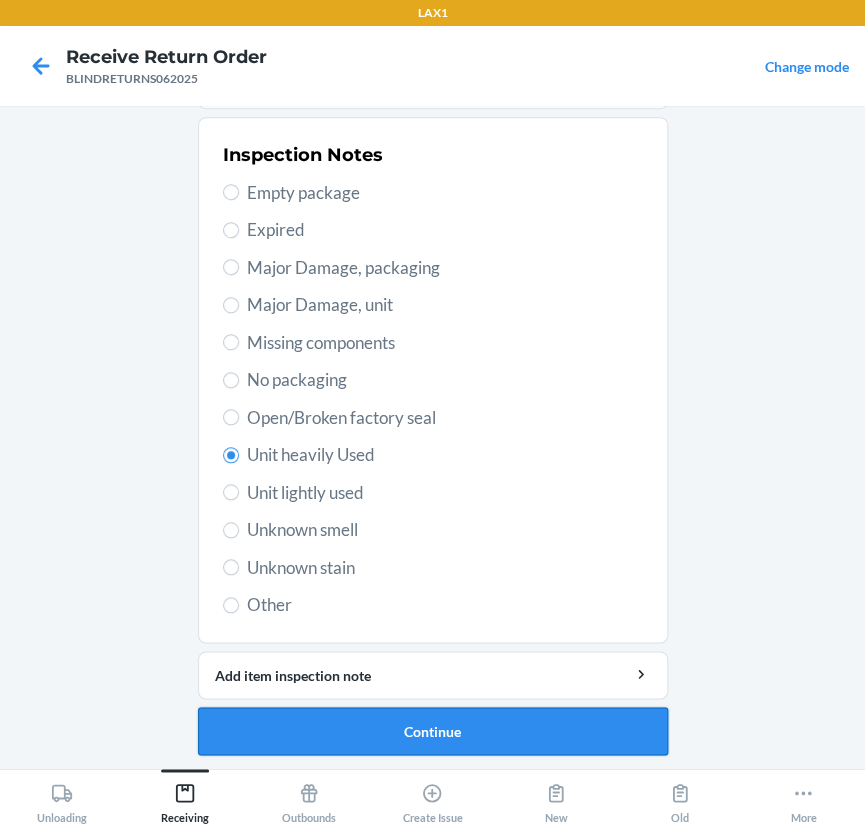 click on "Continue" at bounding box center (433, 731) 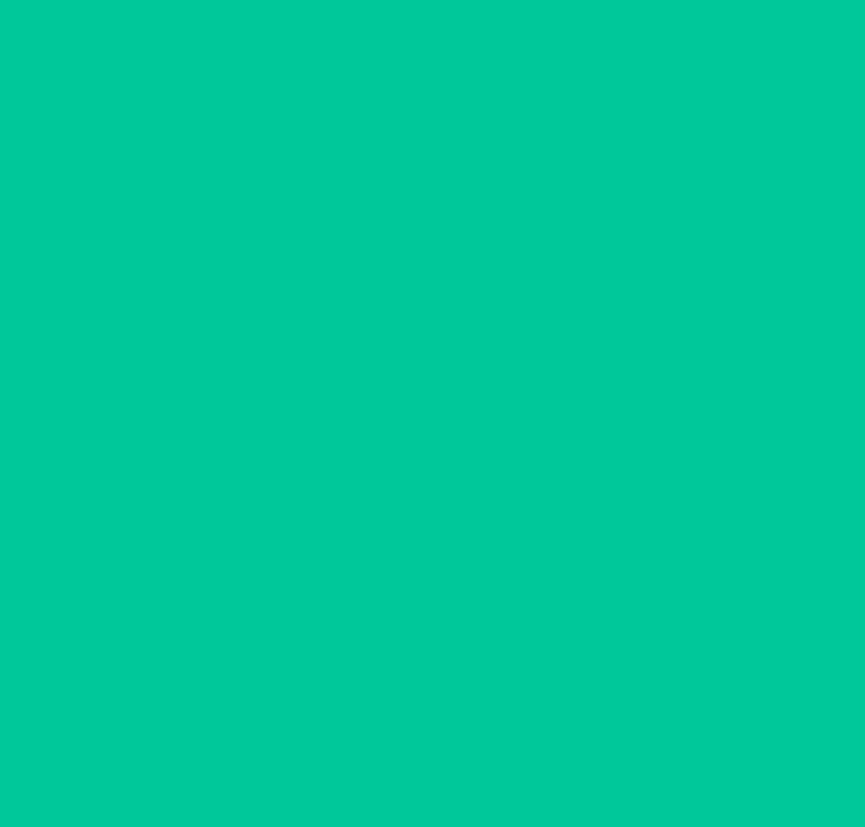 scroll, scrollTop: 18, scrollLeft: 0, axis: vertical 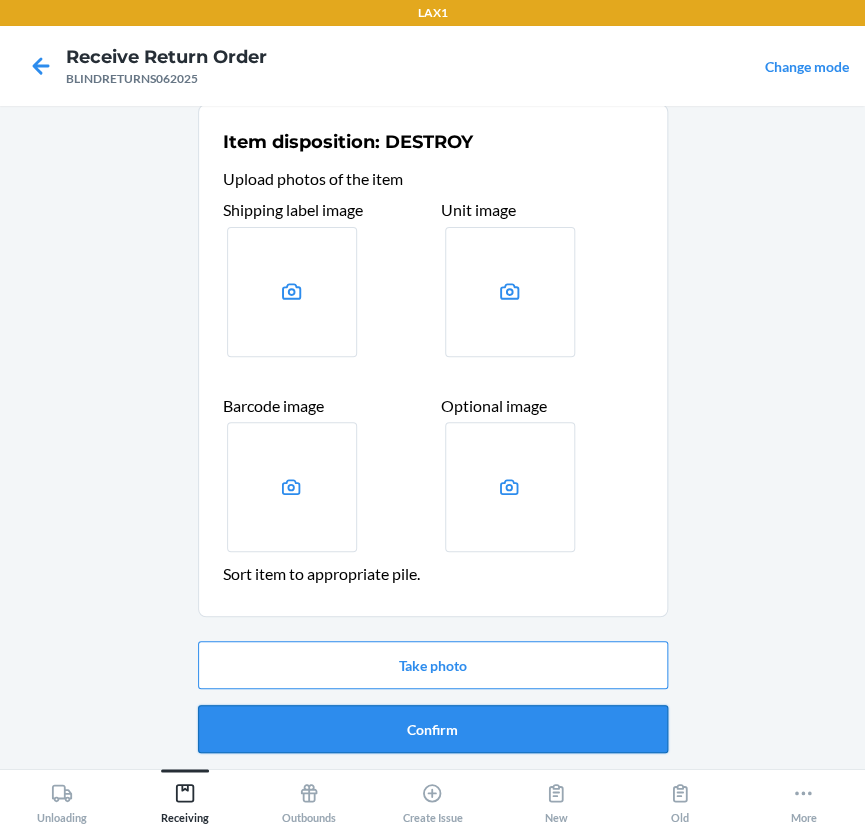 click on "Confirm" at bounding box center (433, 729) 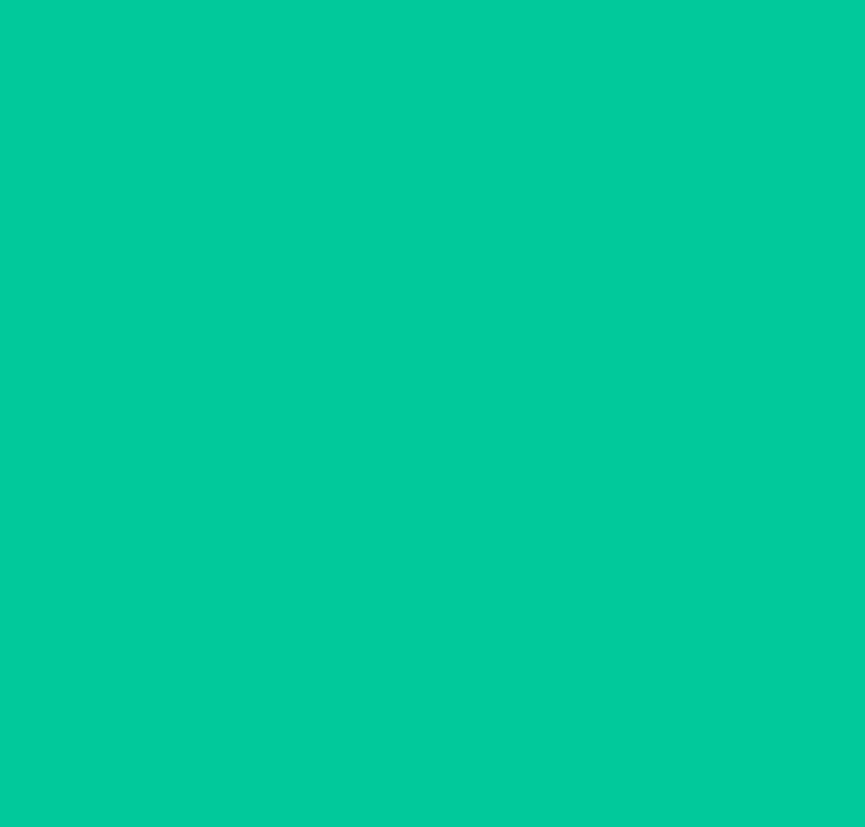 scroll, scrollTop: 0, scrollLeft: 0, axis: both 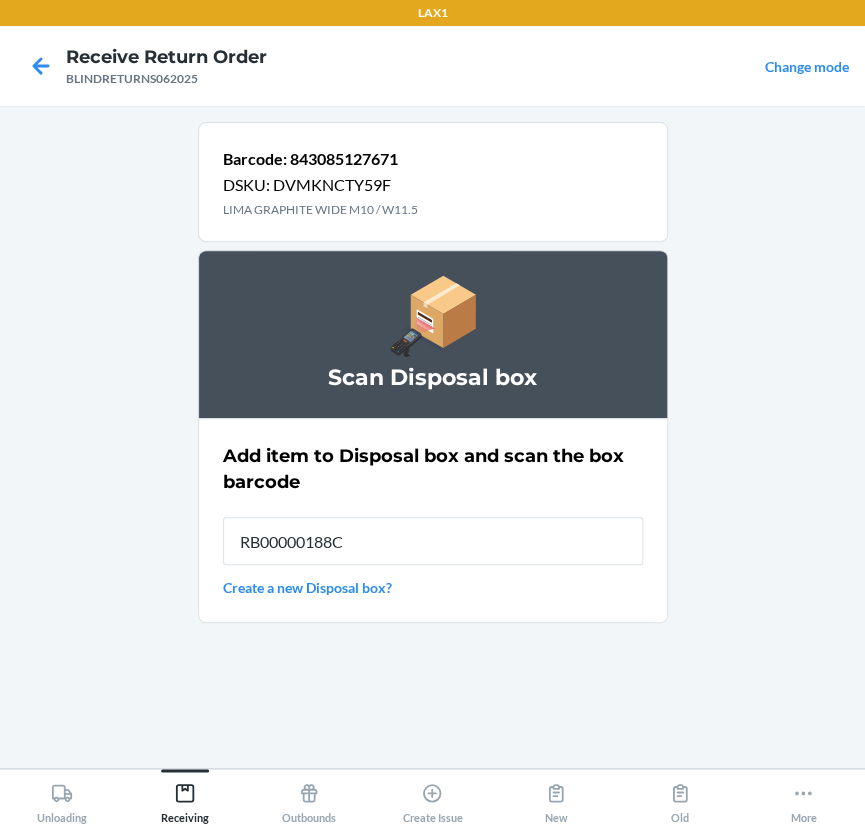 type on "RB00000188C" 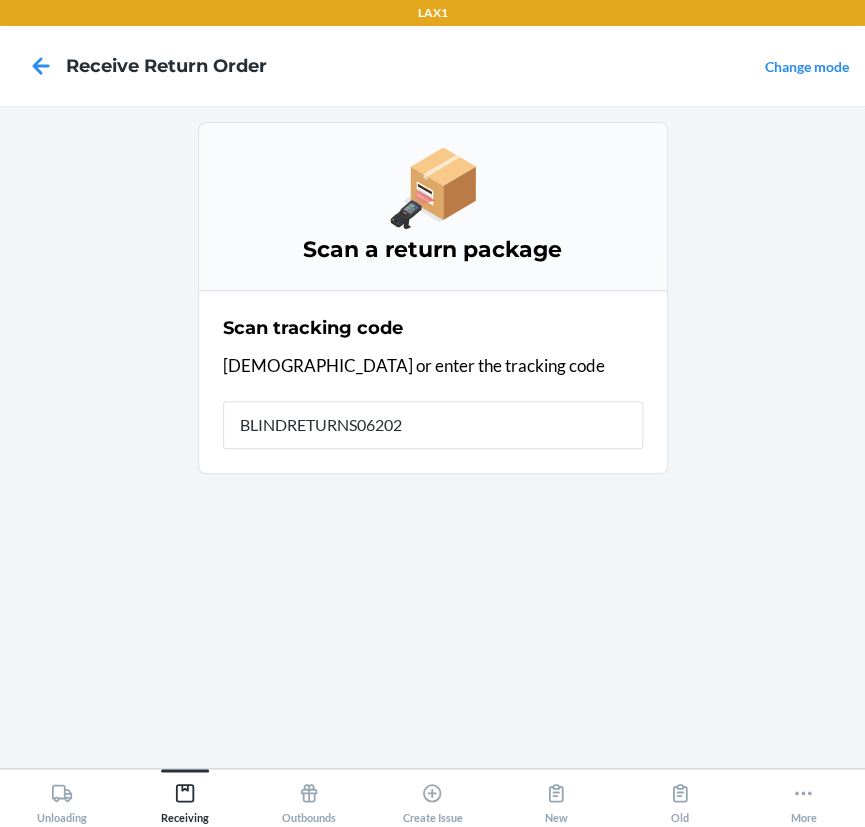 type on "BLINDRETURNS062025" 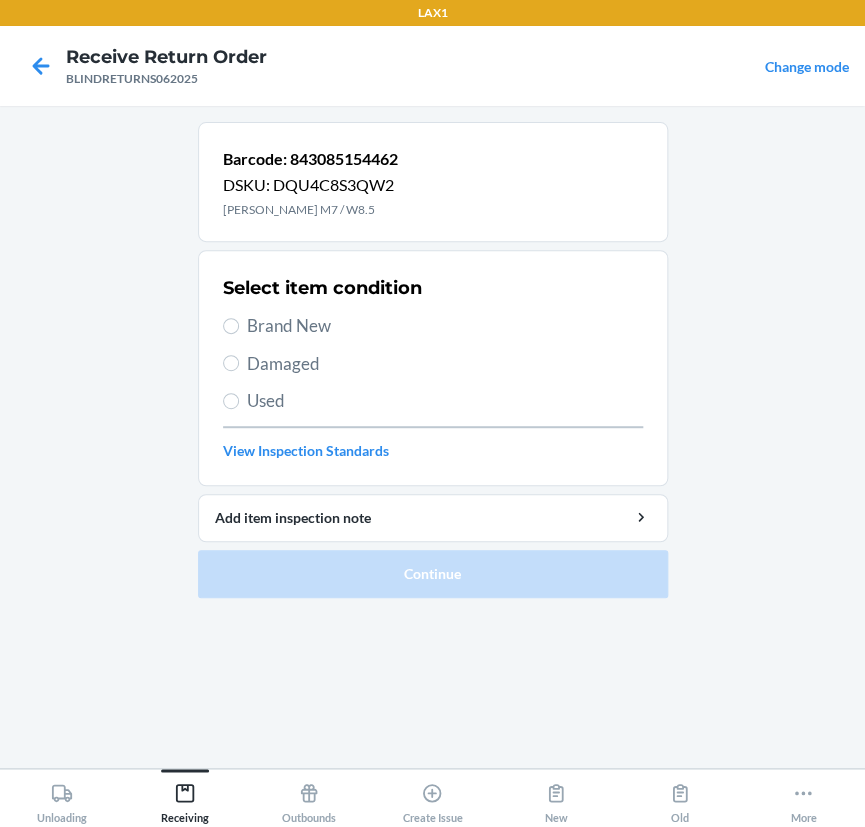 click on "Used" at bounding box center [445, 401] 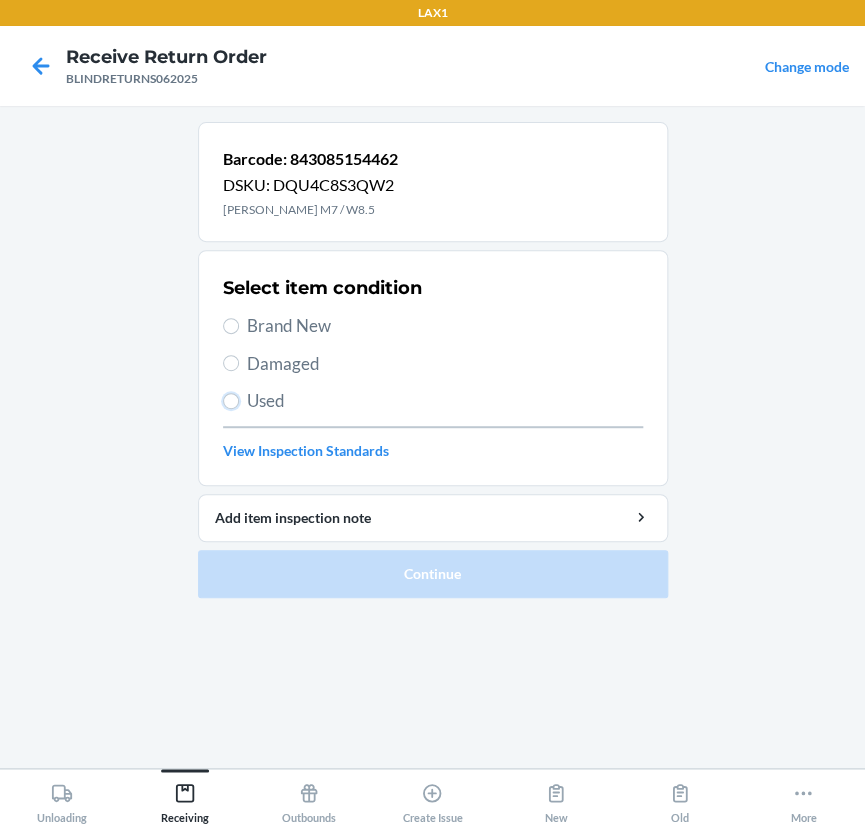 click on "Used" at bounding box center [231, 401] 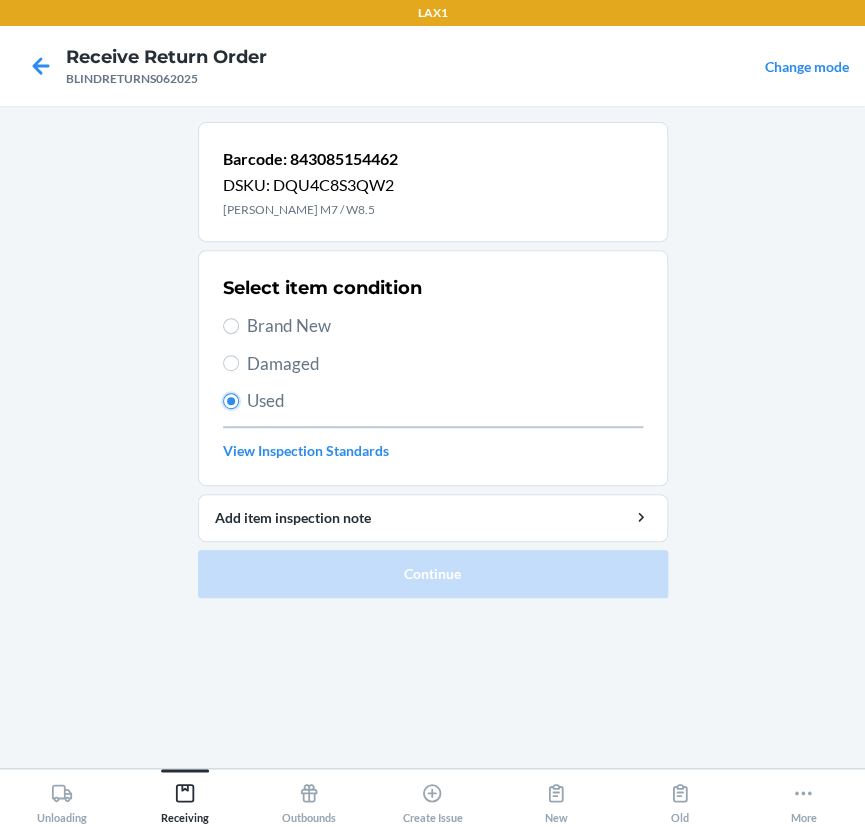 radio on "true" 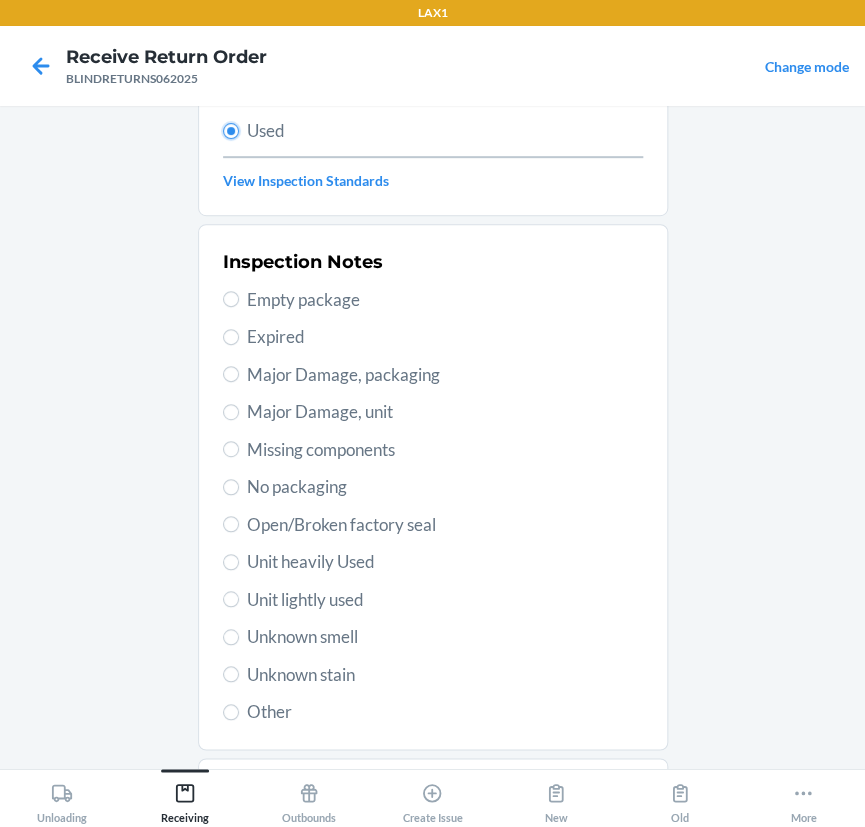 scroll, scrollTop: 272, scrollLeft: 0, axis: vertical 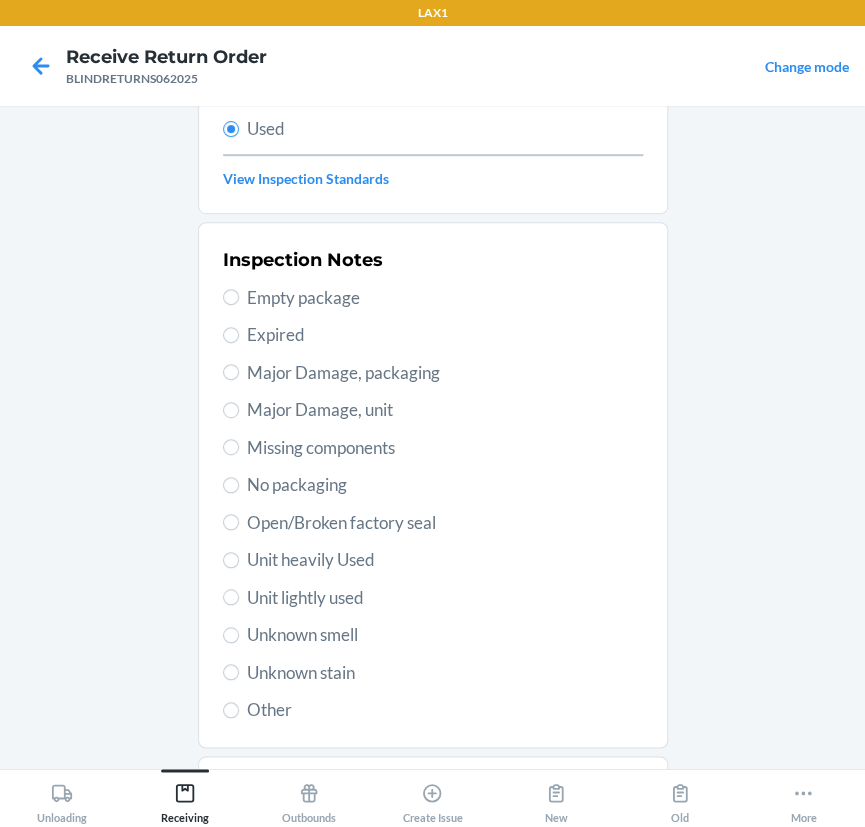 click on "Open/Broken factory seal" at bounding box center (445, 523) 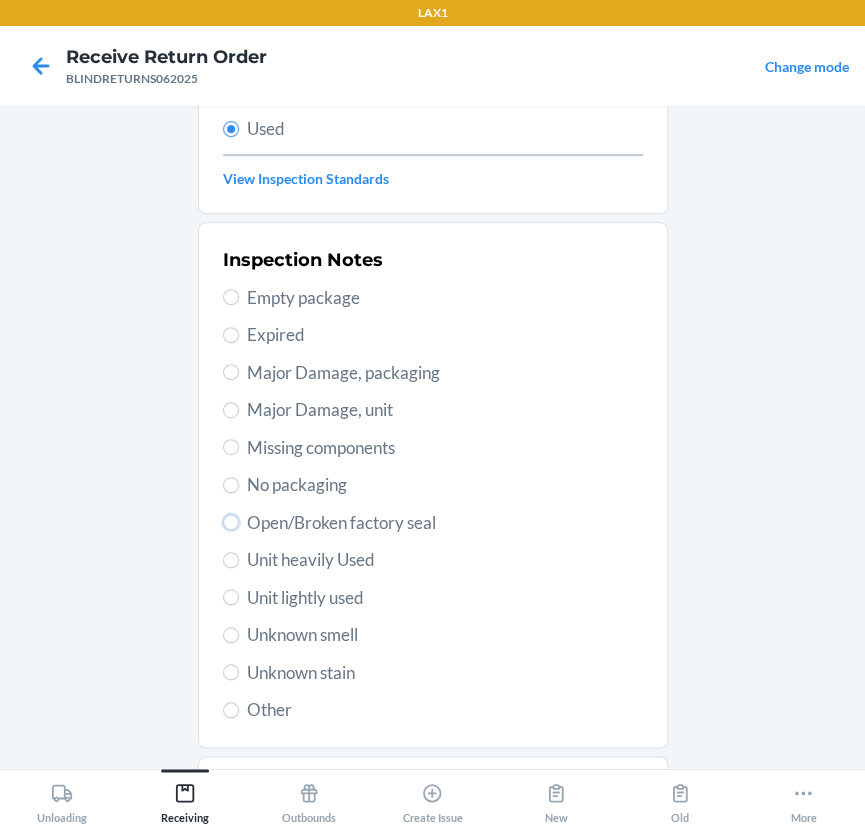 click on "Open/Broken factory seal" at bounding box center [231, 522] 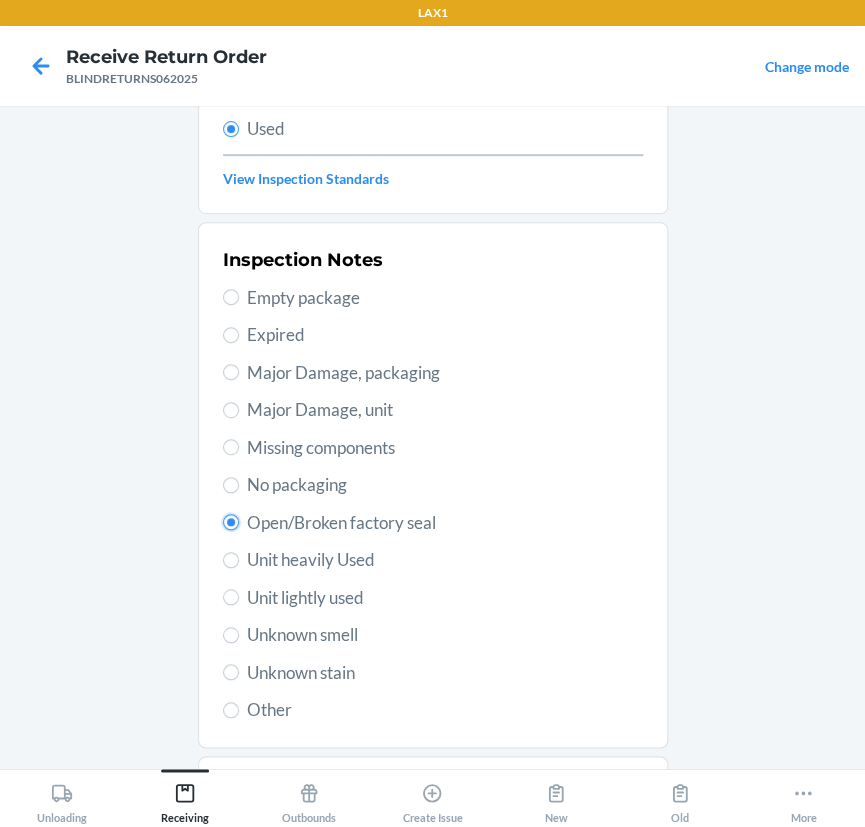 radio on "true" 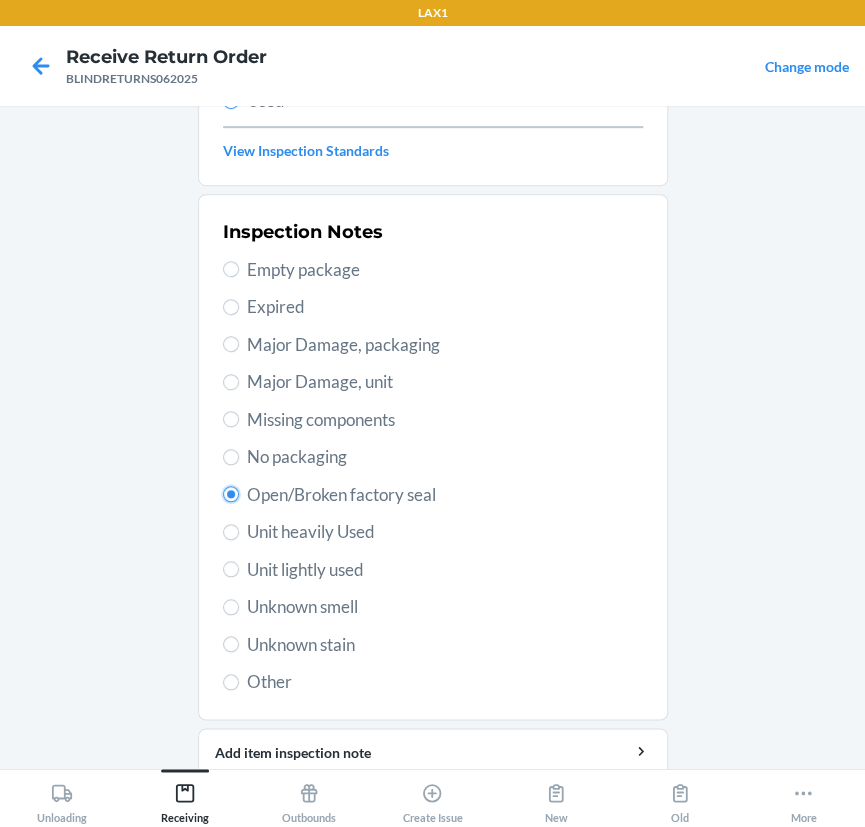 scroll, scrollTop: 287, scrollLeft: 0, axis: vertical 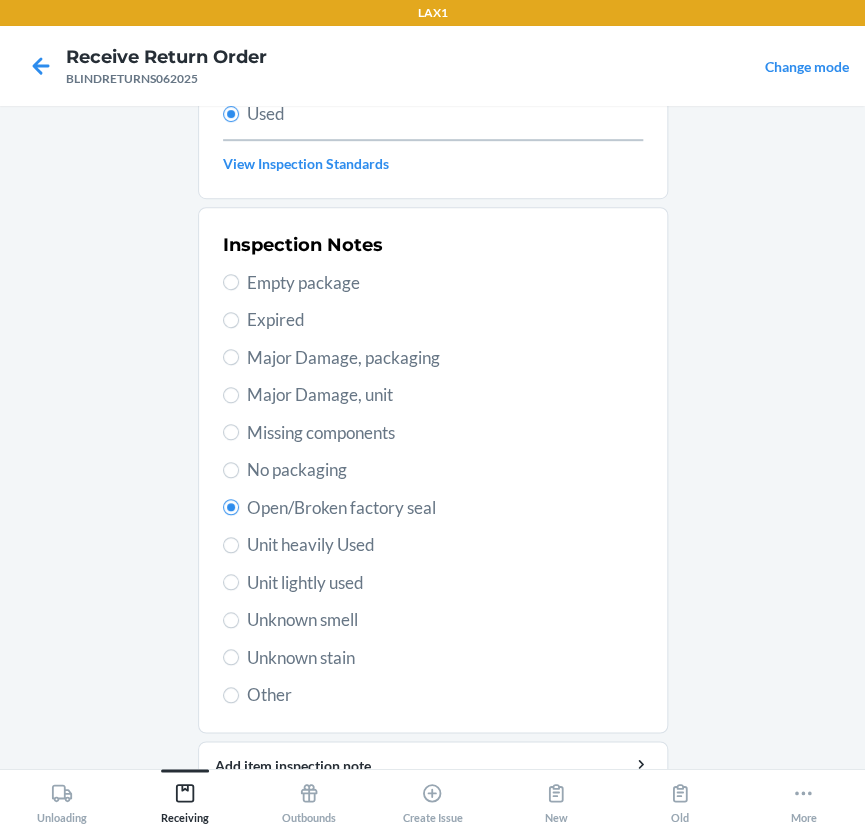 click on "Unit heavily Used" at bounding box center (445, 545) 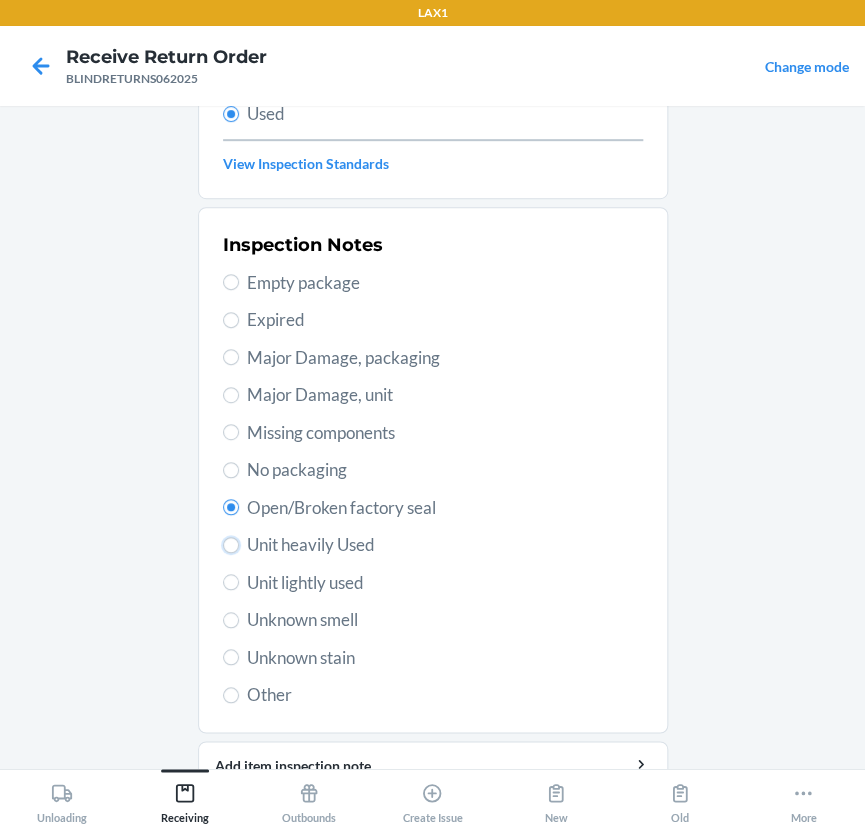 click on "Unit heavily Used" at bounding box center [231, 545] 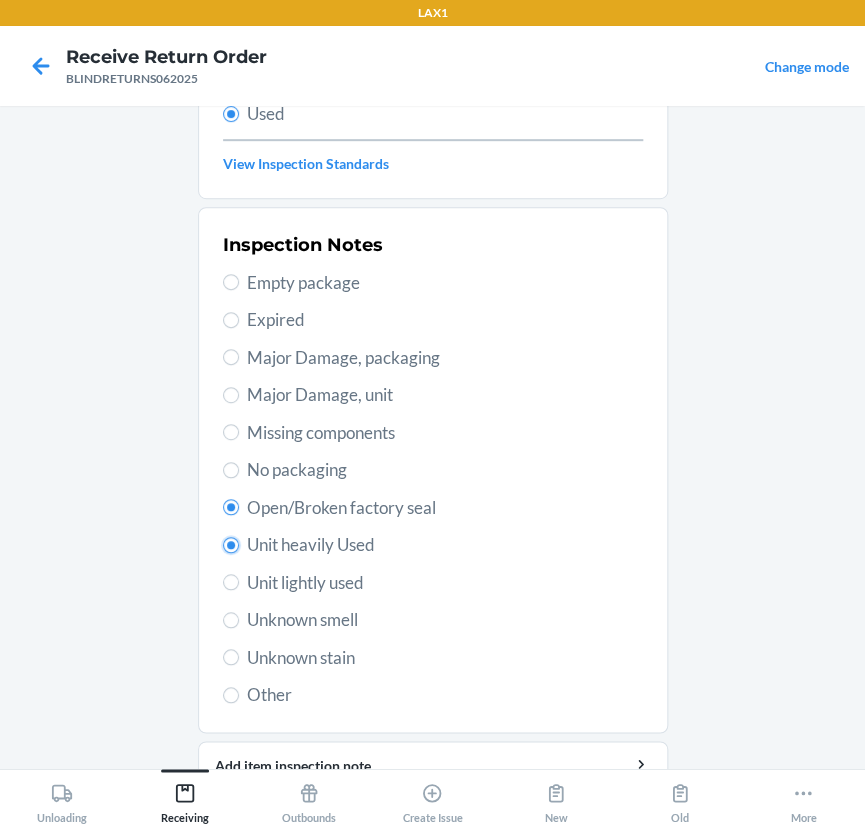 radio on "true" 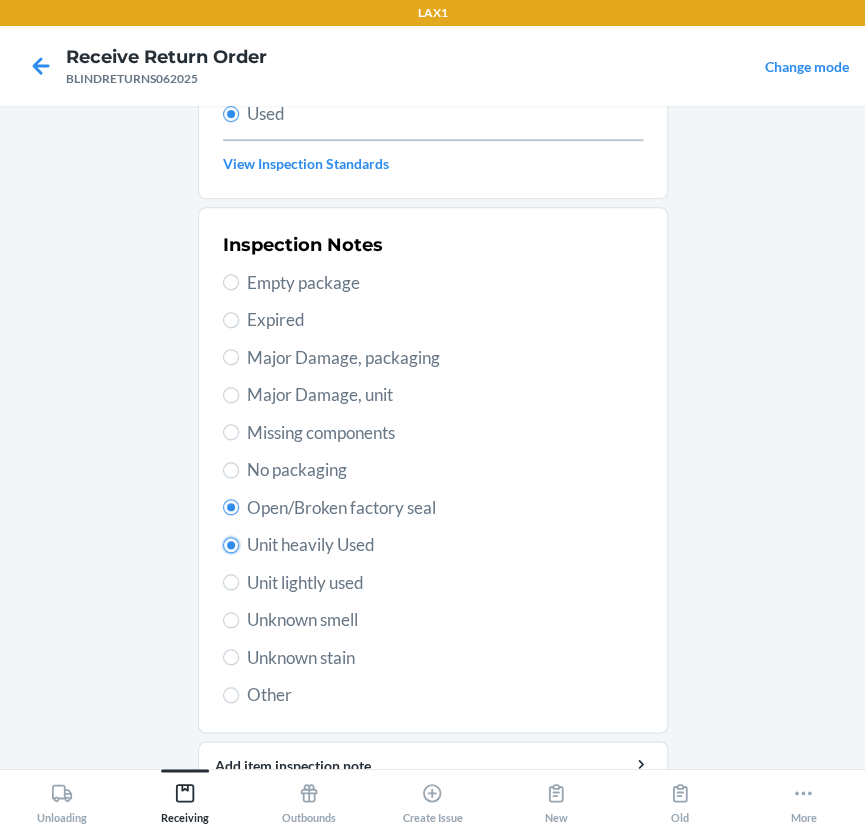 radio on "false" 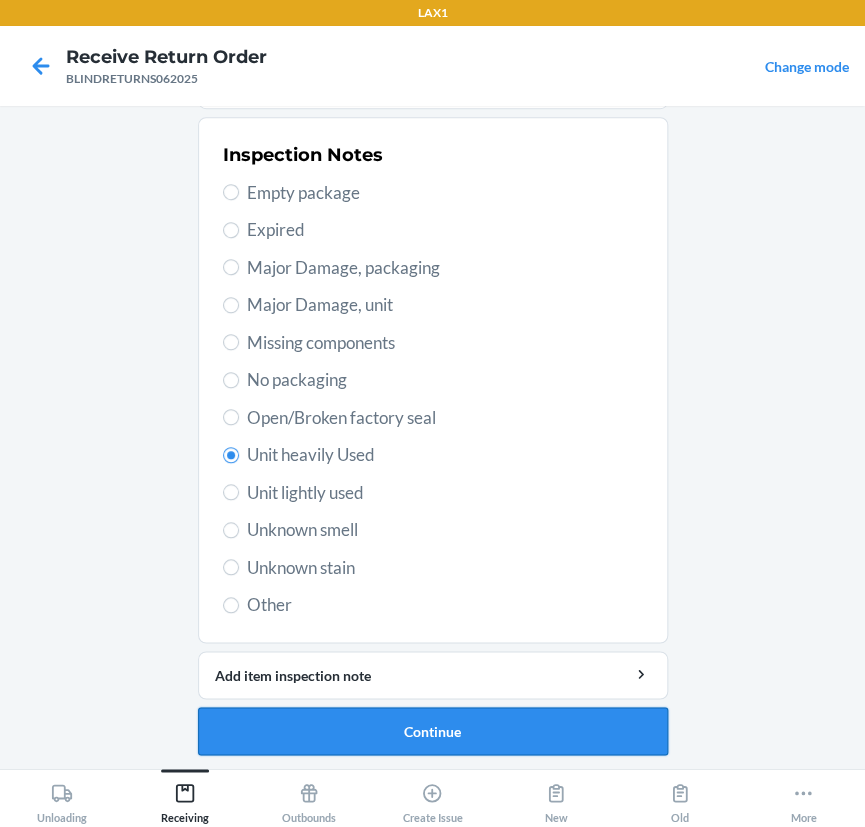 click on "Continue" at bounding box center [433, 731] 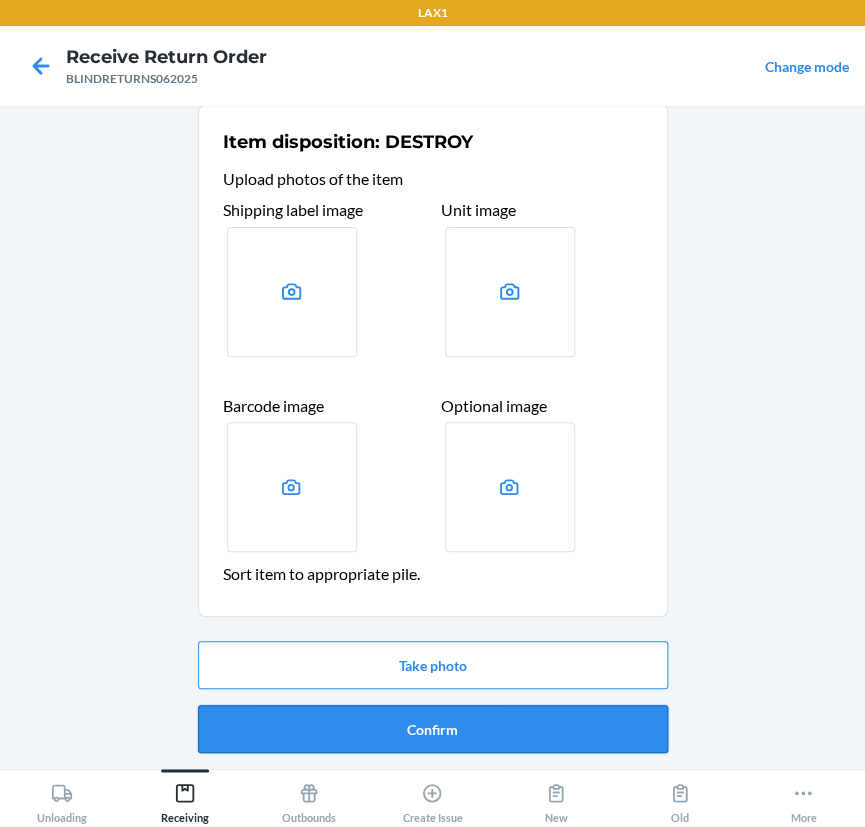 click on "Confirm" at bounding box center [433, 729] 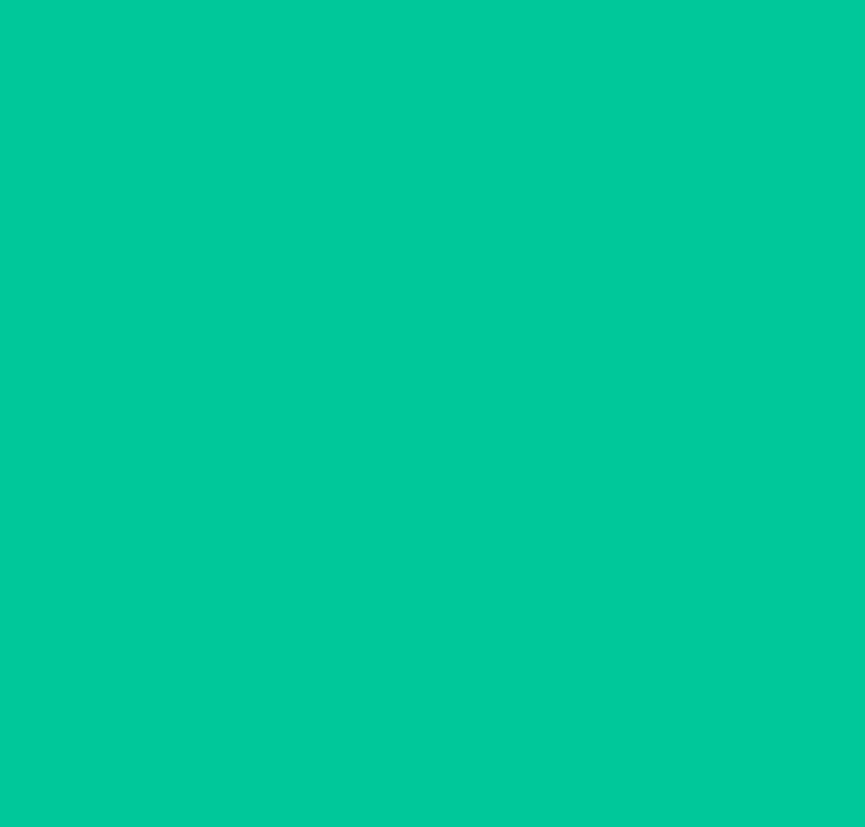 scroll, scrollTop: 0, scrollLeft: 0, axis: both 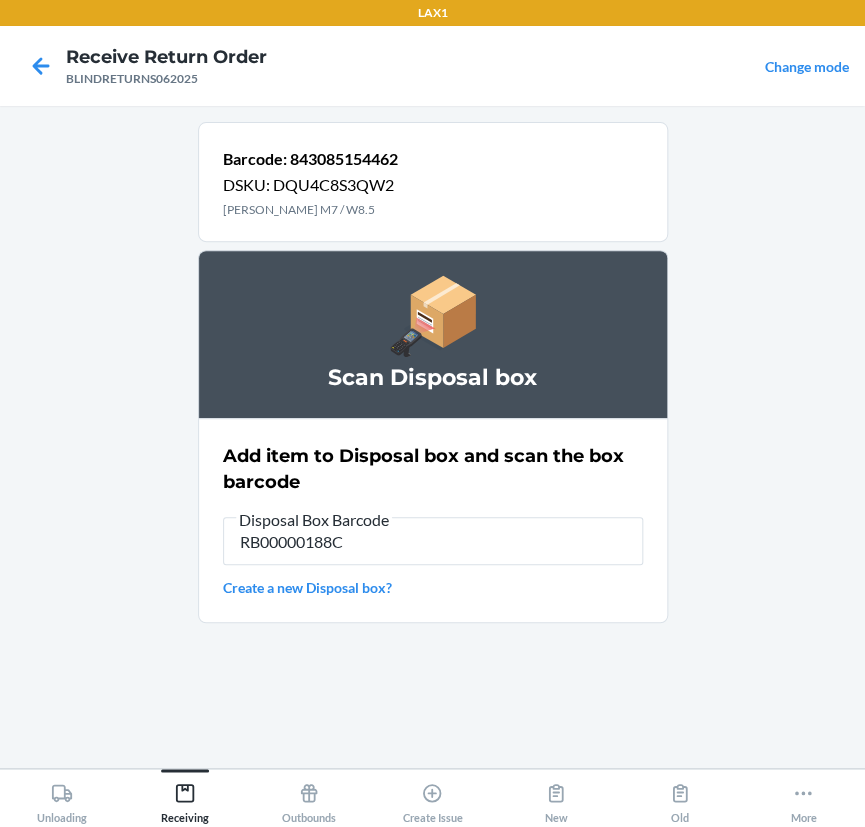 type on "RB00000188C" 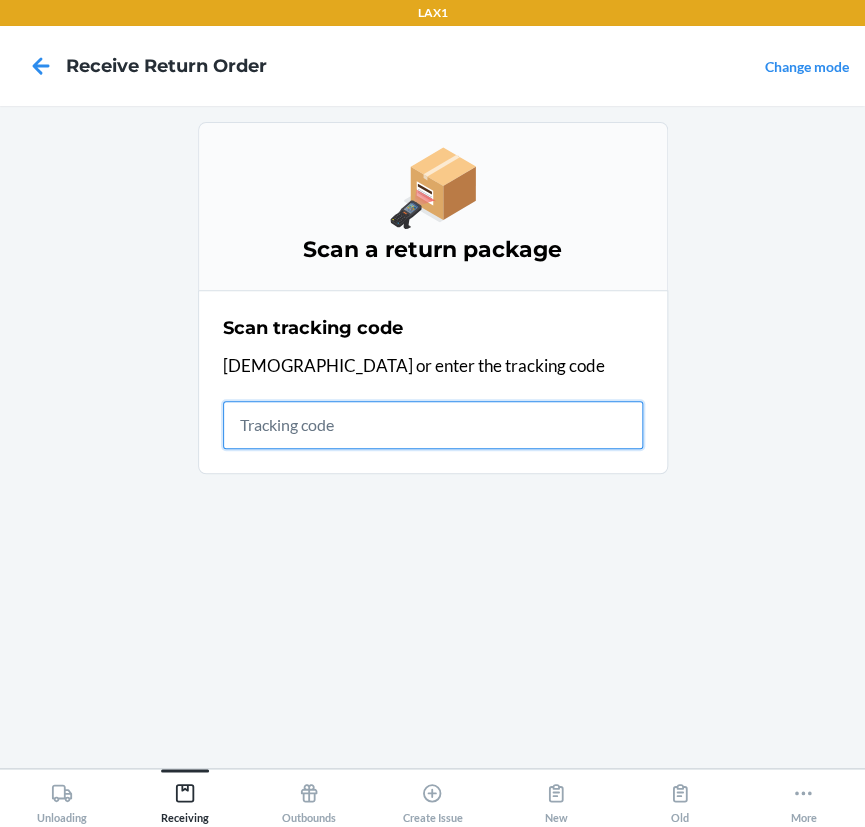 click at bounding box center (433, 425) 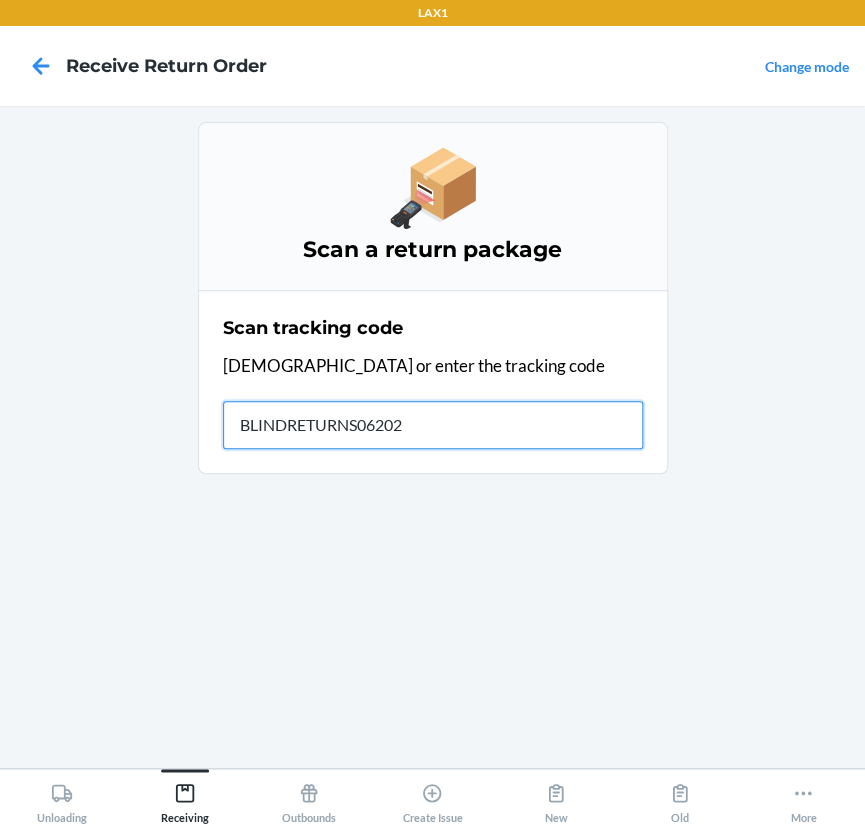 type on "BLINDRETURNS062025" 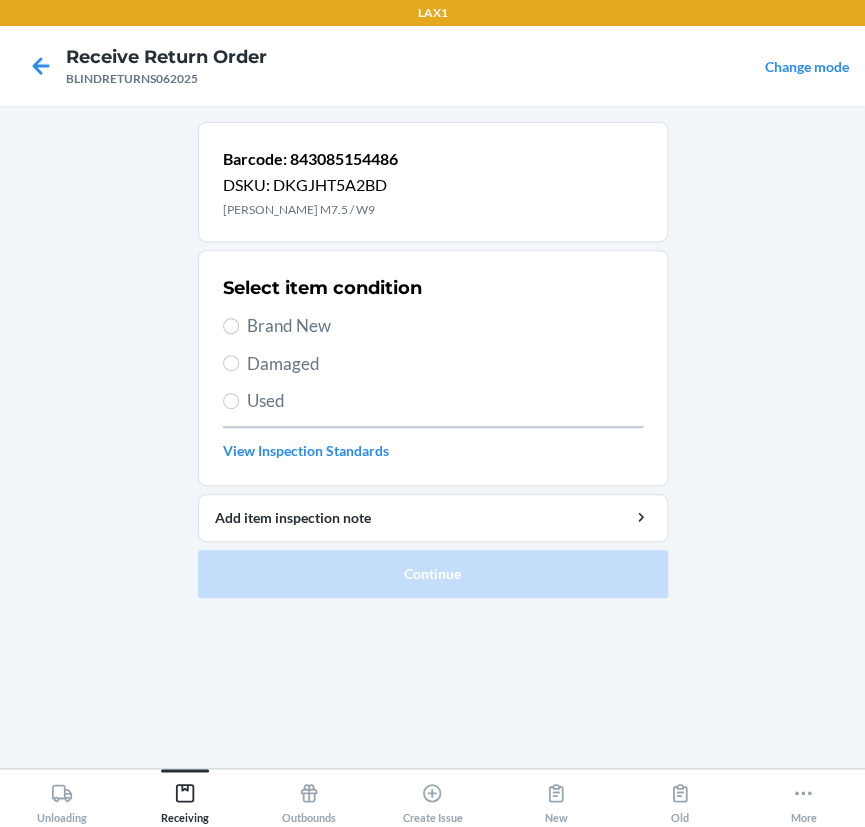 click on "Brand New" at bounding box center (445, 326) 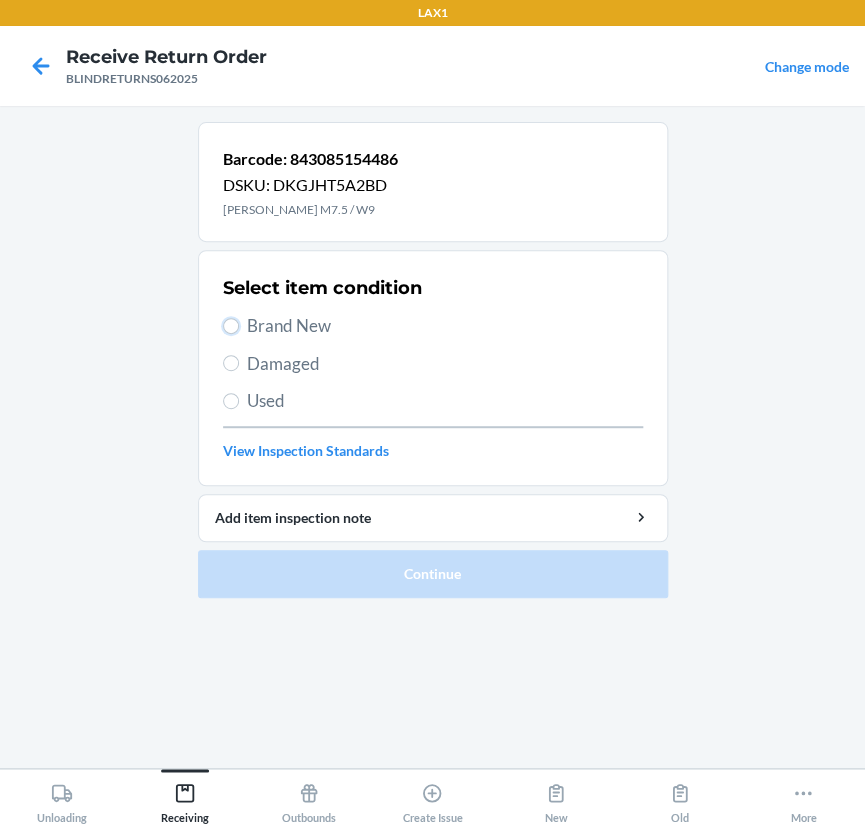 click on "Brand New" at bounding box center (231, 326) 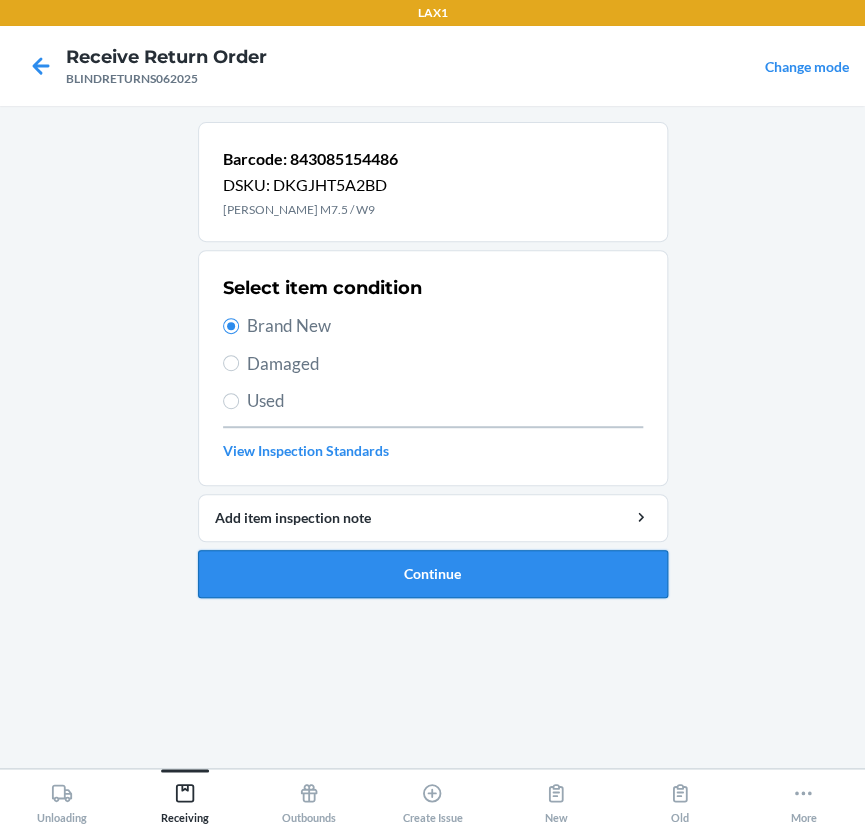 click on "Continue" at bounding box center (433, 574) 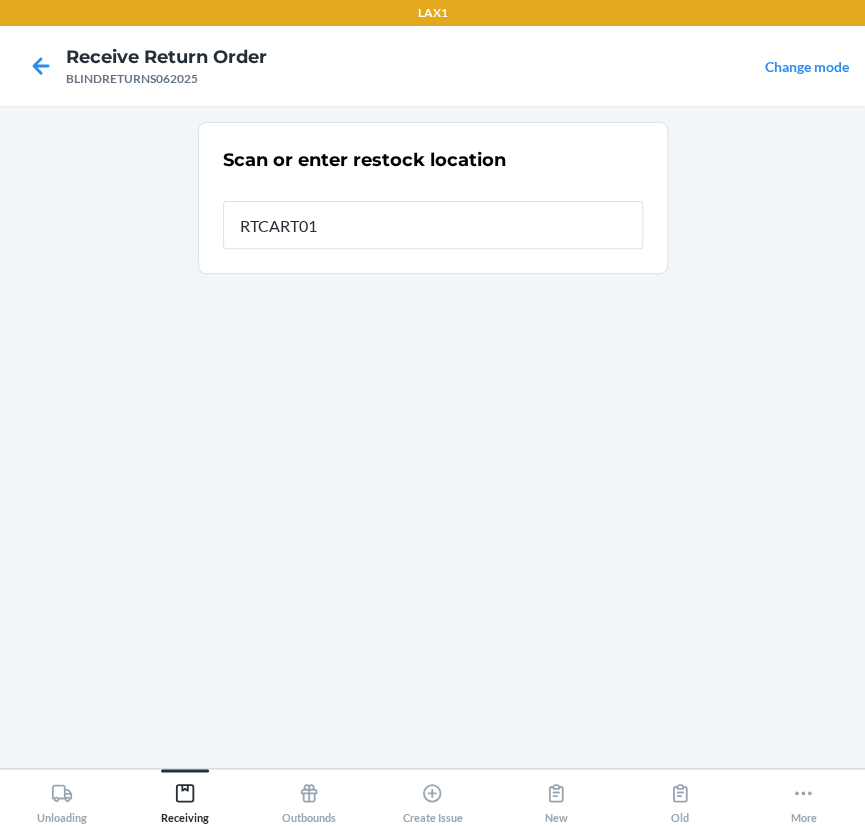 type on "RTCART019" 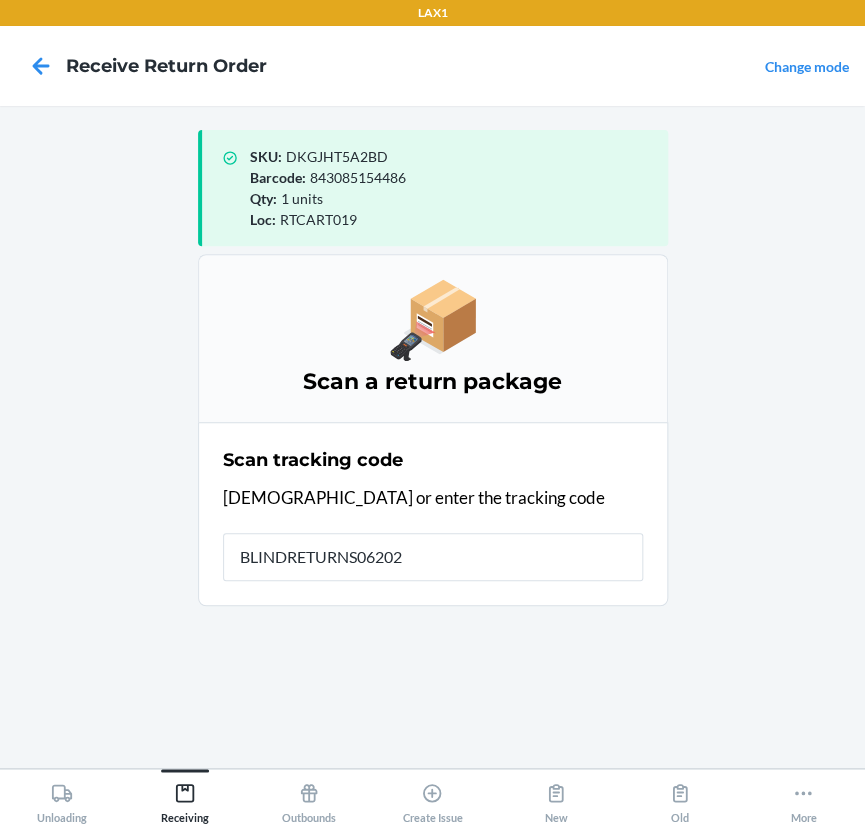 type on "BLINDRETURNS062025" 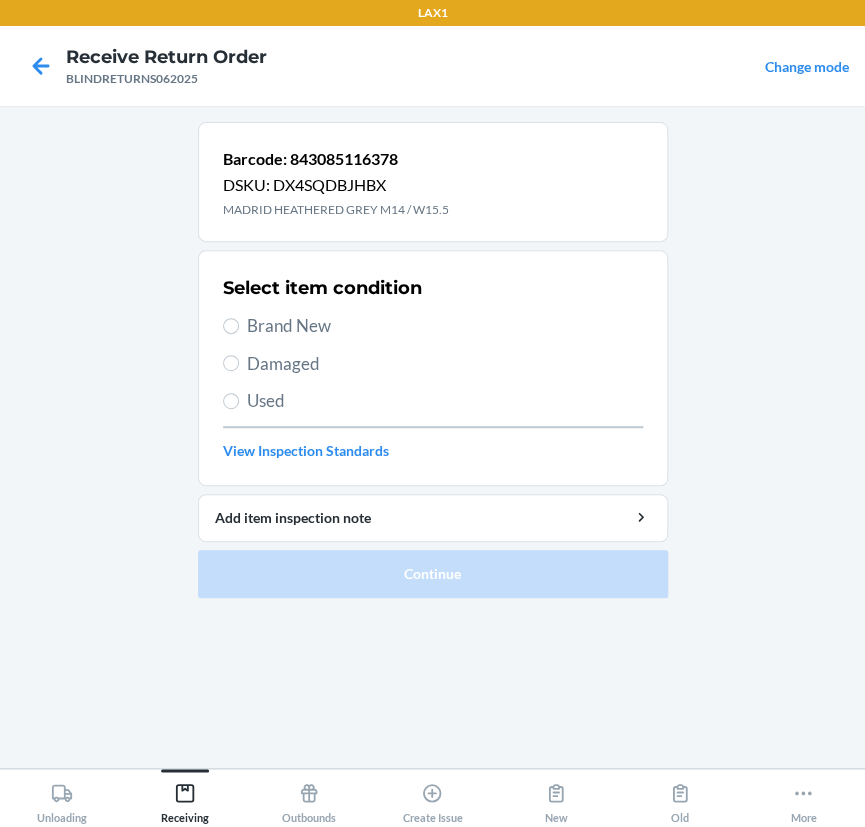 click on "Used" at bounding box center (445, 401) 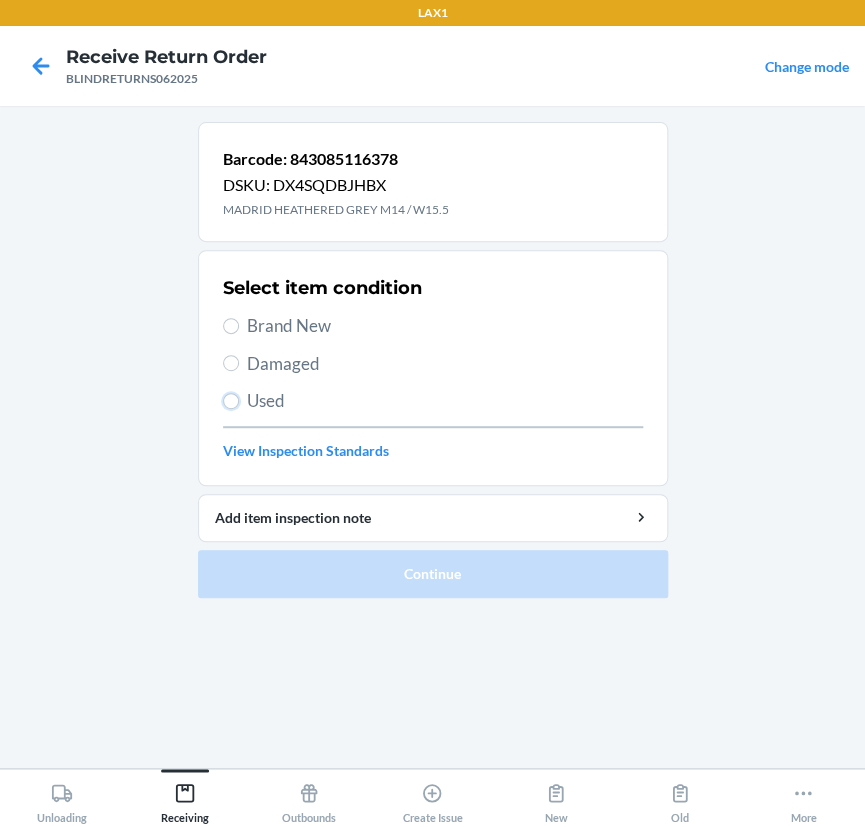 click on "Used" at bounding box center (231, 401) 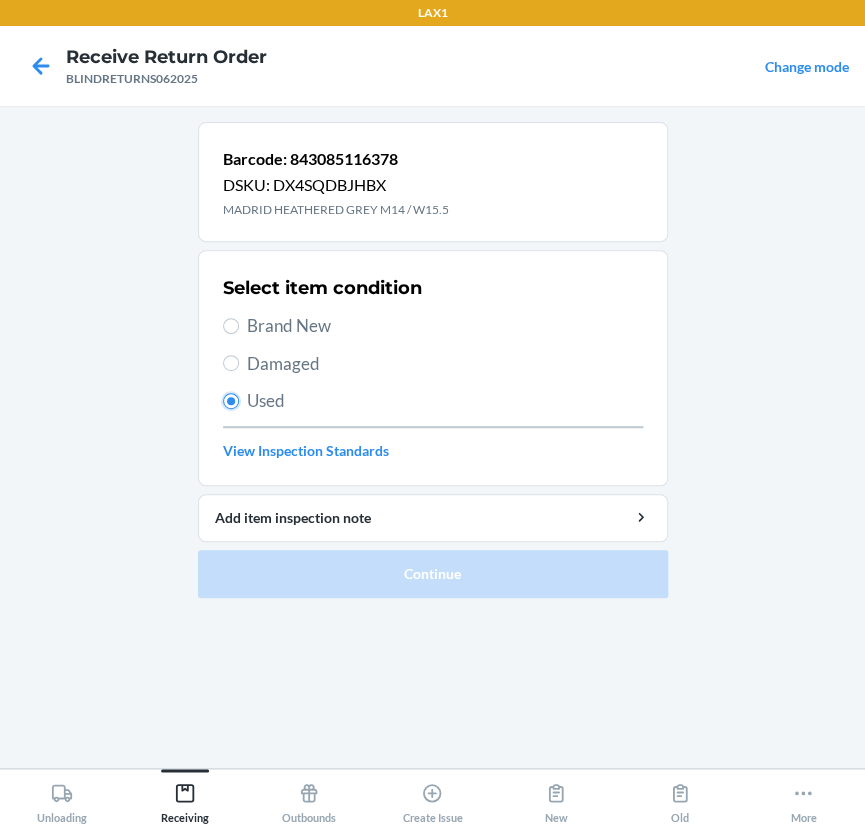 radio on "true" 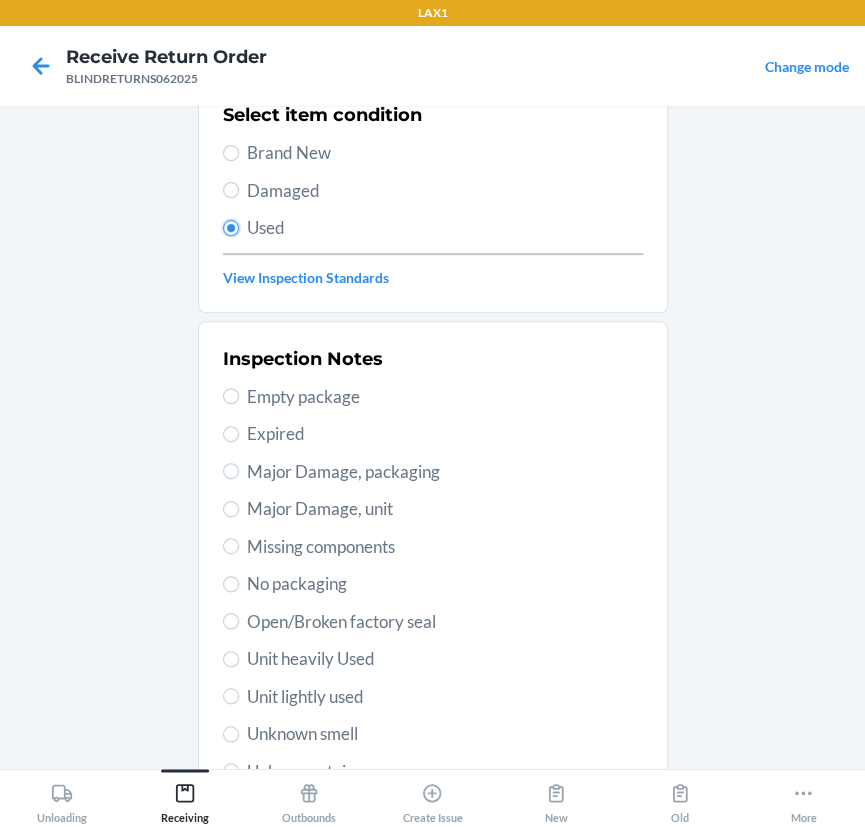 scroll, scrollTop: 287, scrollLeft: 0, axis: vertical 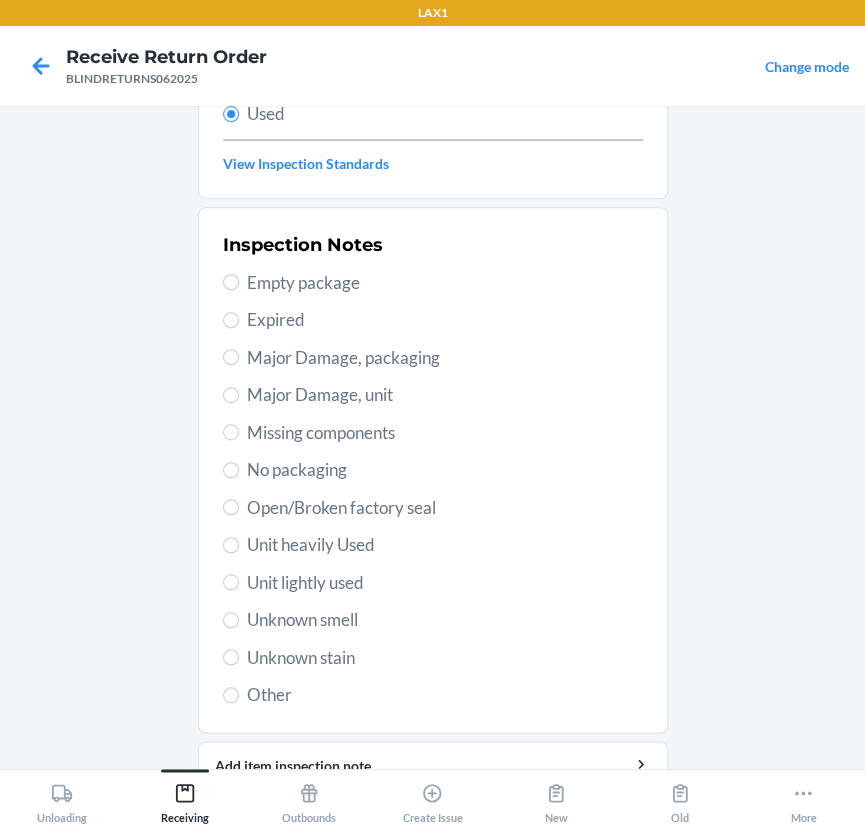 click on "Unit heavily Used" at bounding box center (445, 545) 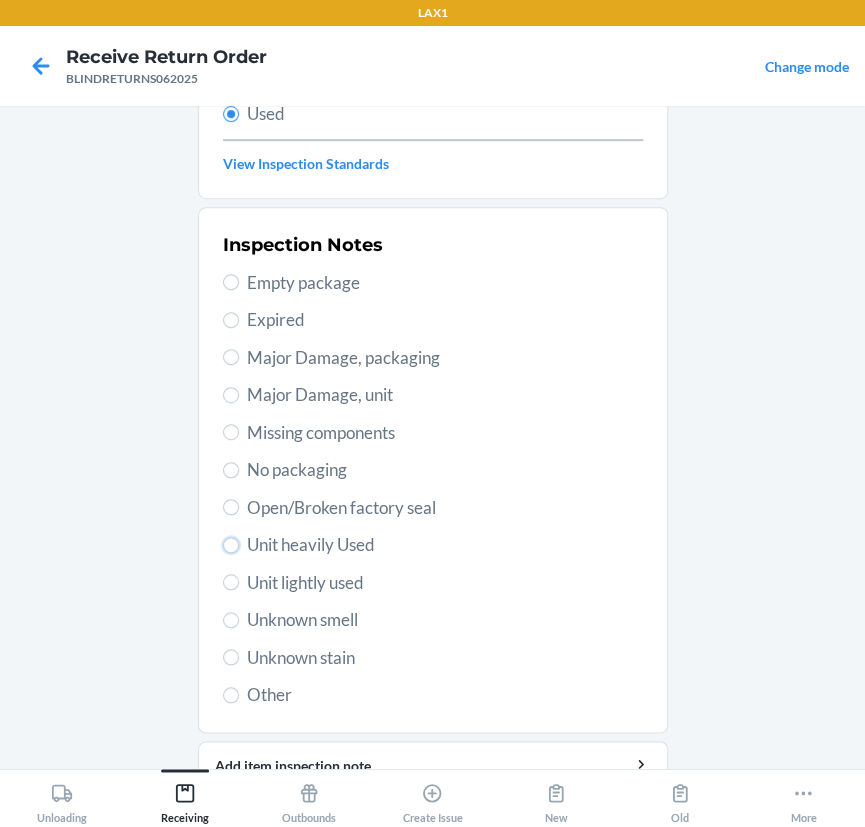 click on "Unit heavily Used" at bounding box center (231, 545) 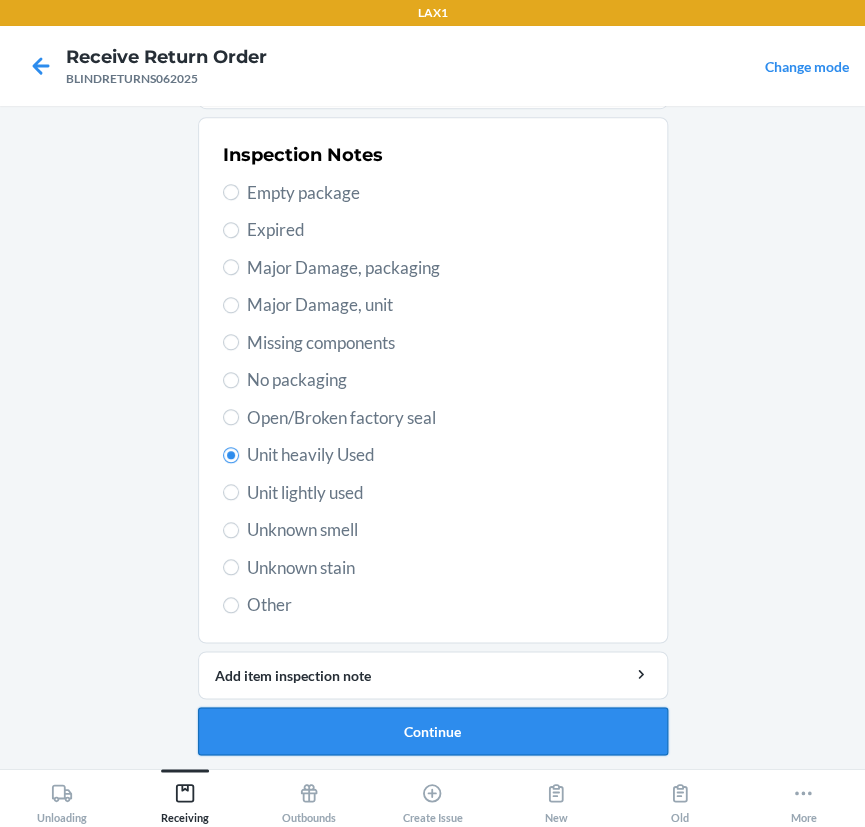 click on "Continue" at bounding box center (433, 731) 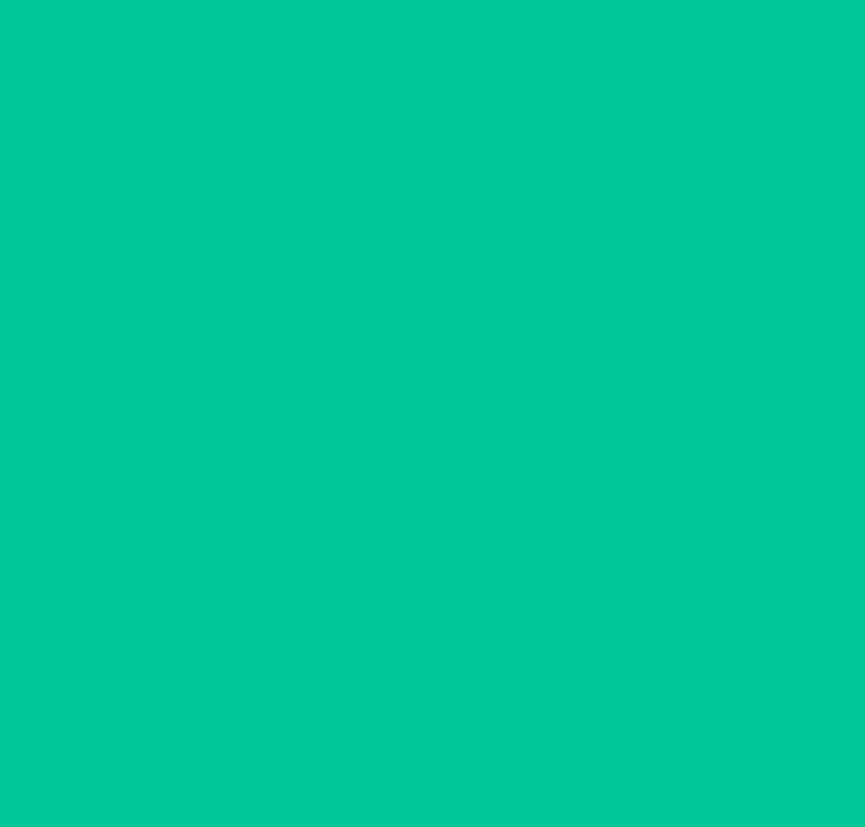 scroll, scrollTop: 18, scrollLeft: 0, axis: vertical 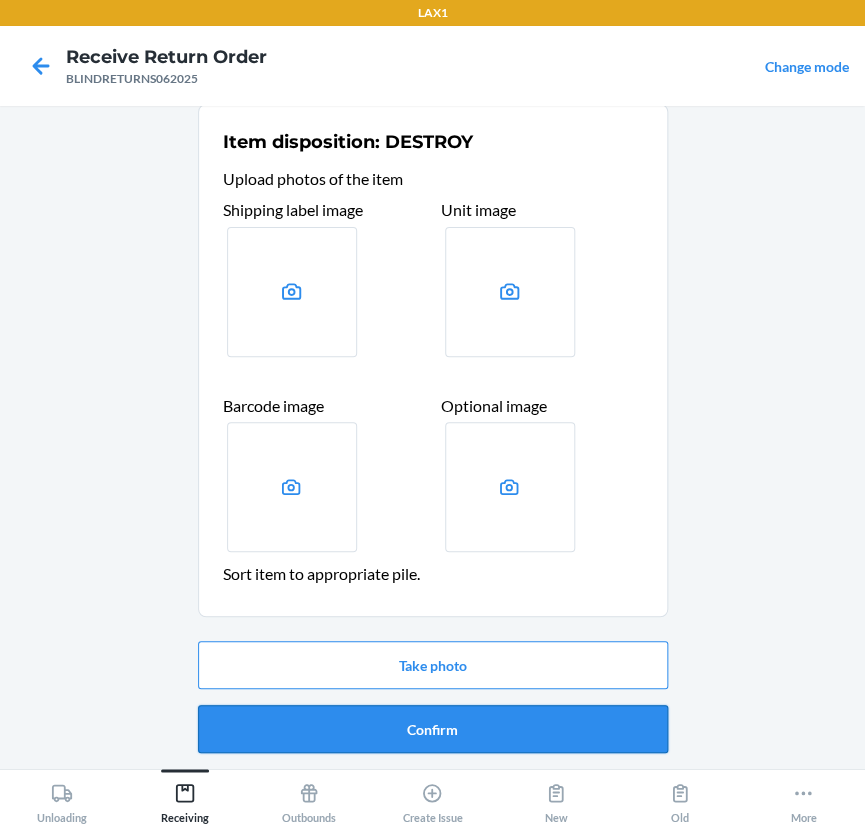 click on "Confirm" at bounding box center [433, 729] 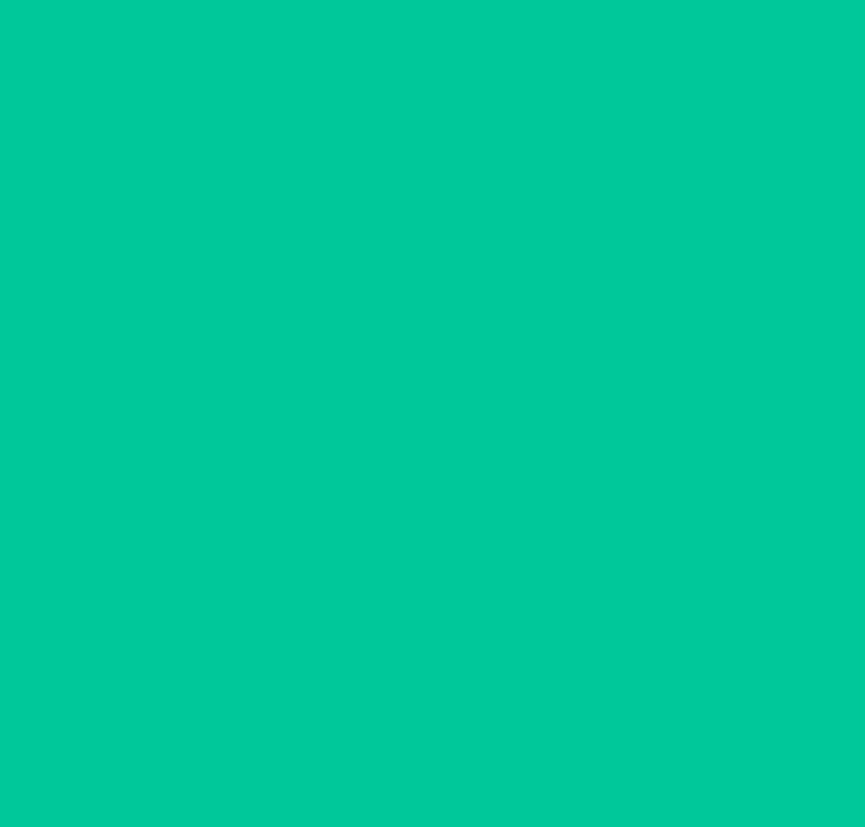 scroll, scrollTop: 0, scrollLeft: 0, axis: both 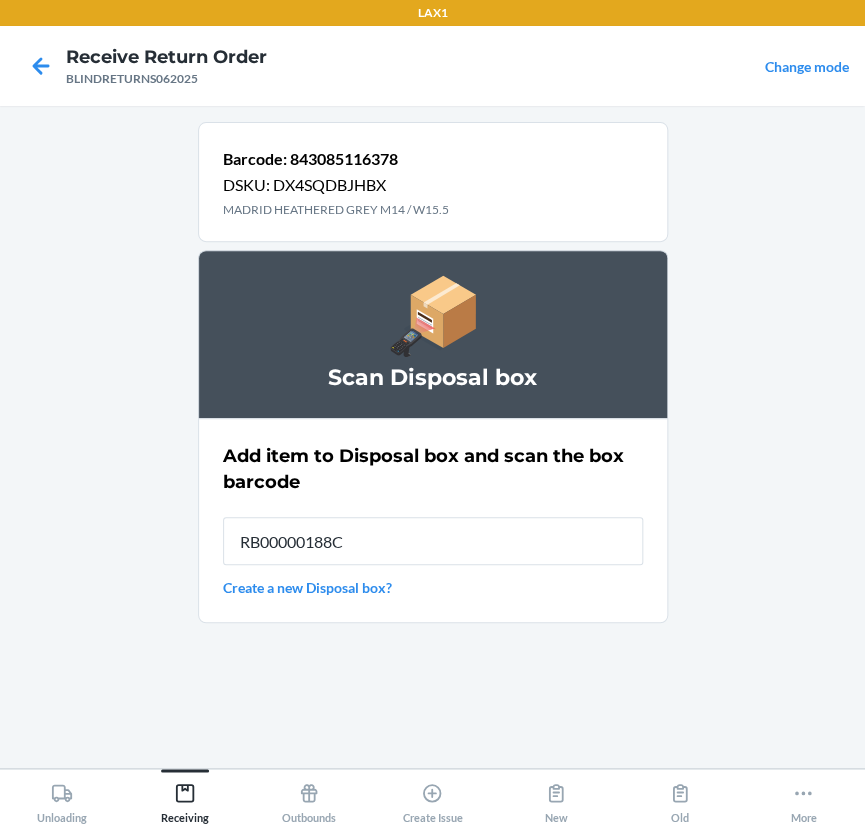 type on "RB00000188C" 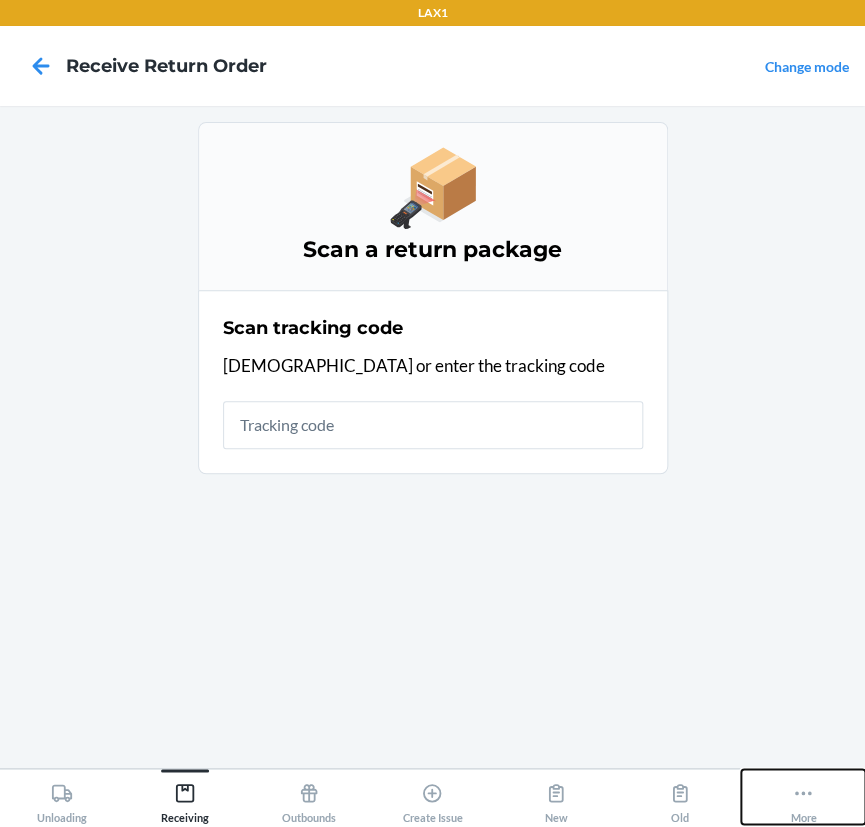 click 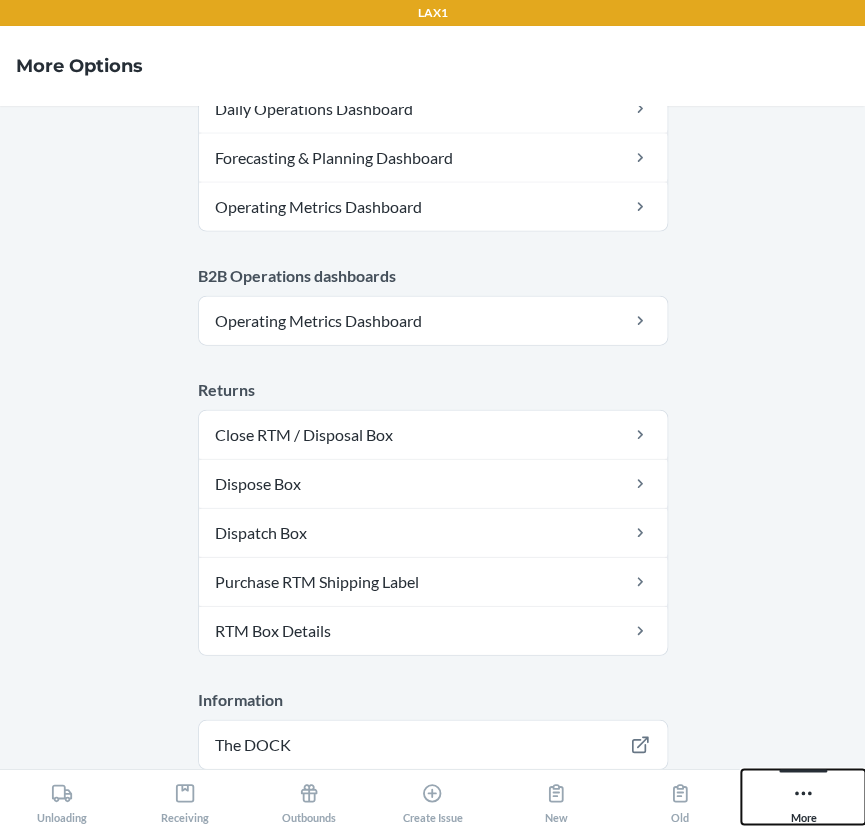 scroll, scrollTop: 1080, scrollLeft: 0, axis: vertical 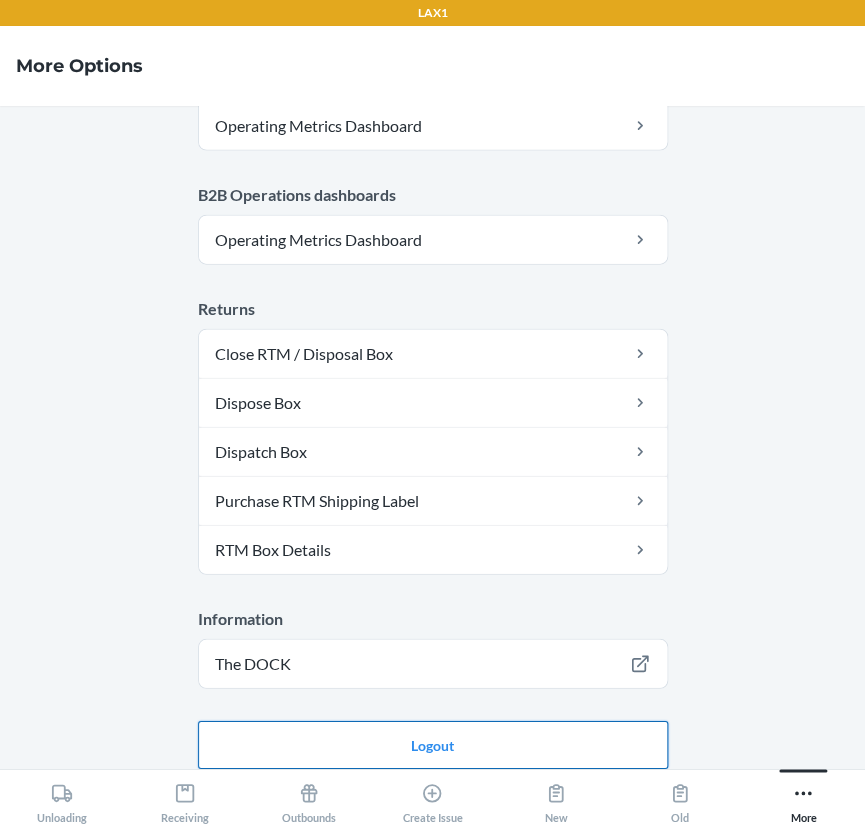 click on "Logout" at bounding box center (433, 745) 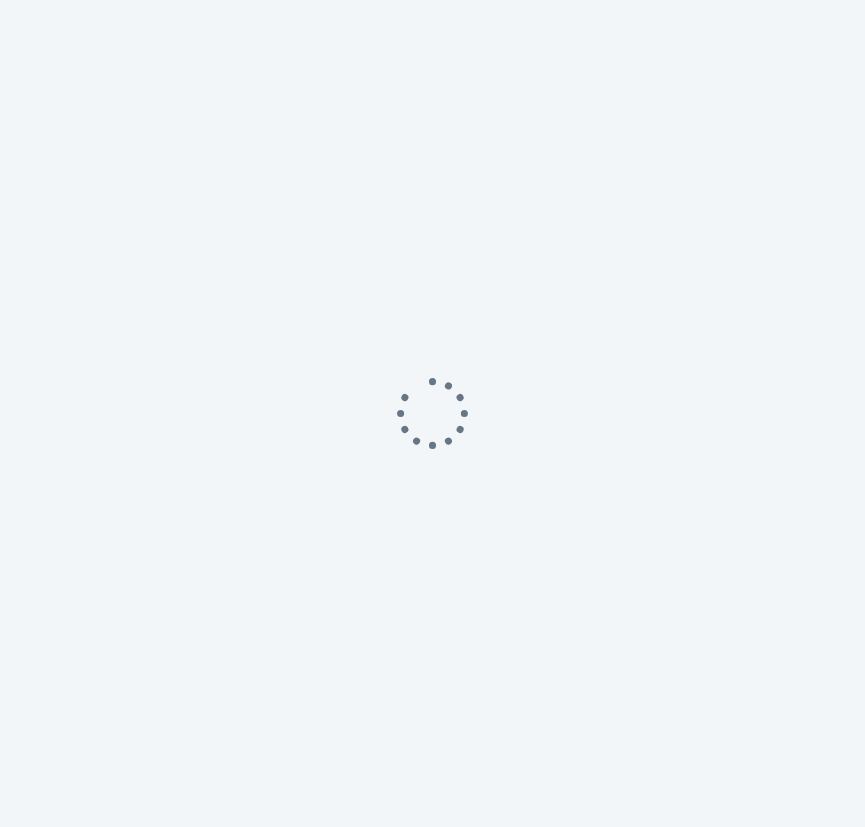 scroll, scrollTop: 0, scrollLeft: 0, axis: both 